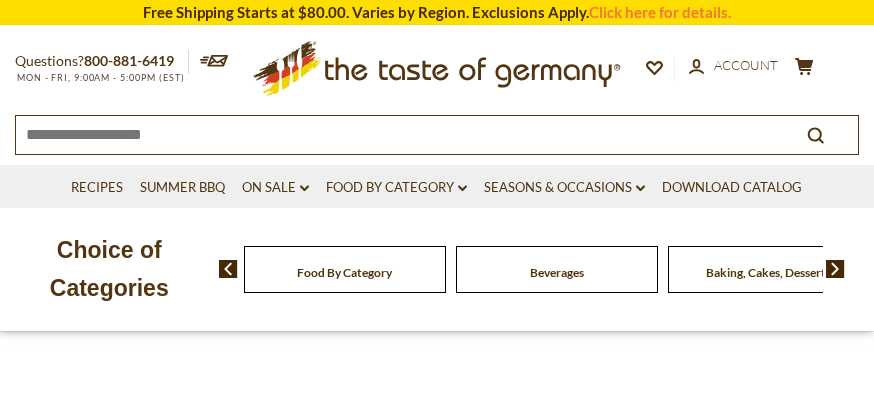 scroll, scrollTop: 0, scrollLeft: 0, axis: both 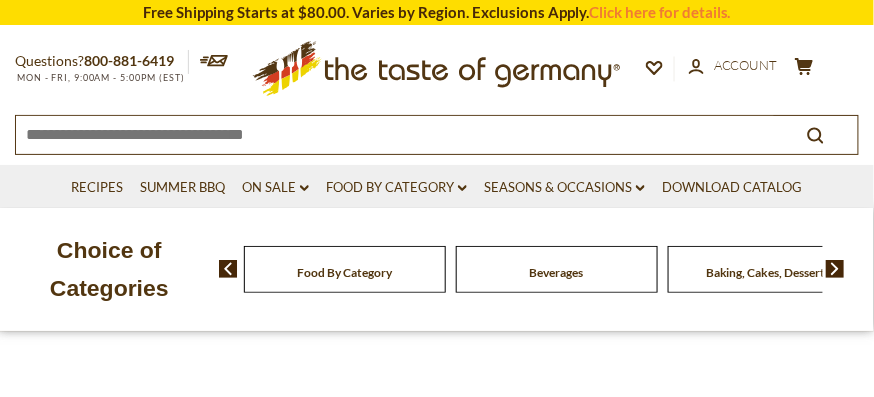 click at bounding box center [395, 133] 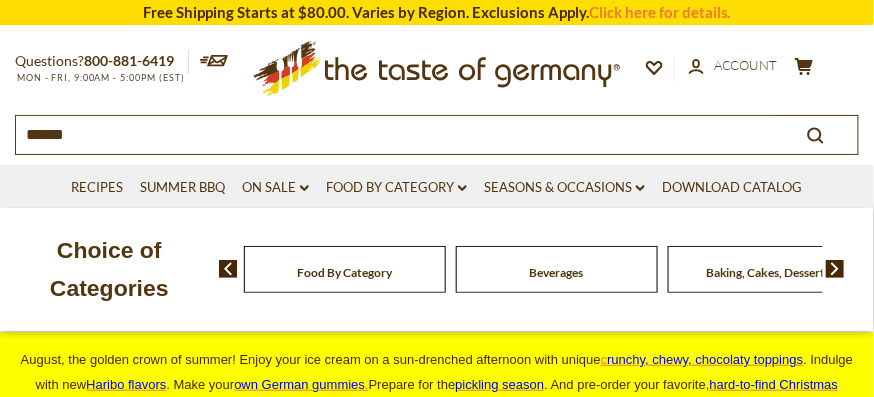 type on "*******" 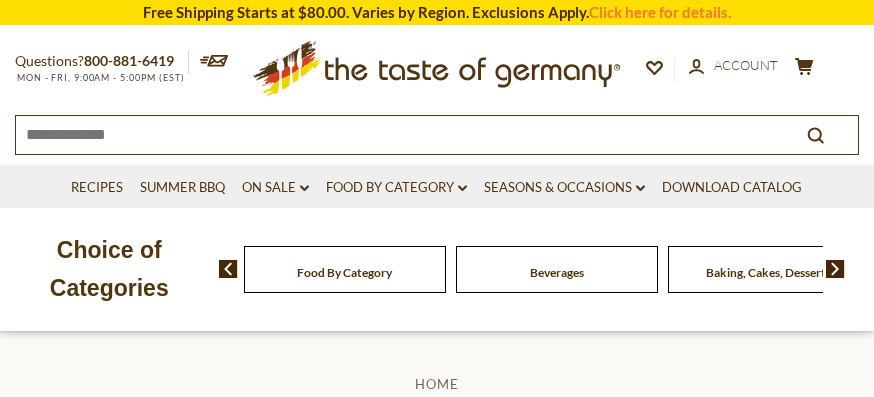 scroll, scrollTop: 0, scrollLeft: 0, axis: both 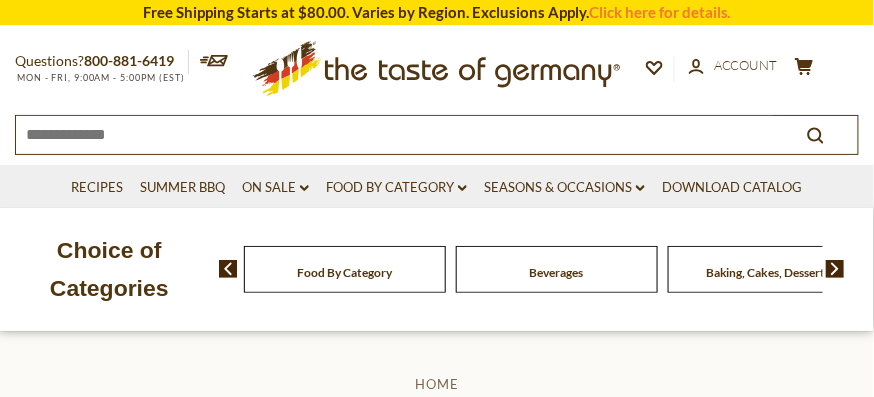 type on "*******" 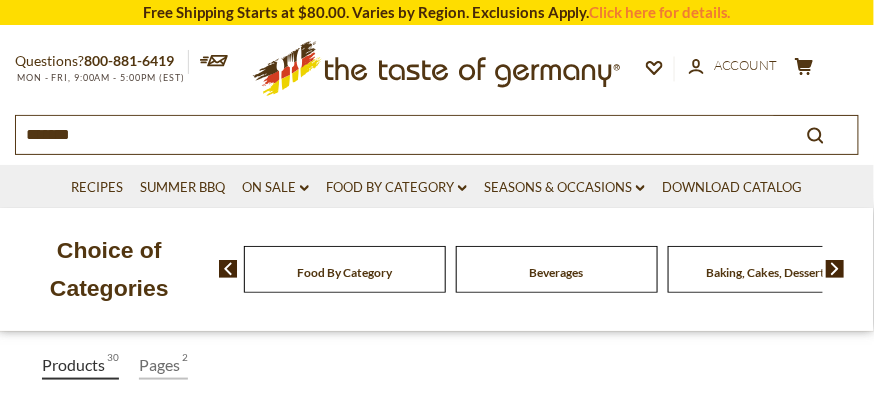 scroll, scrollTop: 238, scrollLeft: 0, axis: vertical 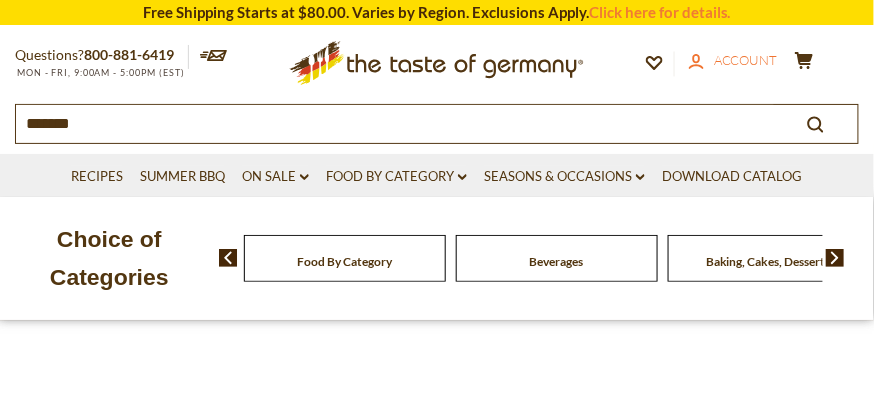 click on "Account" at bounding box center (746, 60) 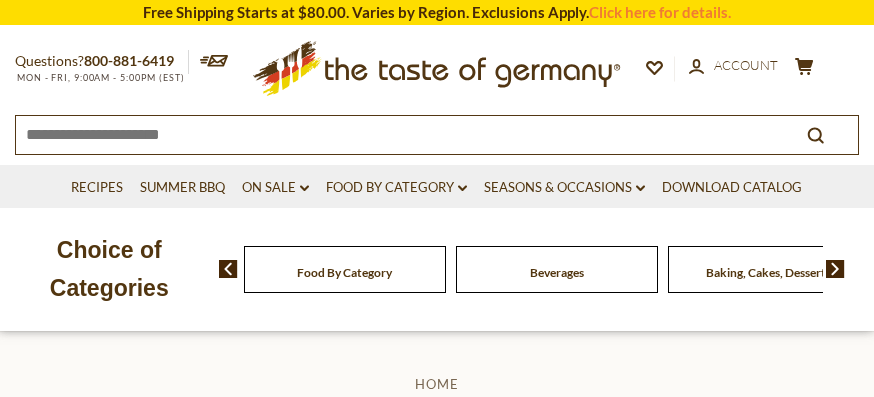 scroll, scrollTop: 0, scrollLeft: 0, axis: both 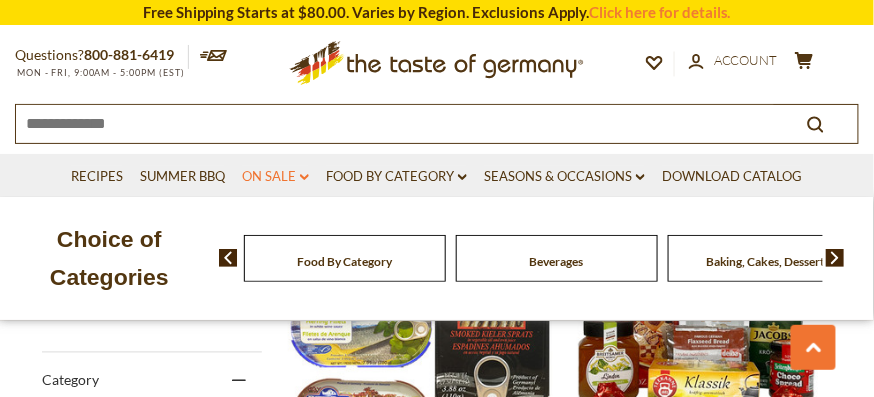 click on "On Sale
dropdown_arrow" at bounding box center (275, 177) 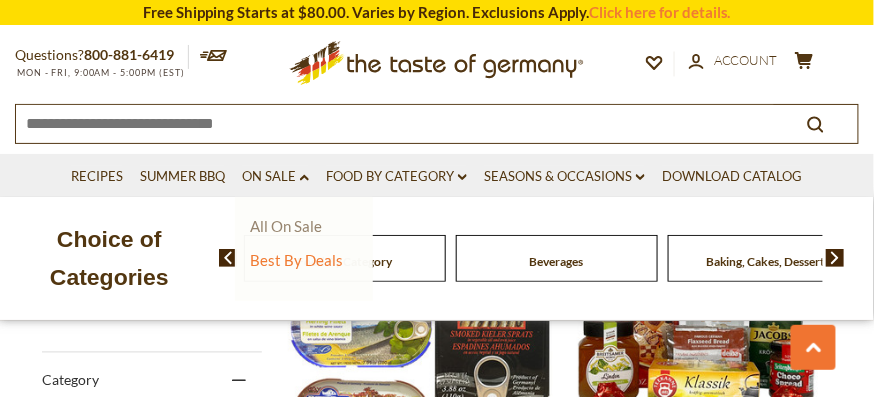 click on "All On Sale" at bounding box center (286, 226) 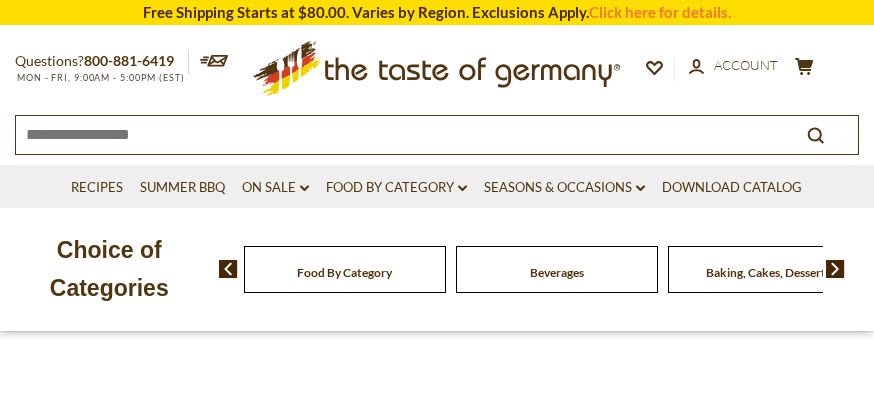 scroll, scrollTop: 0, scrollLeft: 0, axis: both 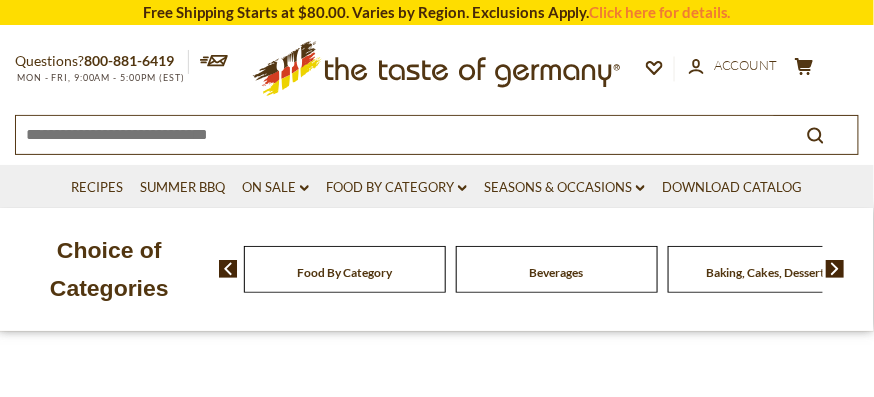 click at bounding box center [228, 269] 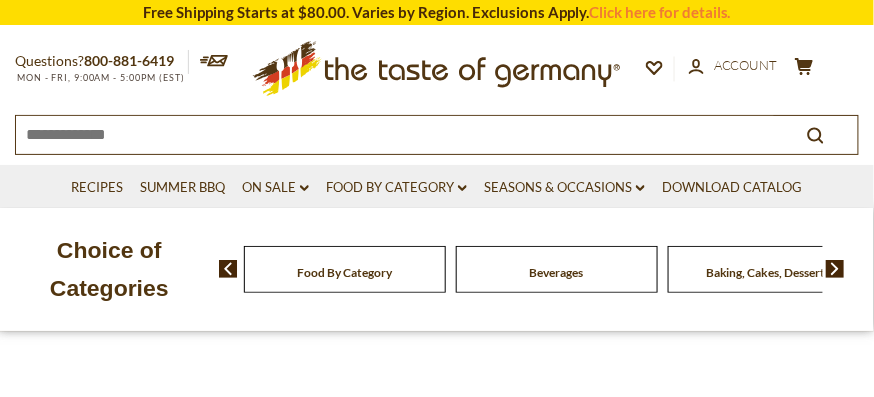 click on "Choice of Categories" at bounding box center [109, 269] 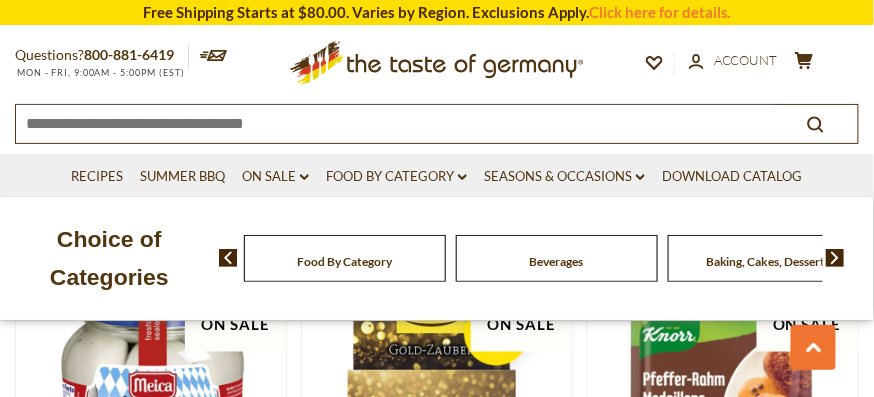 scroll, scrollTop: 440, scrollLeft: 0, axis: vertical 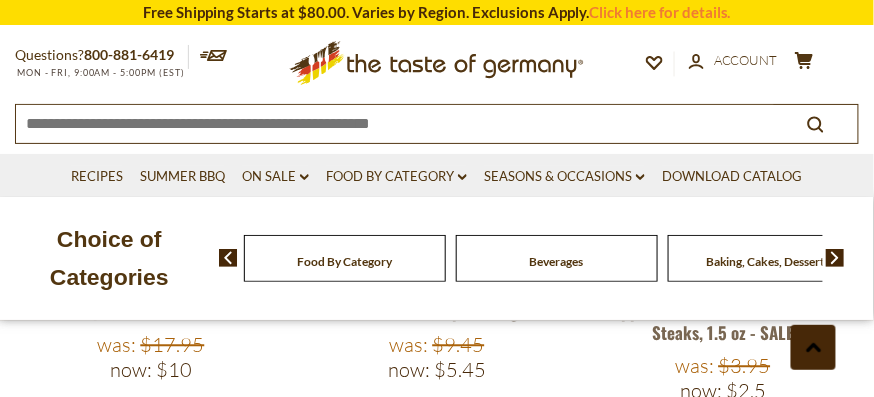 click at bounding box center [813, 347] 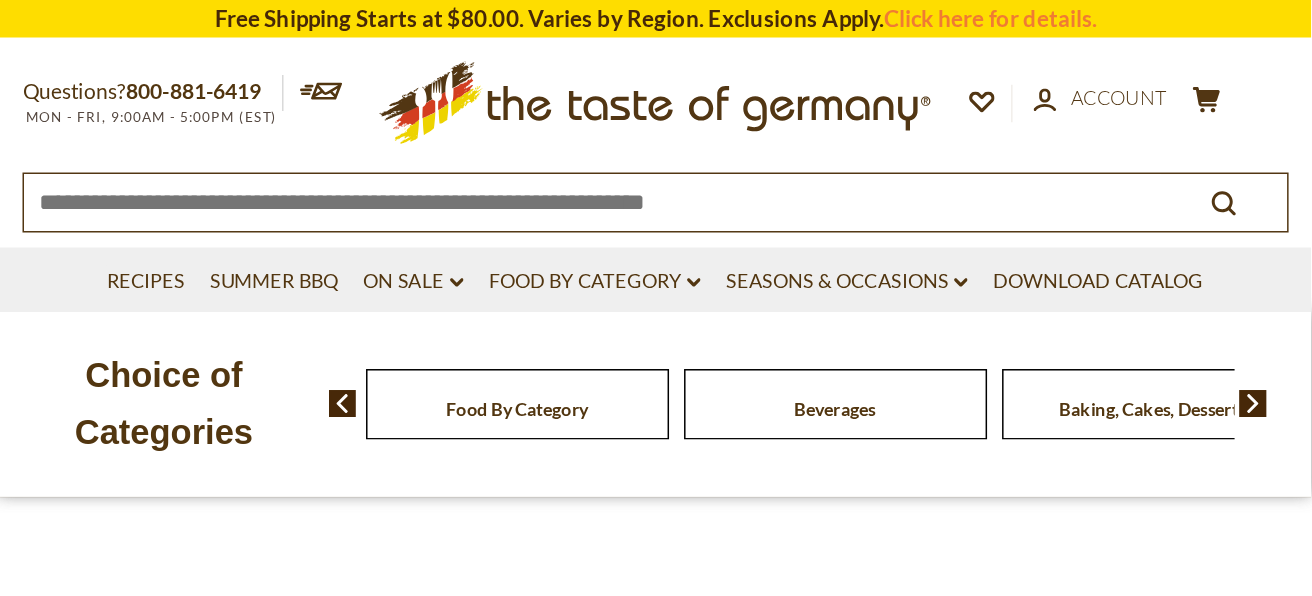 scroll, scrollTop: 0, scrollLeft: 0, axis: both 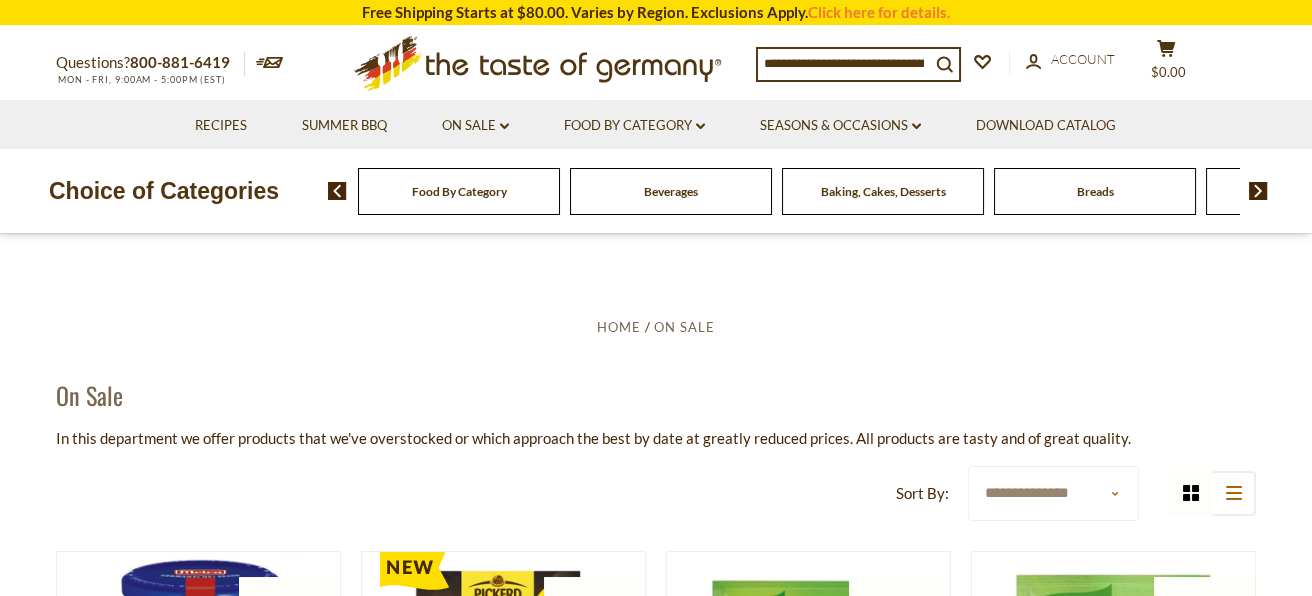 drag, startPoint x: 831, startPoint y: 2, endPoint x: 333, endPoint y: 354, distance: 609.8426 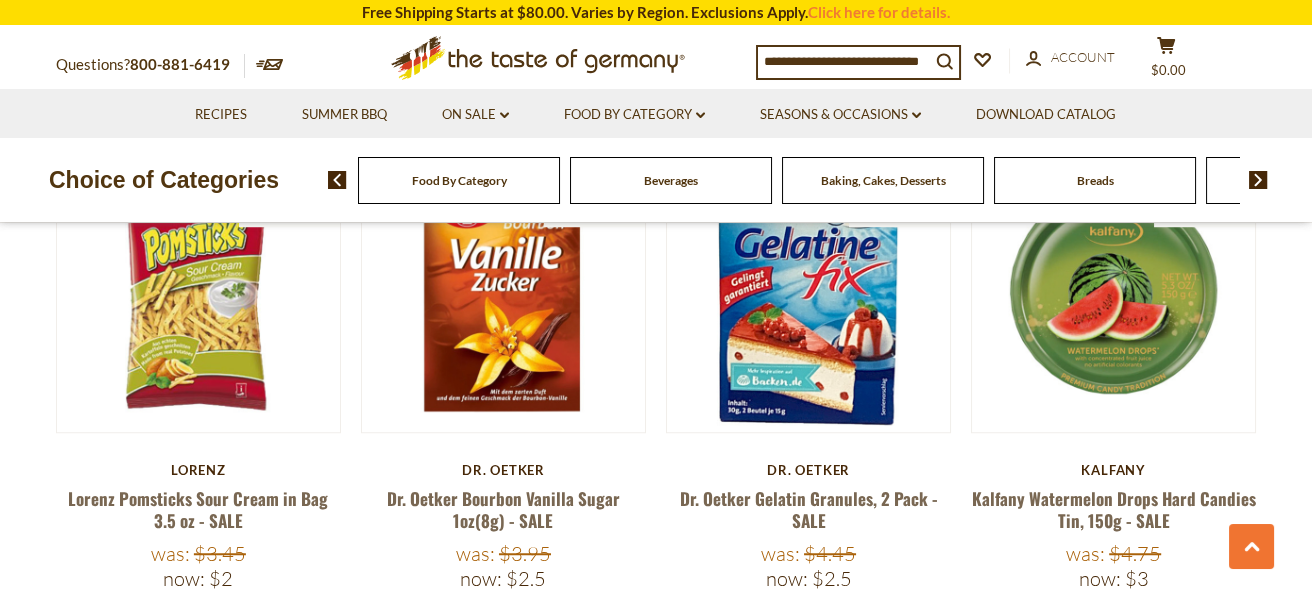 scroll, scrollTop: 2976, scrollLeft: 0, axis: vertical 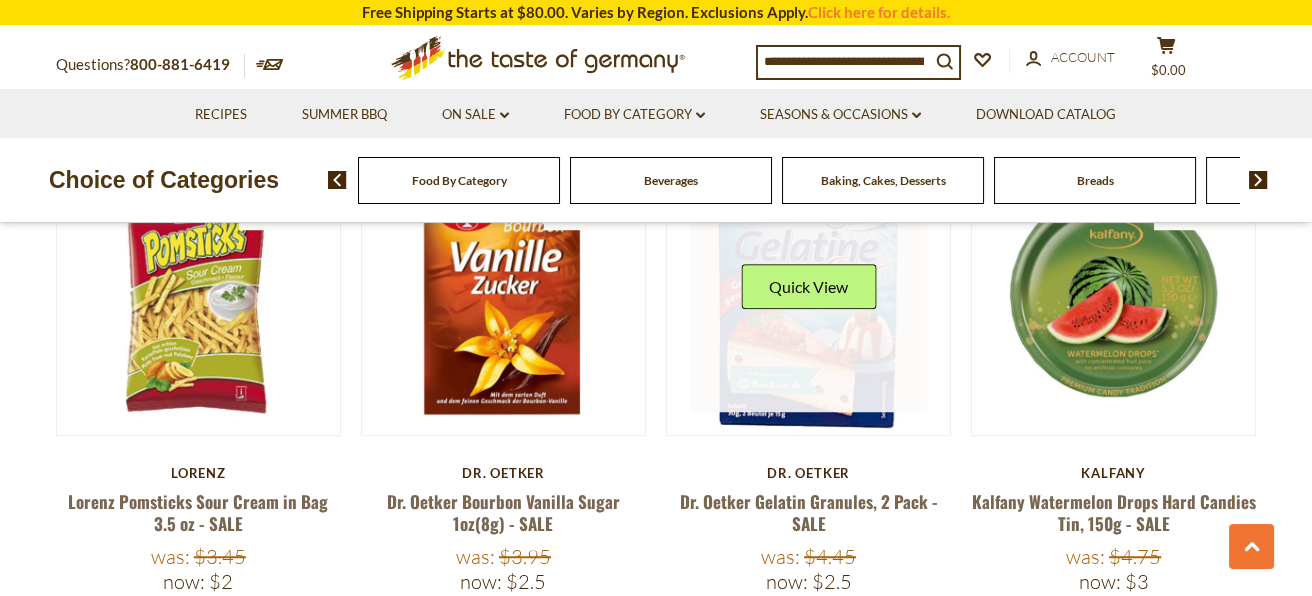 click at bounding box center (809, 294) 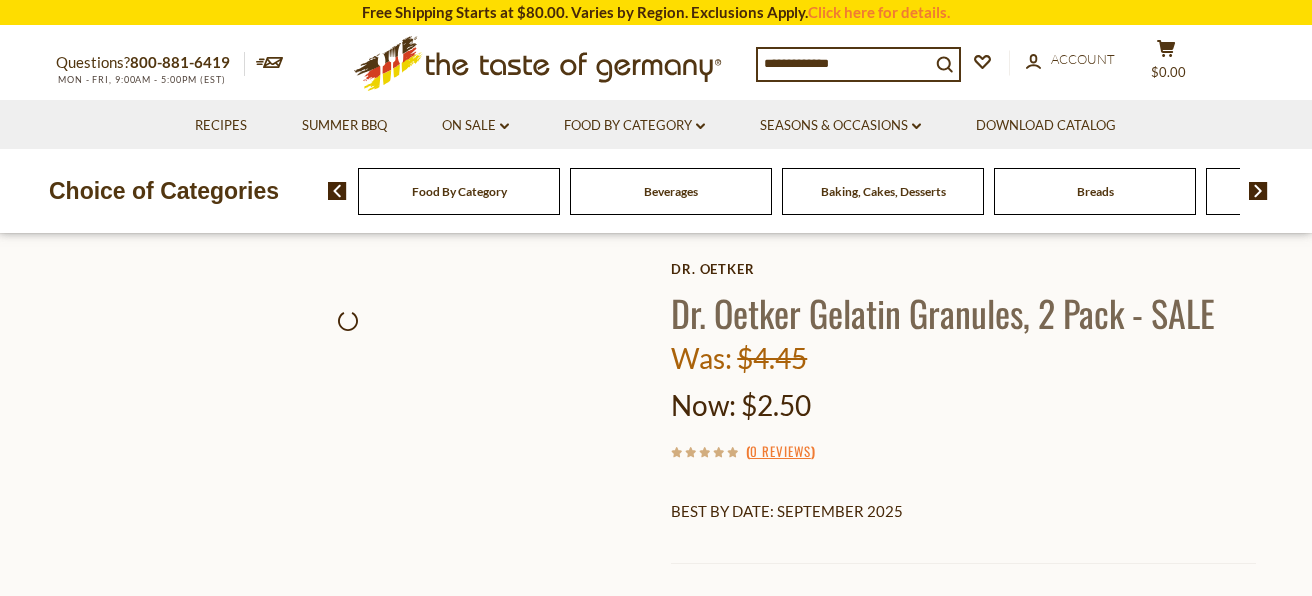 scroll, scrollTop: 0, scrollLeft: 0, axis: both 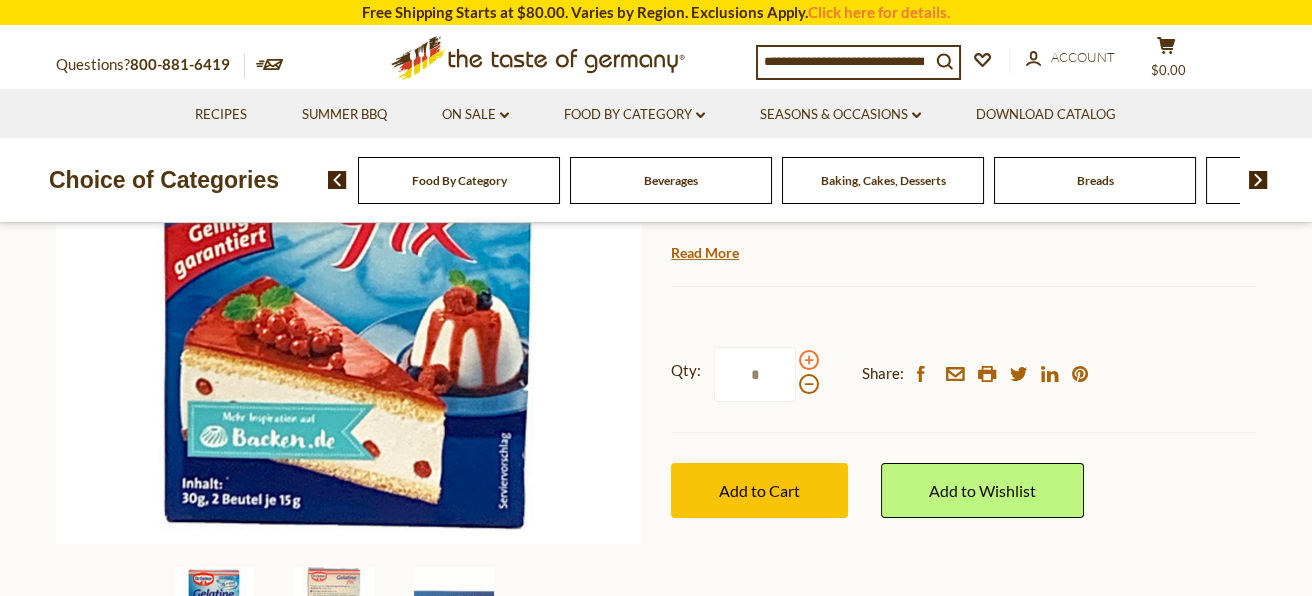 click at bounding box center (809, 360) 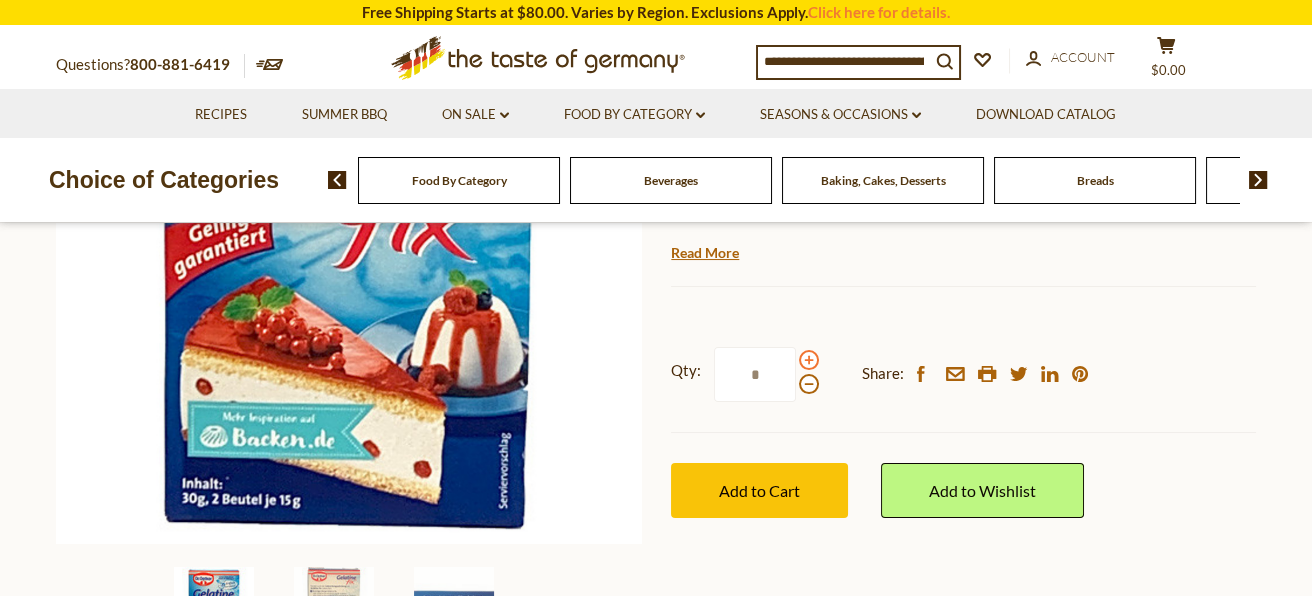 click at bounding box center [809, 360] 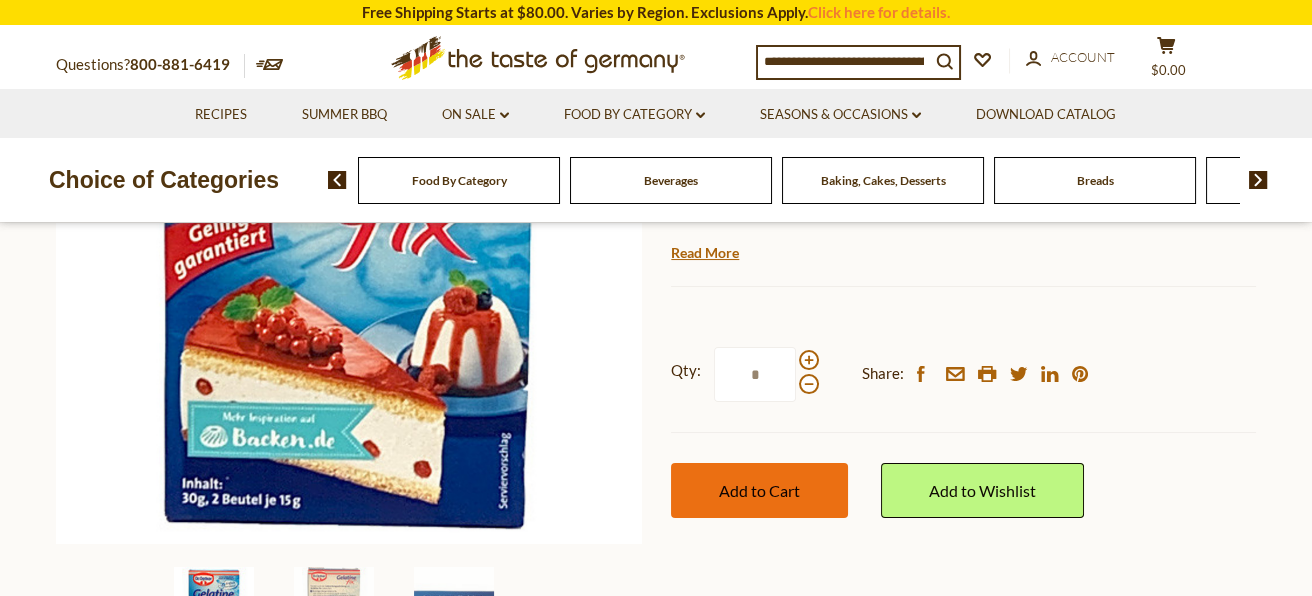 click on "Add to Cart" at bounding box center [759, 490] 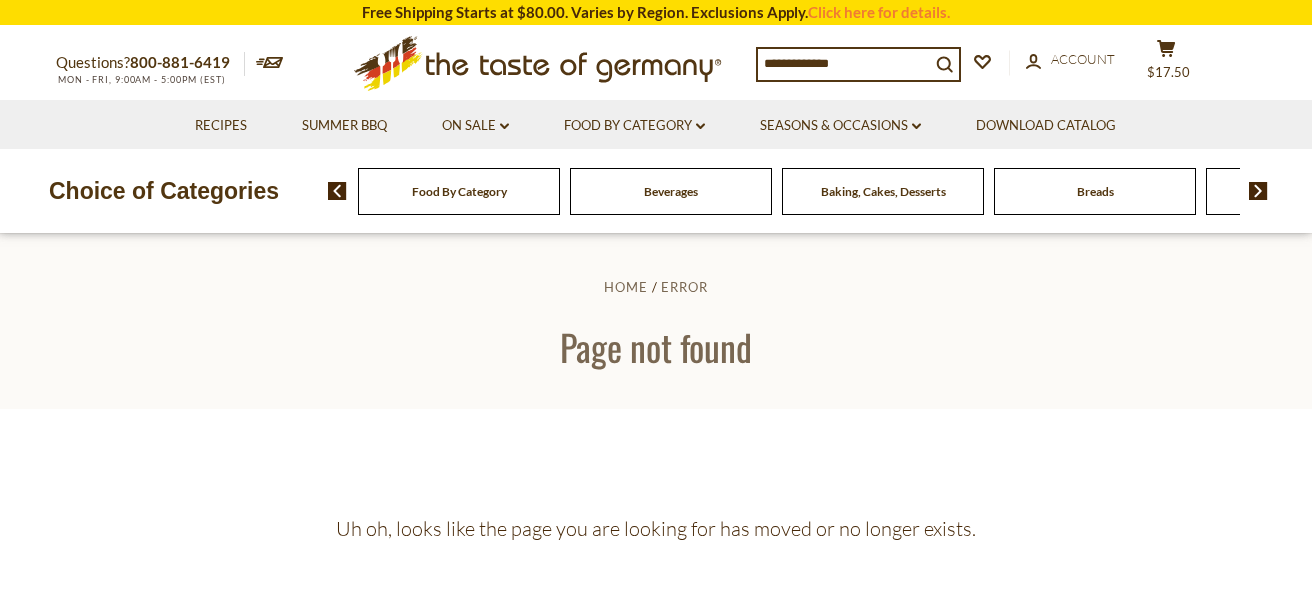 scroll, scrollTop: 1128, scrollLeft: 0, axis: vertical 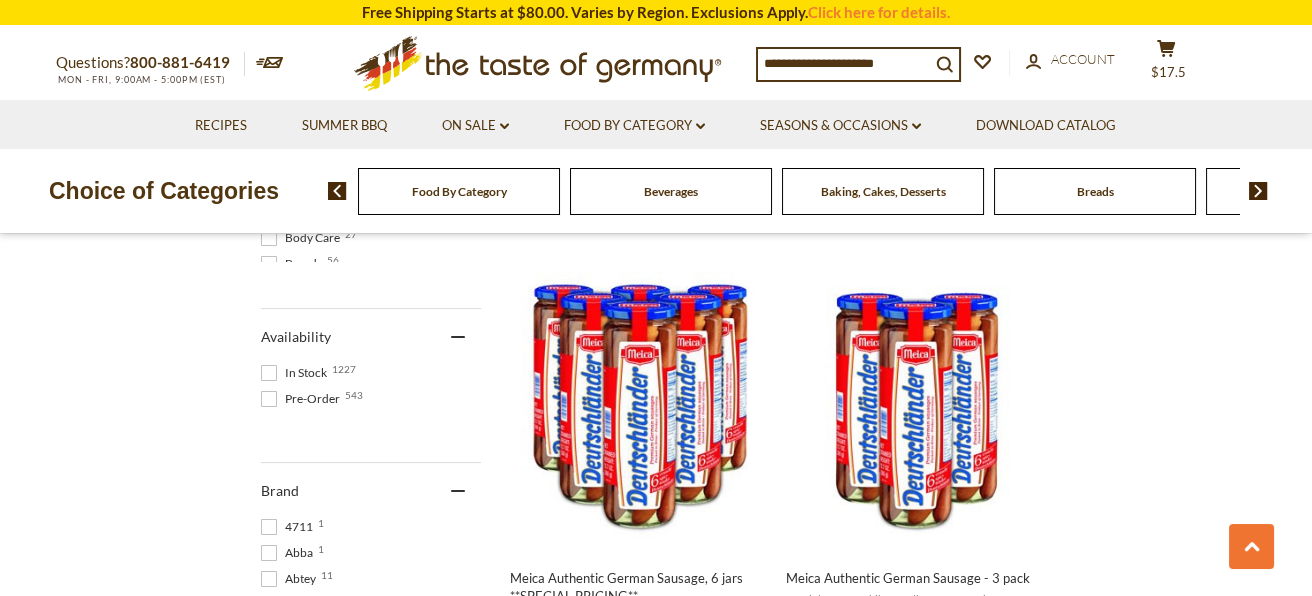 click at bounding box center [337, 191] 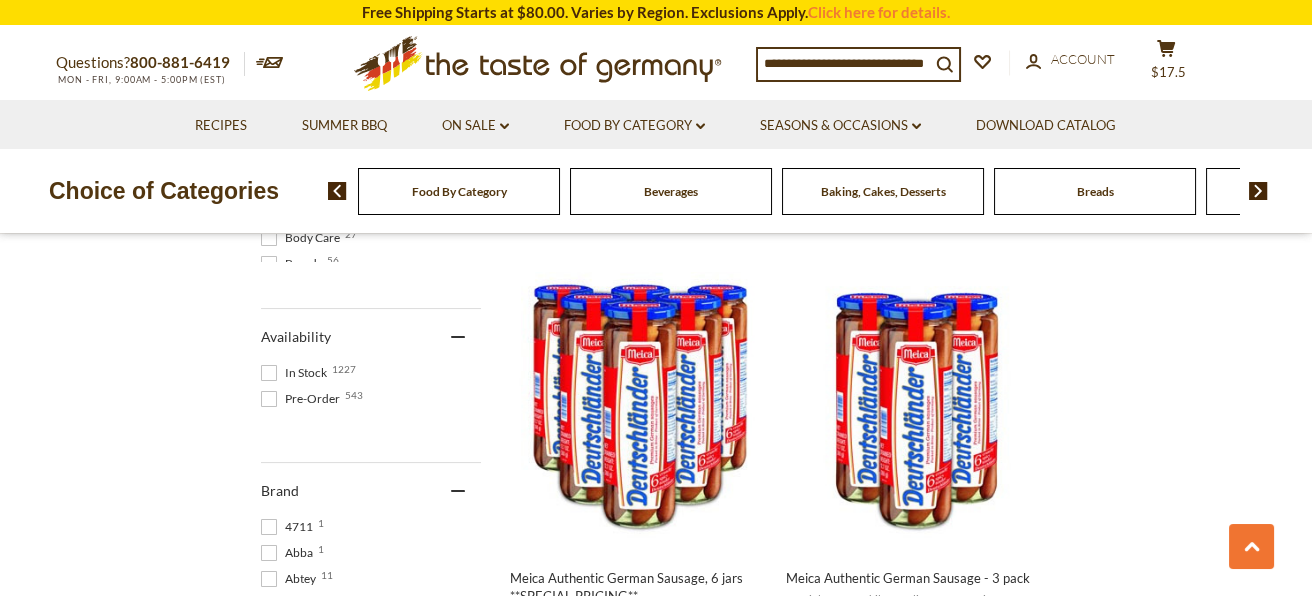 click at bounding box center (337, 191) 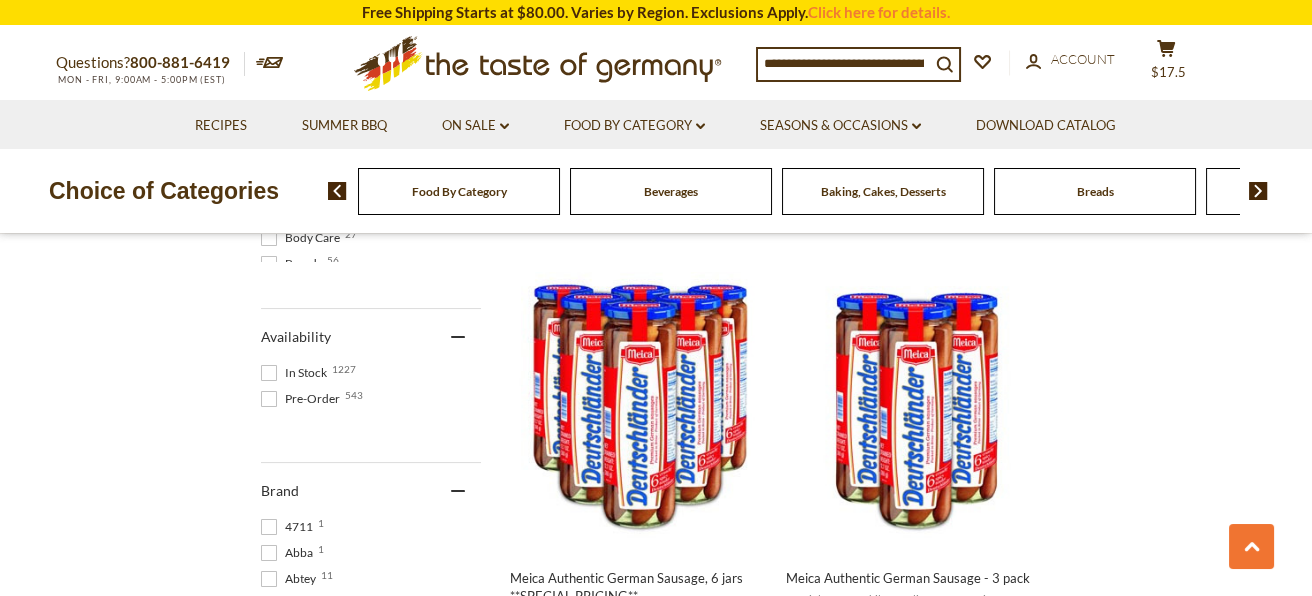 click at bounding box center [1258, 191] 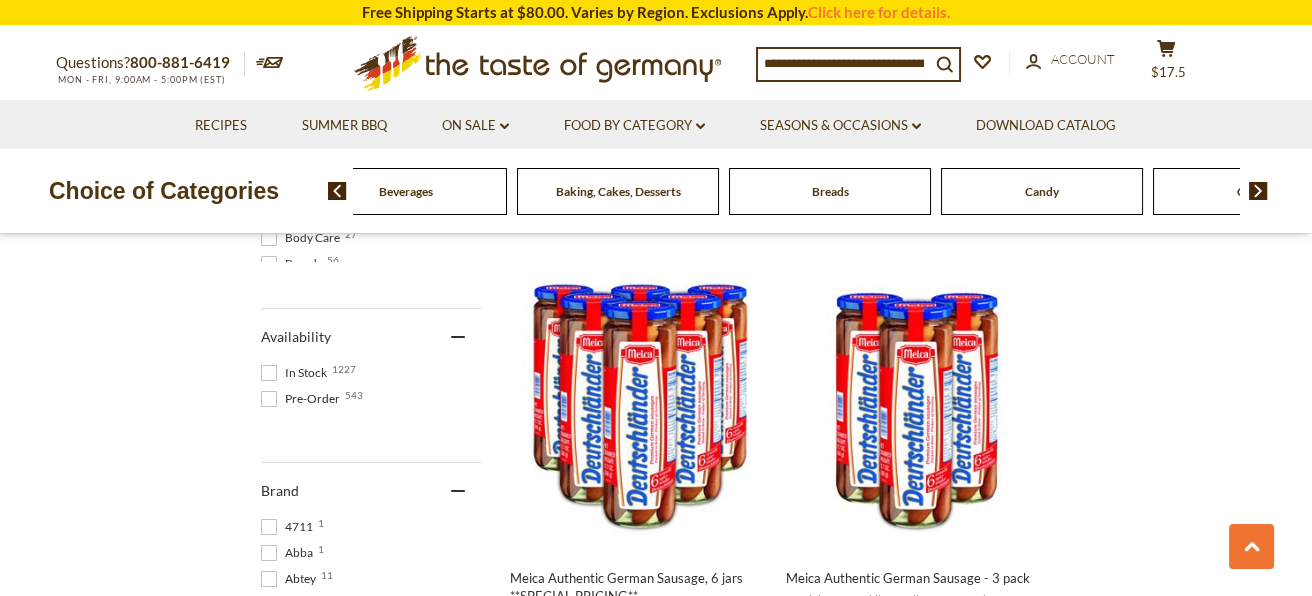 click at bounding box center [1258, 191] 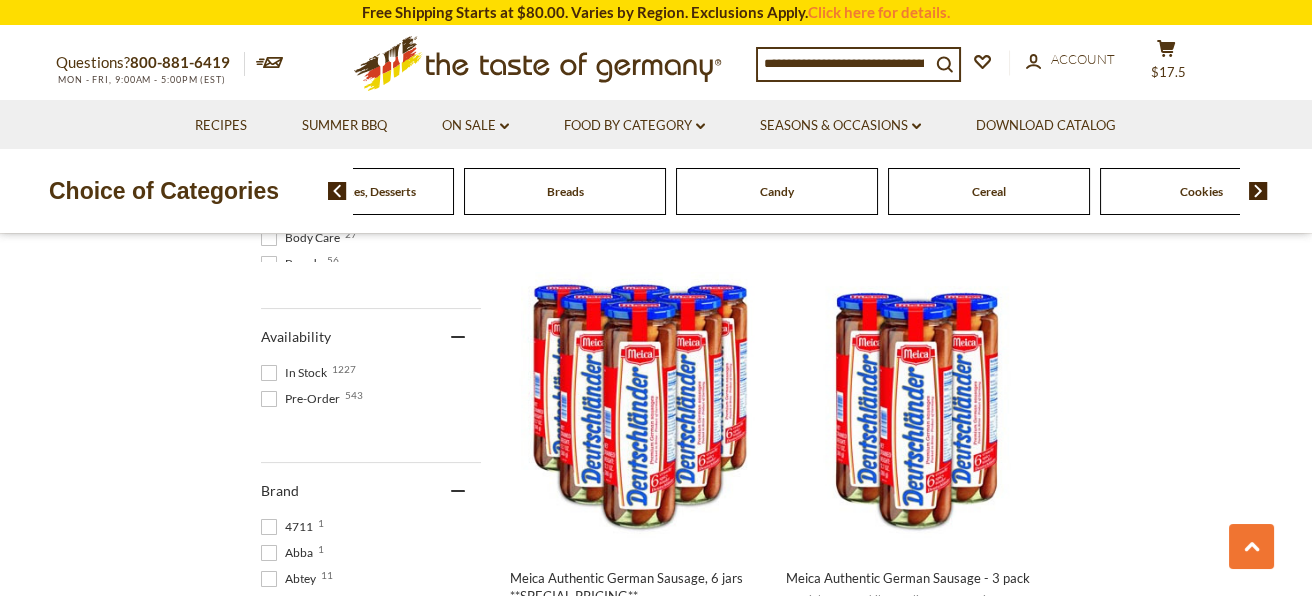 click at bounding box center [1258, 191] 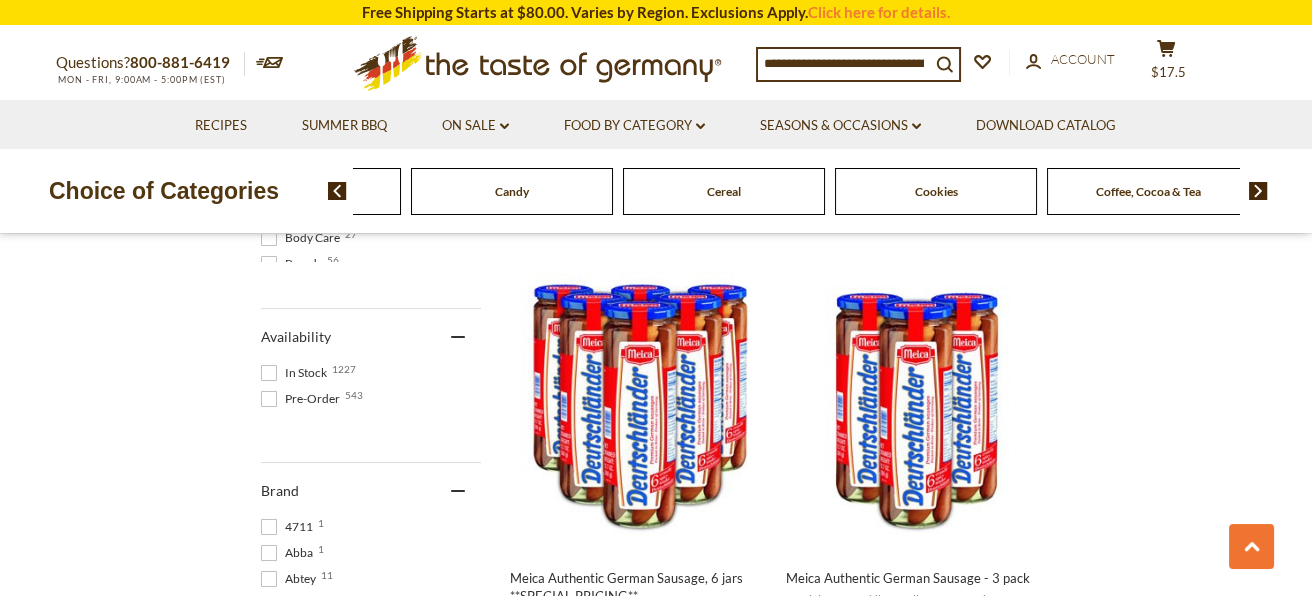click at bounding box center (1258, 191) 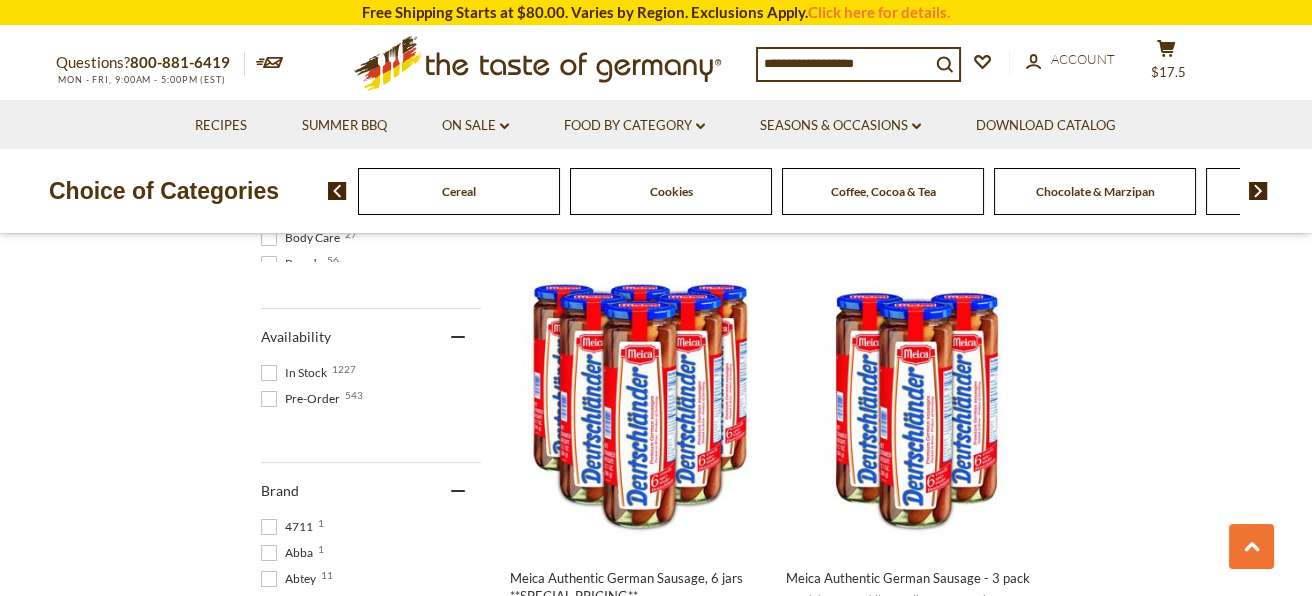 click at bounding box center (1258, 191) 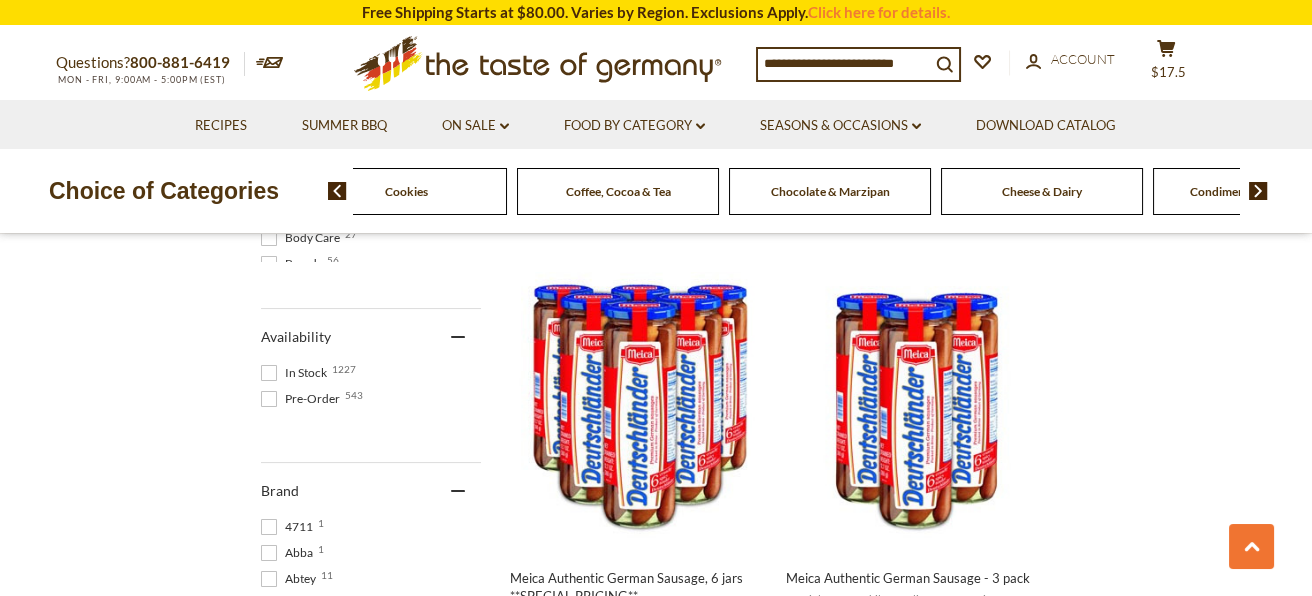 click at bounding box center (1258, 191) 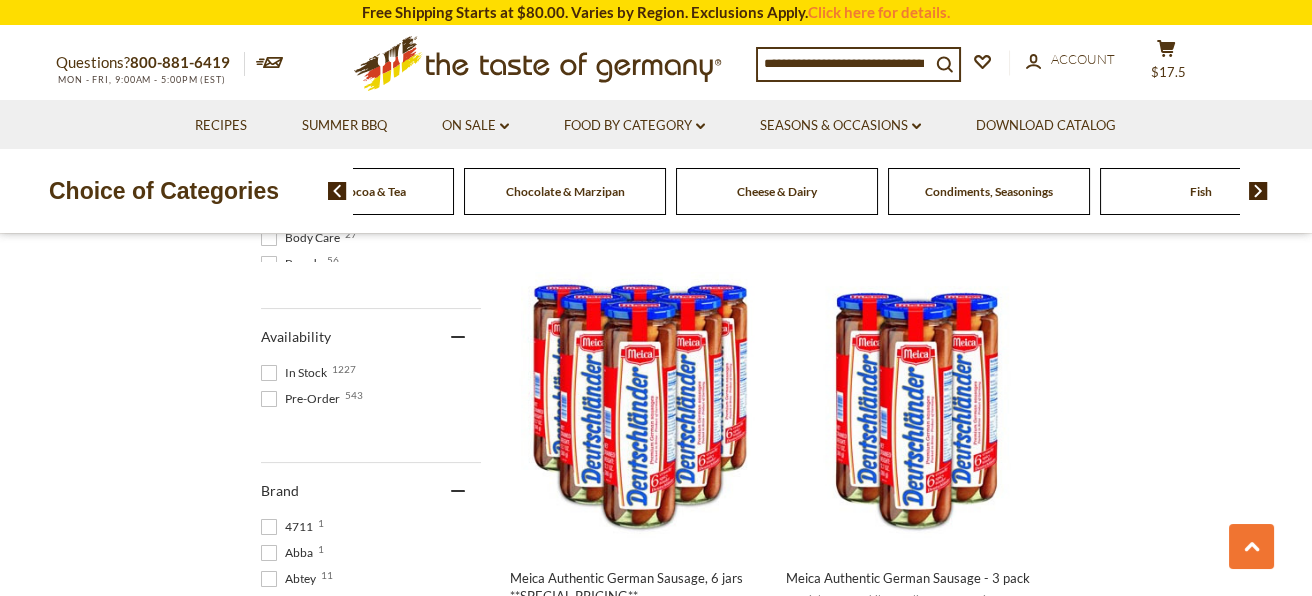 click at bounding box center (1258, 191) 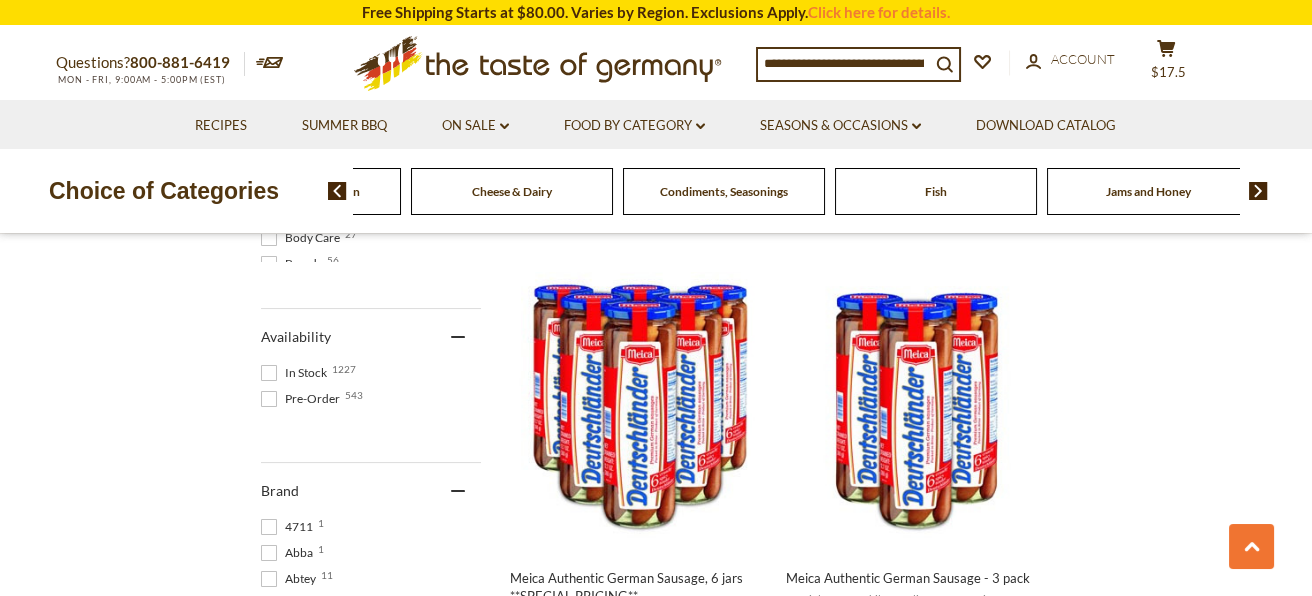 click at bounding box center [1258, 191] 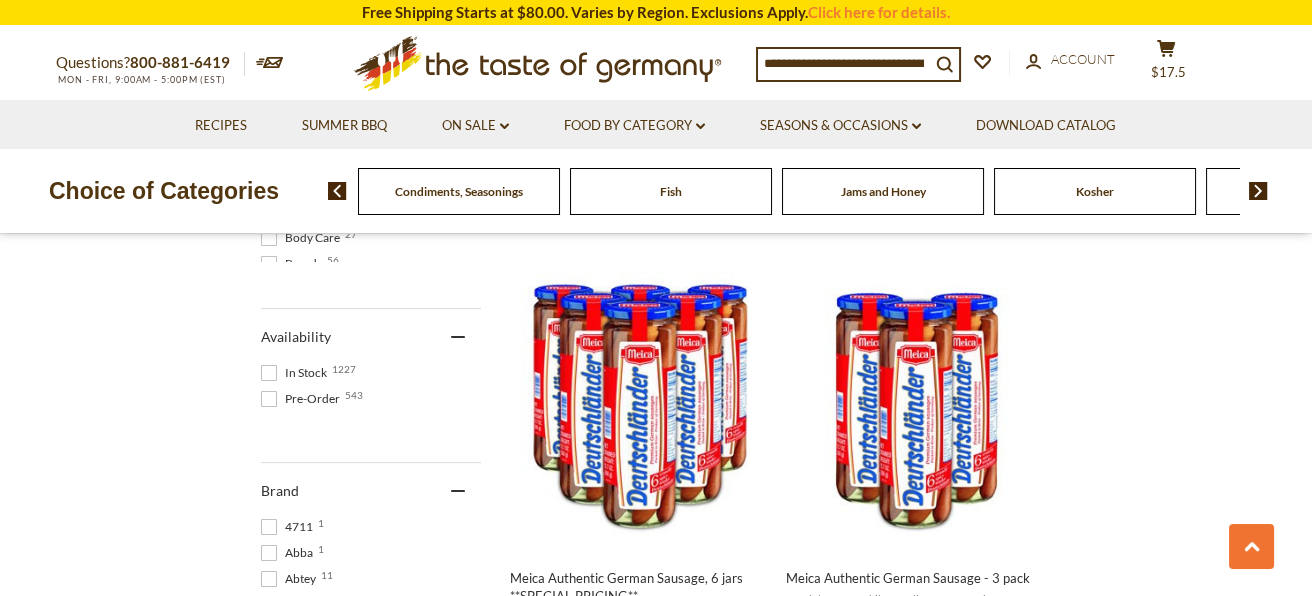 click at bounding box center [1258, 191] 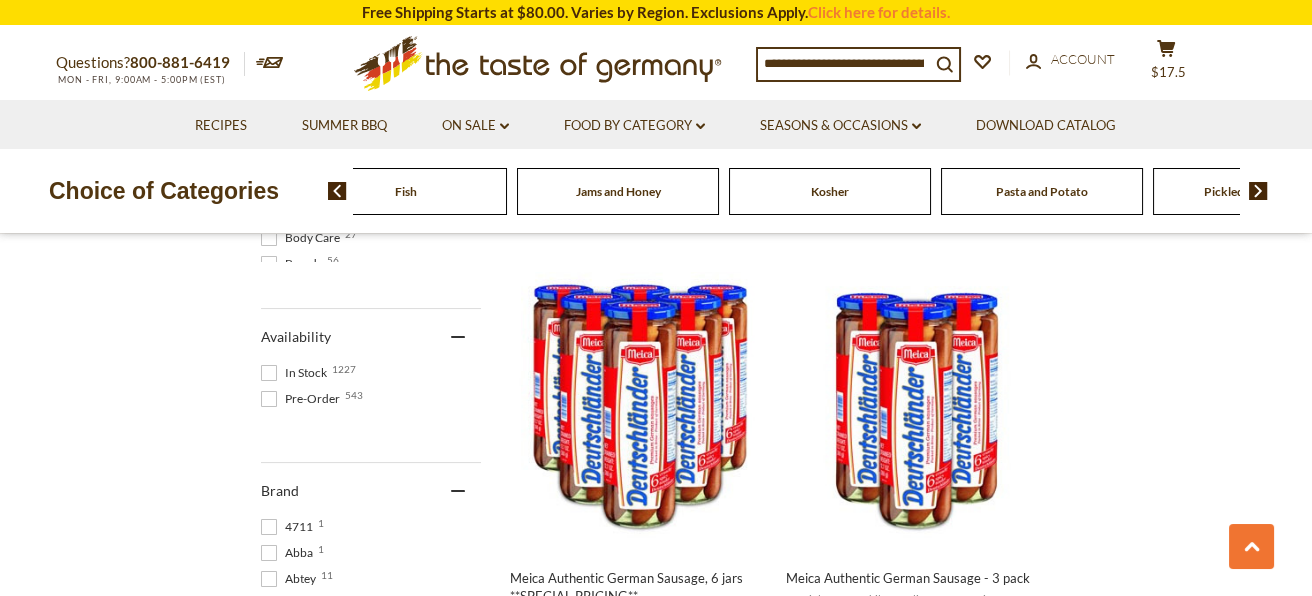 click at bounding box center [1258, 191] 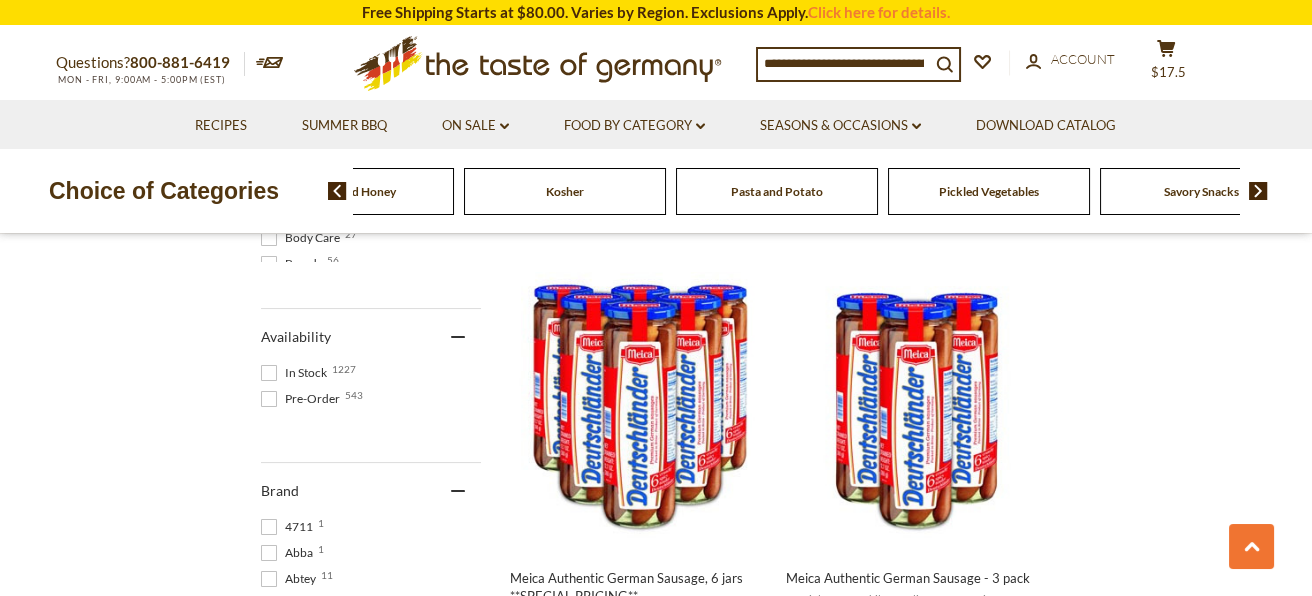 click at bounding box center [1258, 191] 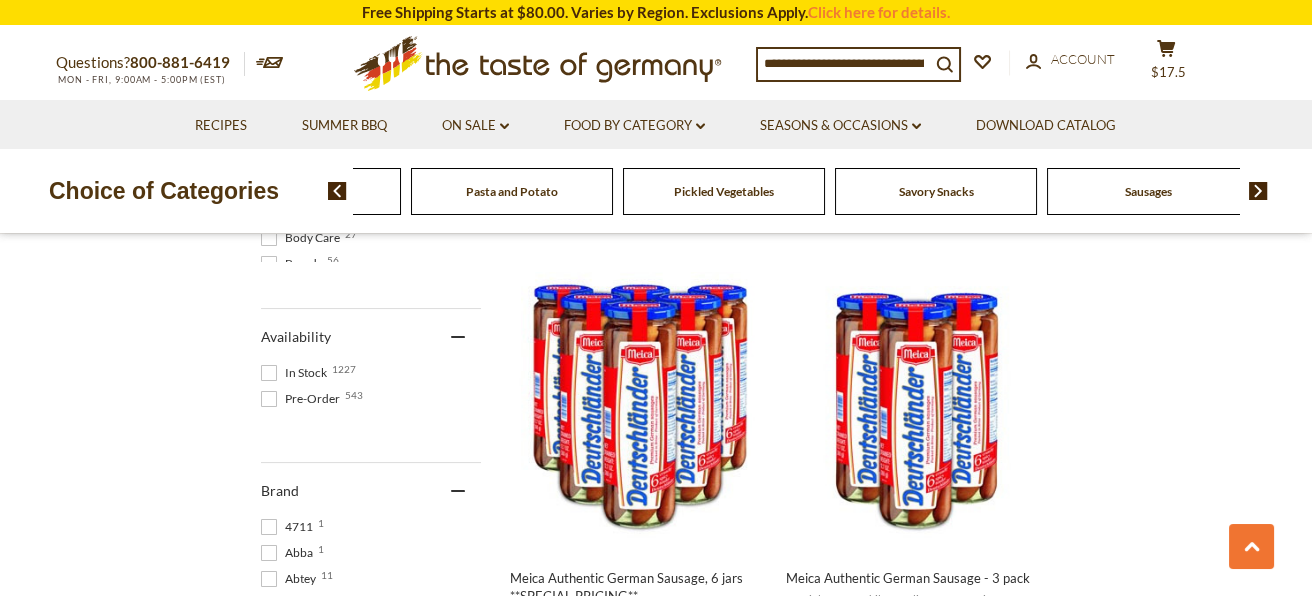 click at bounding box center (1258, 191) 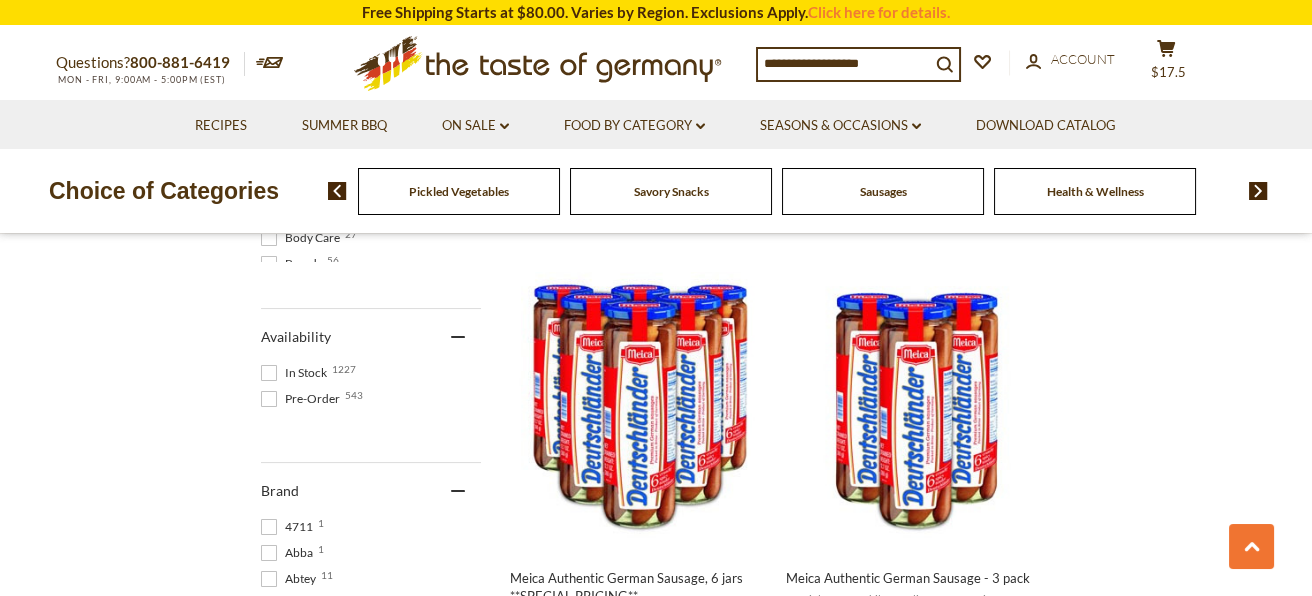 click at bounding box center [1258, 191] 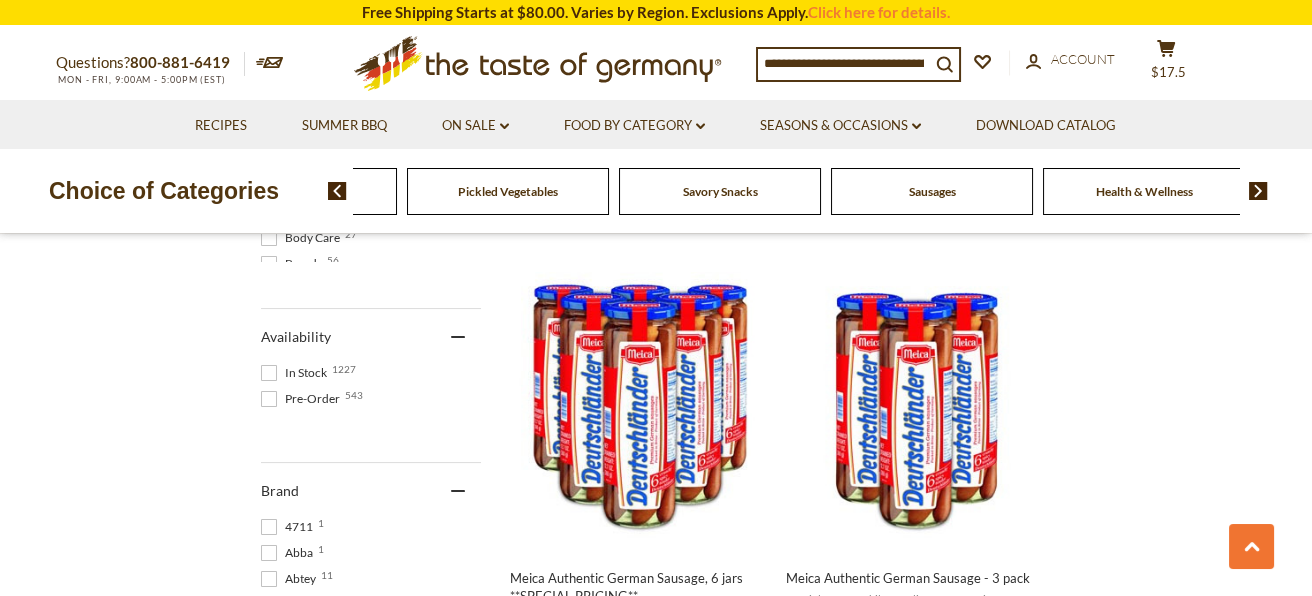 click on "Food By Category
Beverages
Baking, Cakes, Desserts
Breads
Candy
Cereal
Cookies
Coffee, Cocoa & Tea
Chocolate & Marzipan
Cheese & Dairy" at bounding box center [820, 191] 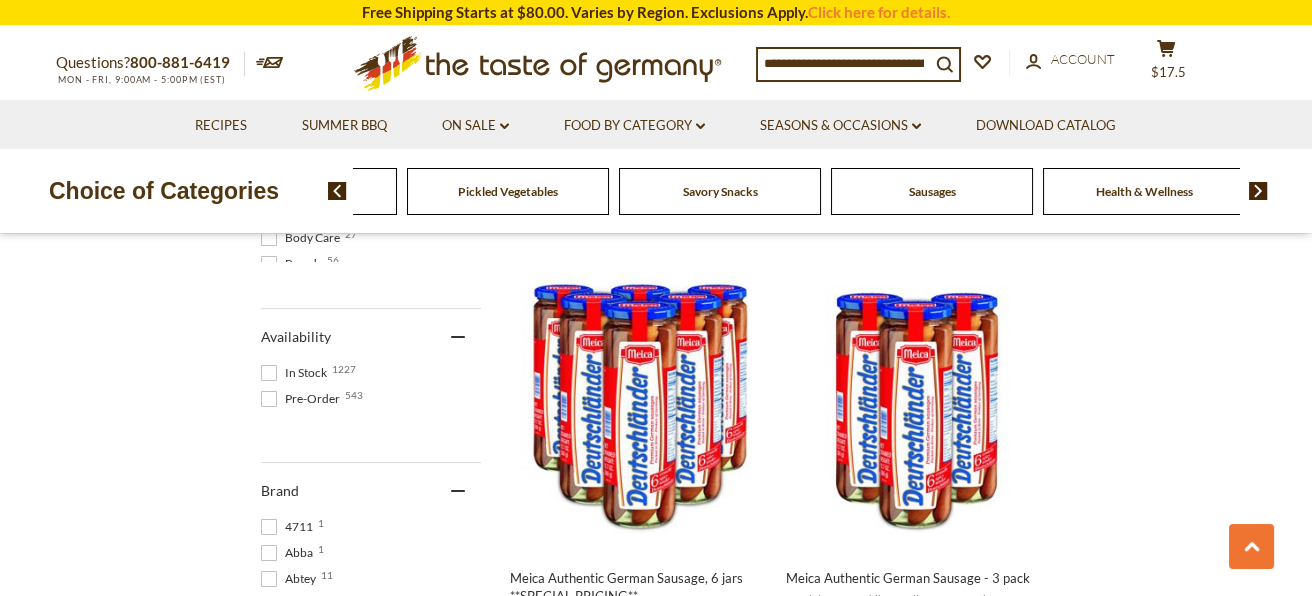click at bounding box center [337, 191] 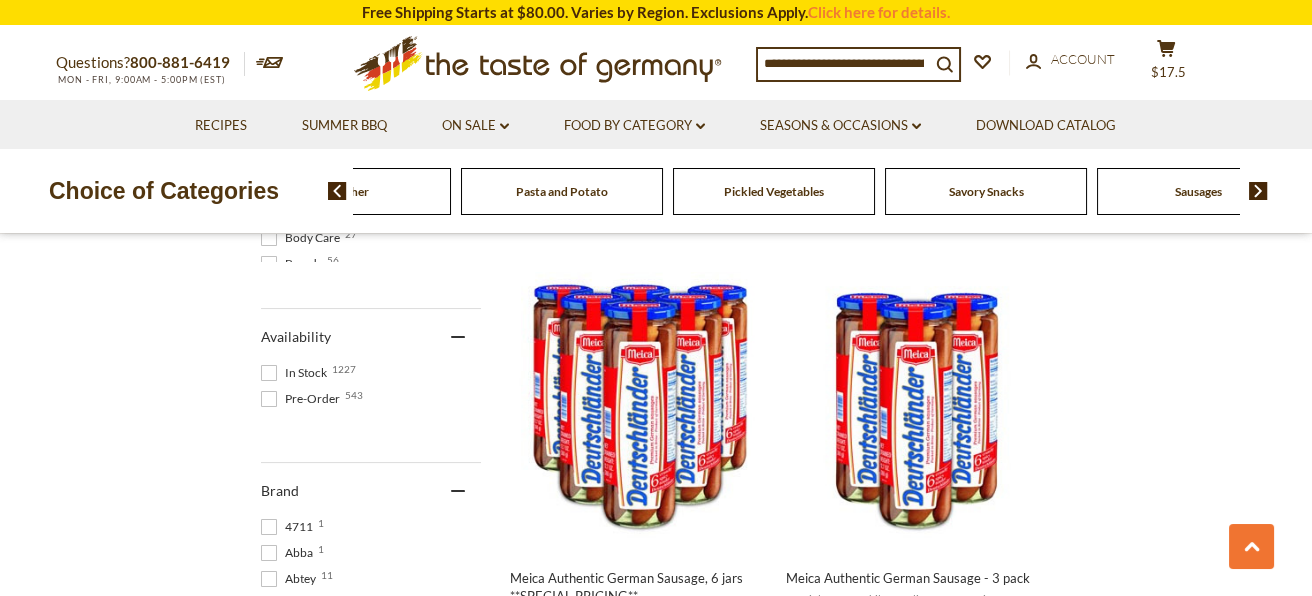 click at bounding box center [337, 191] 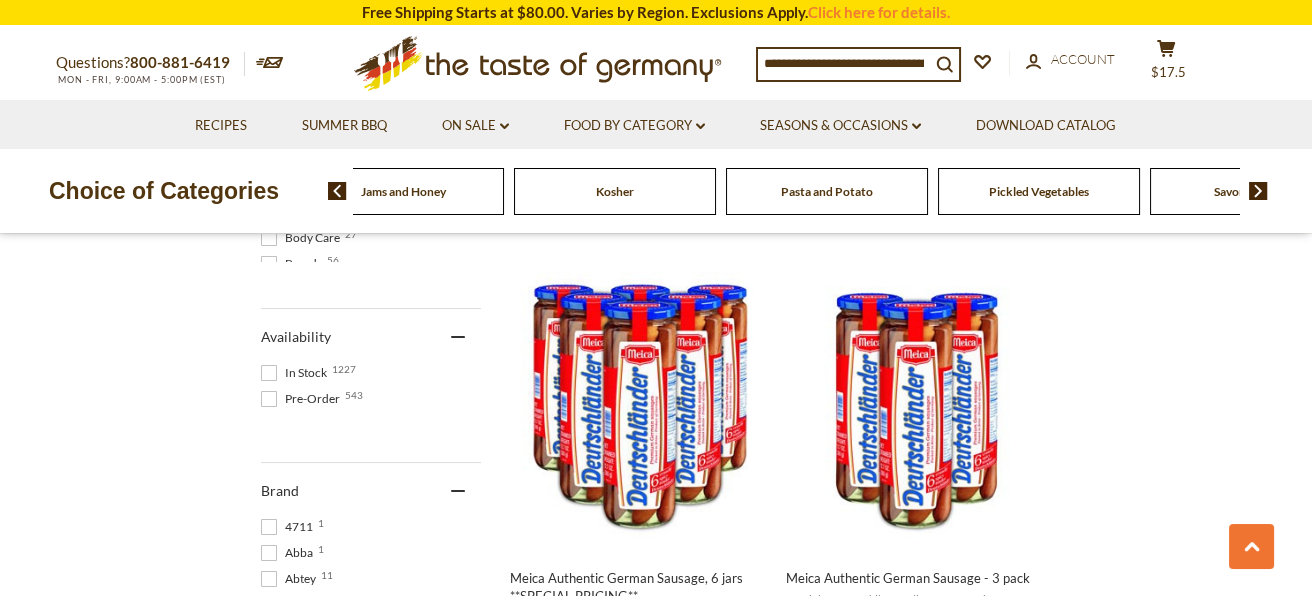 click at bounding box center (337, 191) 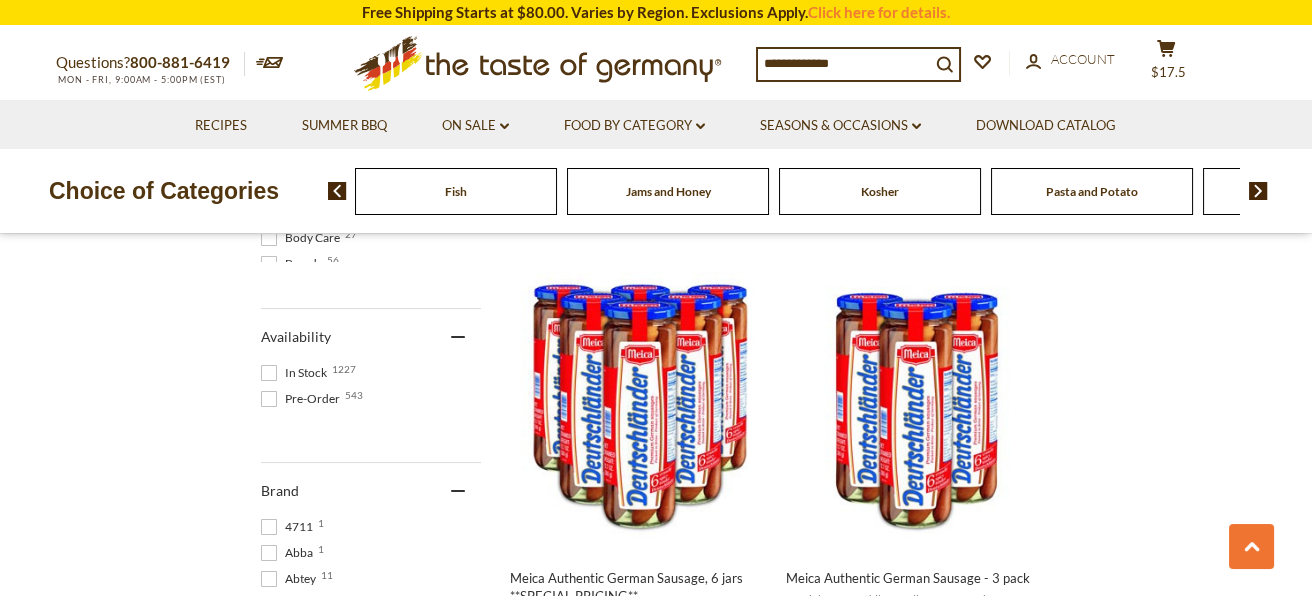 click on "Fish" at bounding box center (-1876, 191) 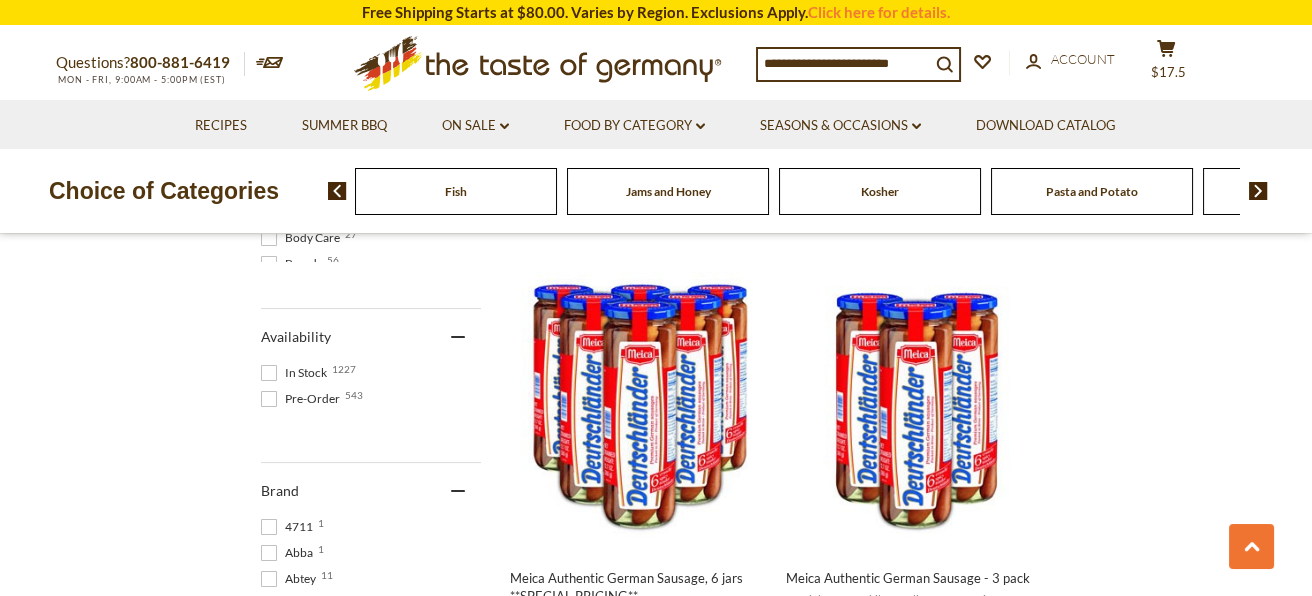 click on "Fish" at bounding box center [-1876, 191] 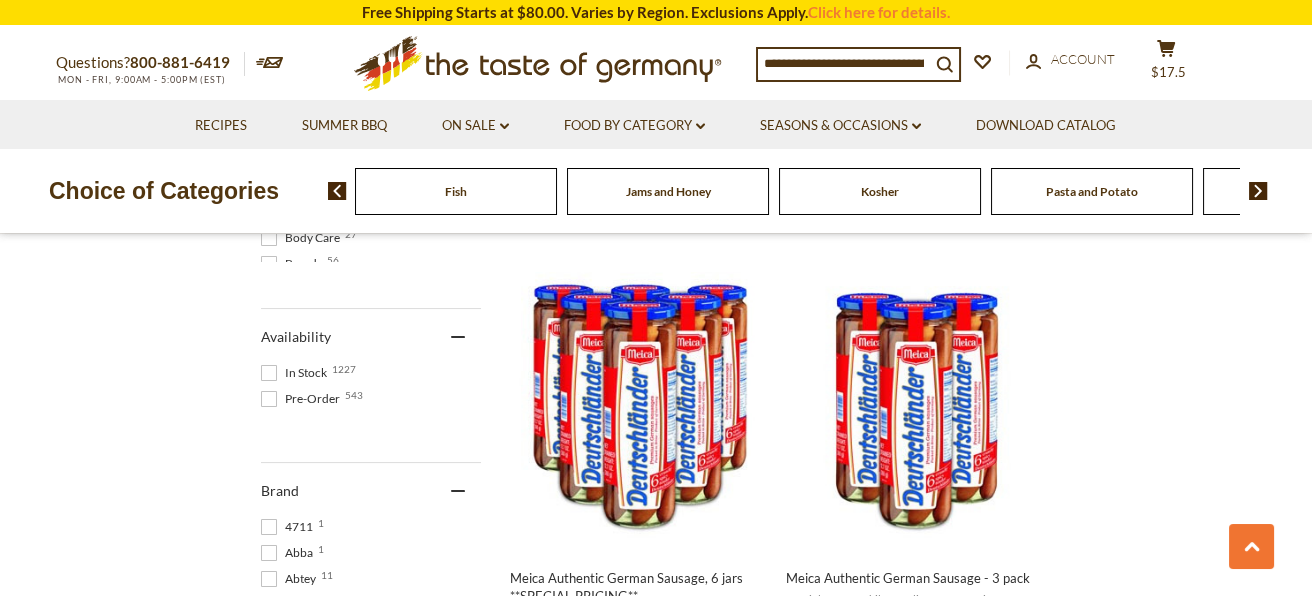 click on "Fish" at bounding box center [-1876, 191] 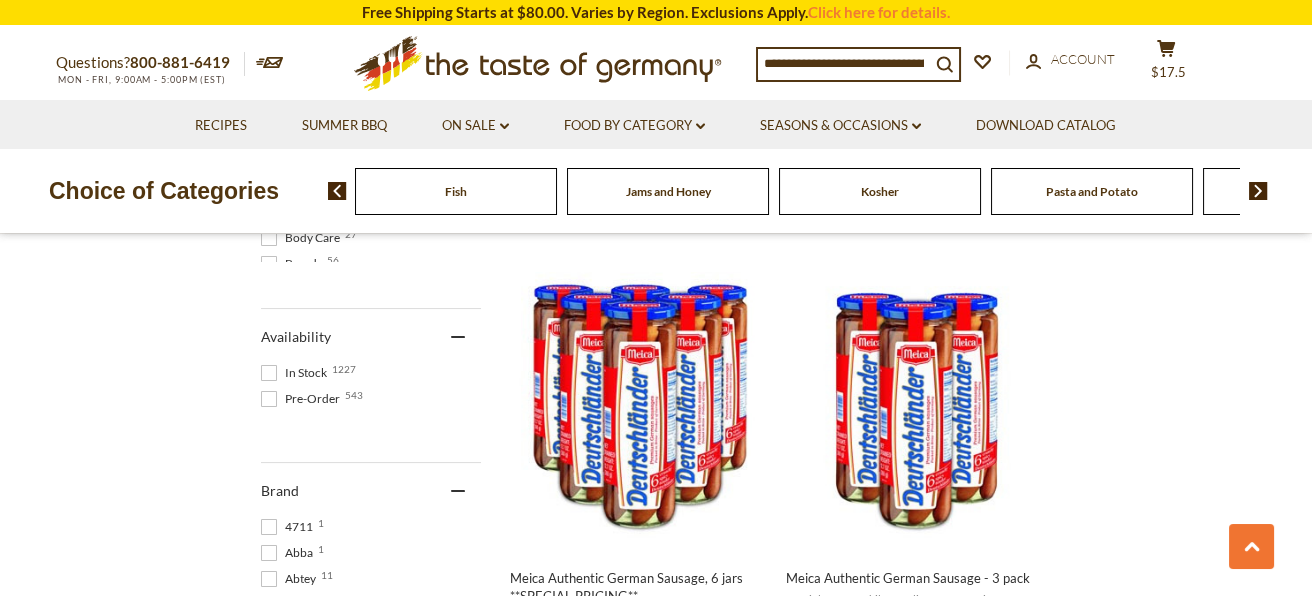 click on "Fish" at bounding box center [-1876, 191] 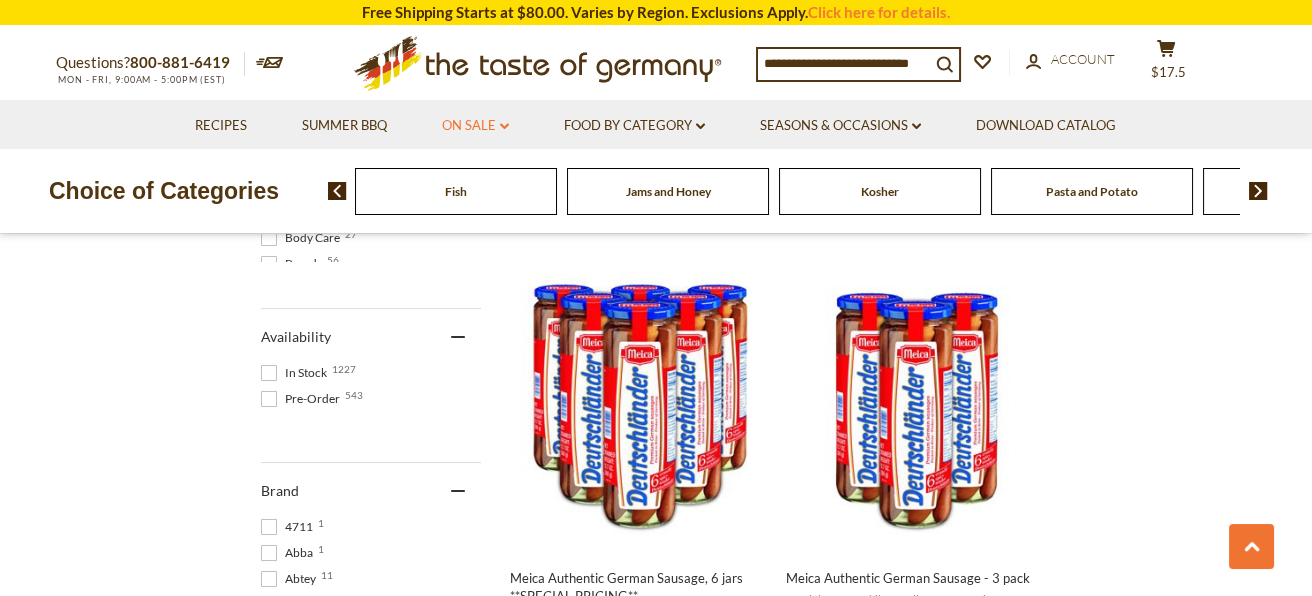 click on "On Sale
dropdown_arrow" at bounding box center (475, 126) 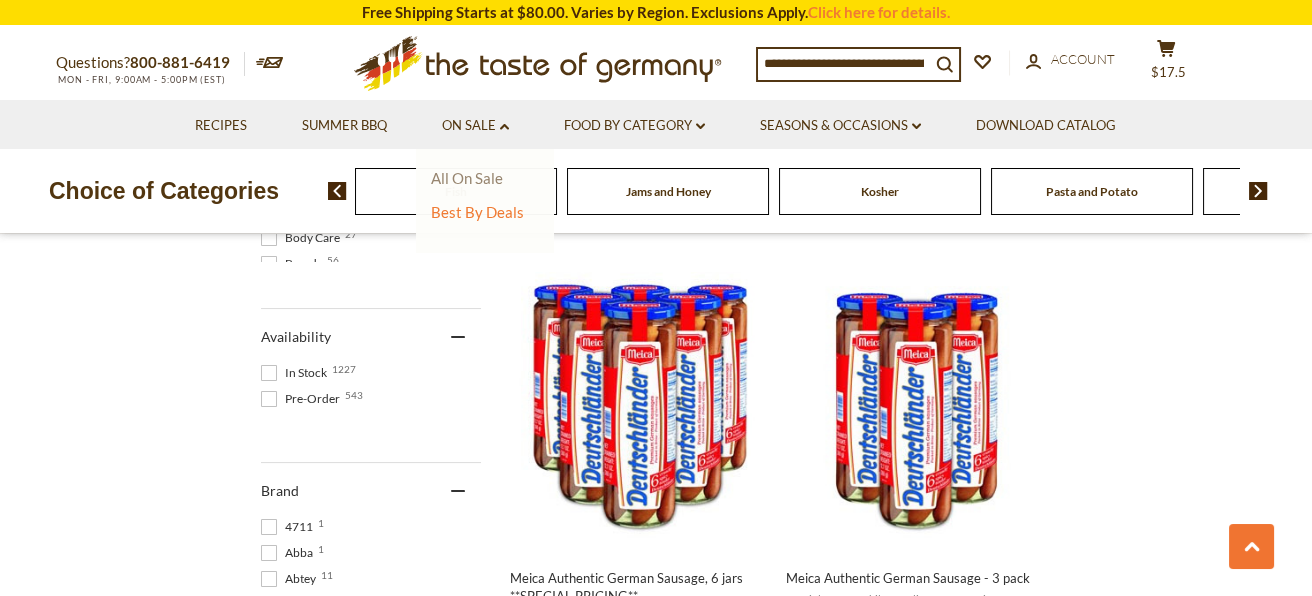 click on "All On Sale" at bounding box center [467, 178] 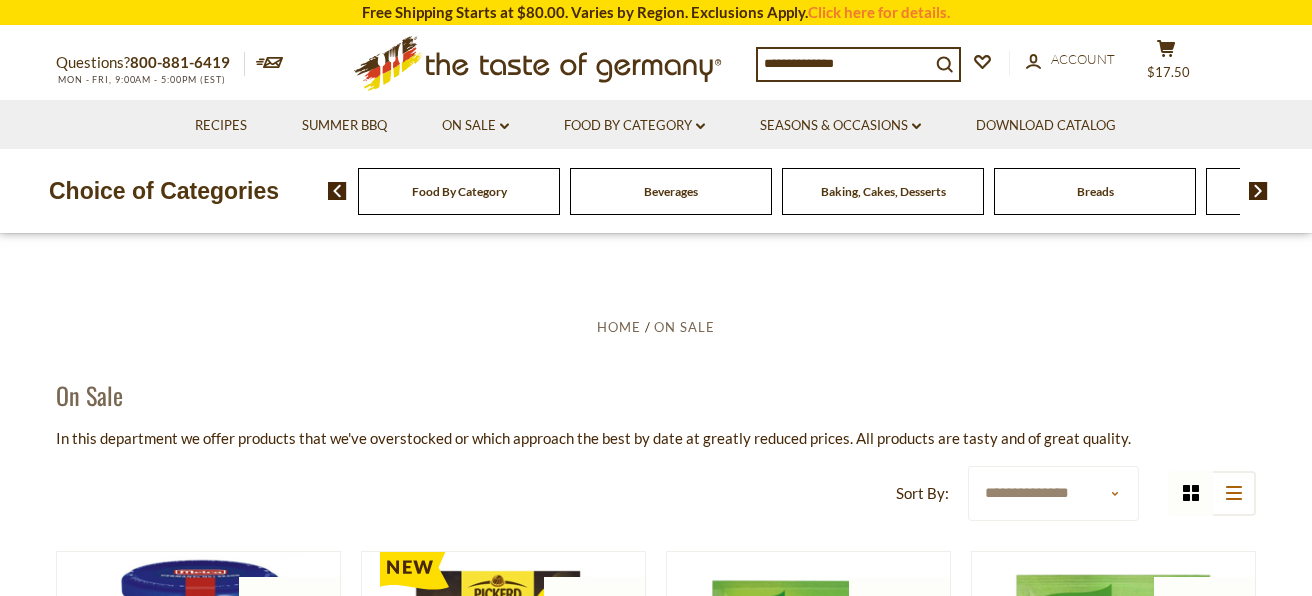 scroll, scrollTop: 0, scrollLeft: 0, axis: both 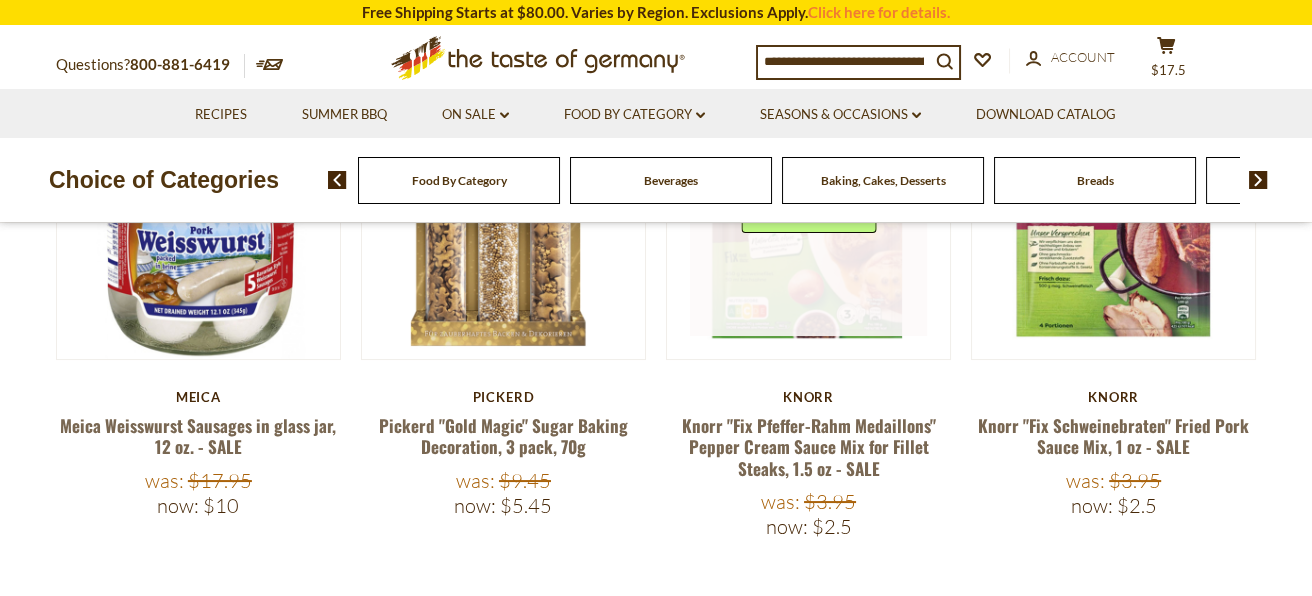click at bounding box center [809, 218] 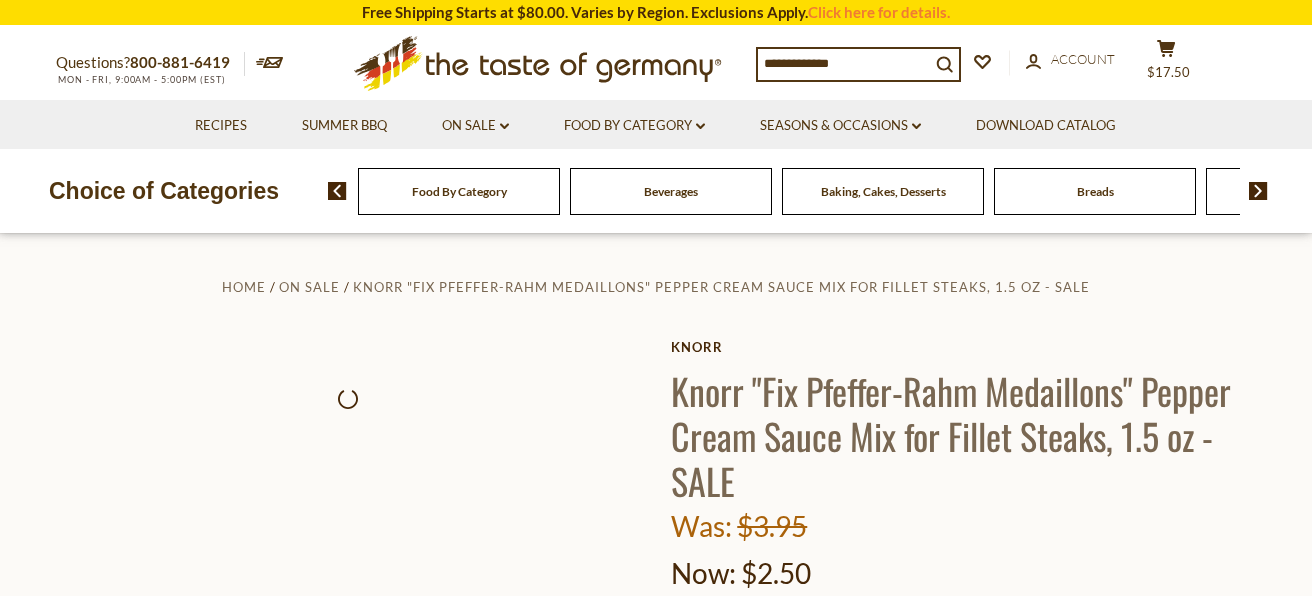 scroll, scrollTop: 0, scrollLeft: 0, axis: both 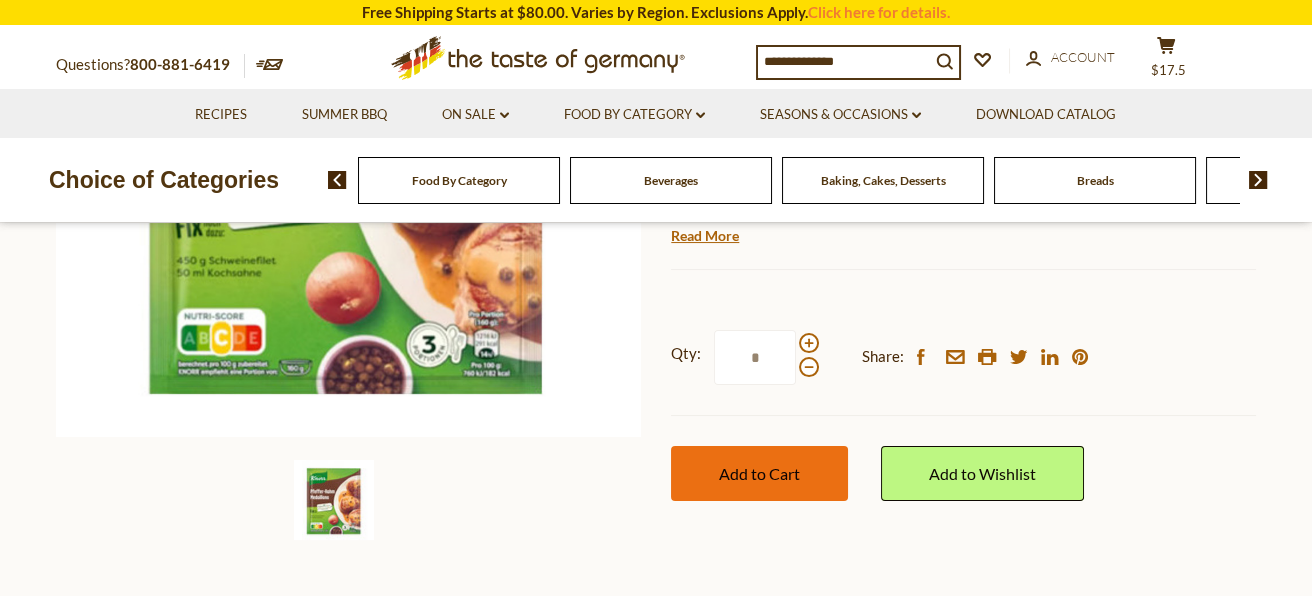 click on "Add to Cart" at bounding box center [759, 473] 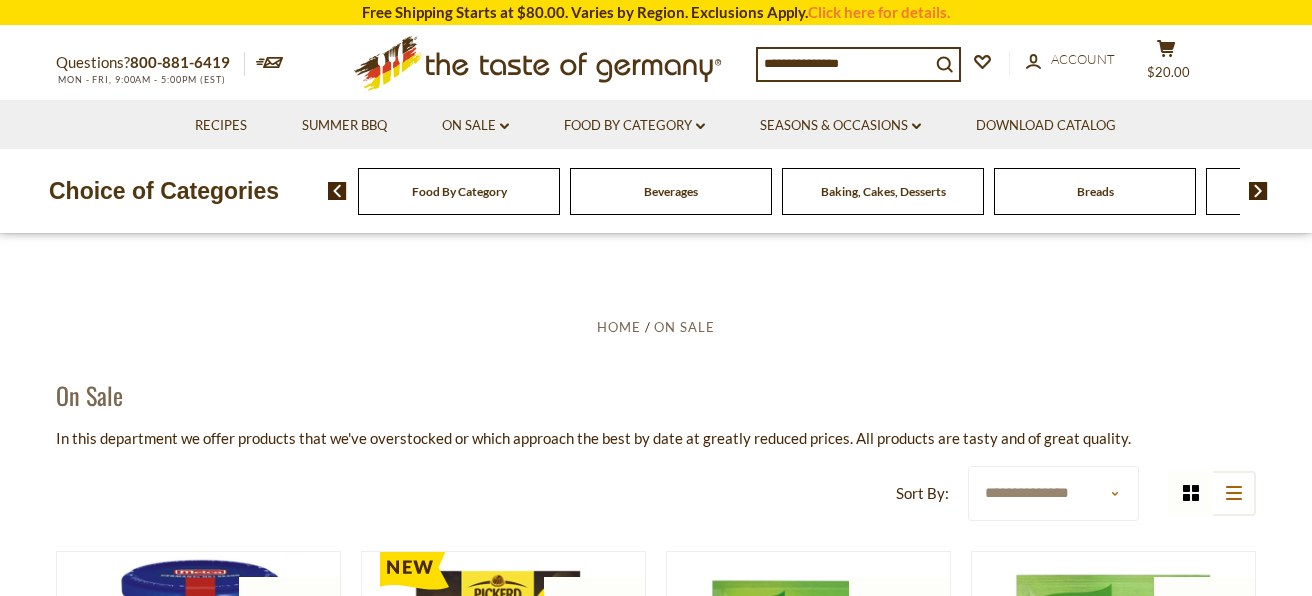 scroll, scrollTop: 476, scrollLeft: 0, axis: vertical 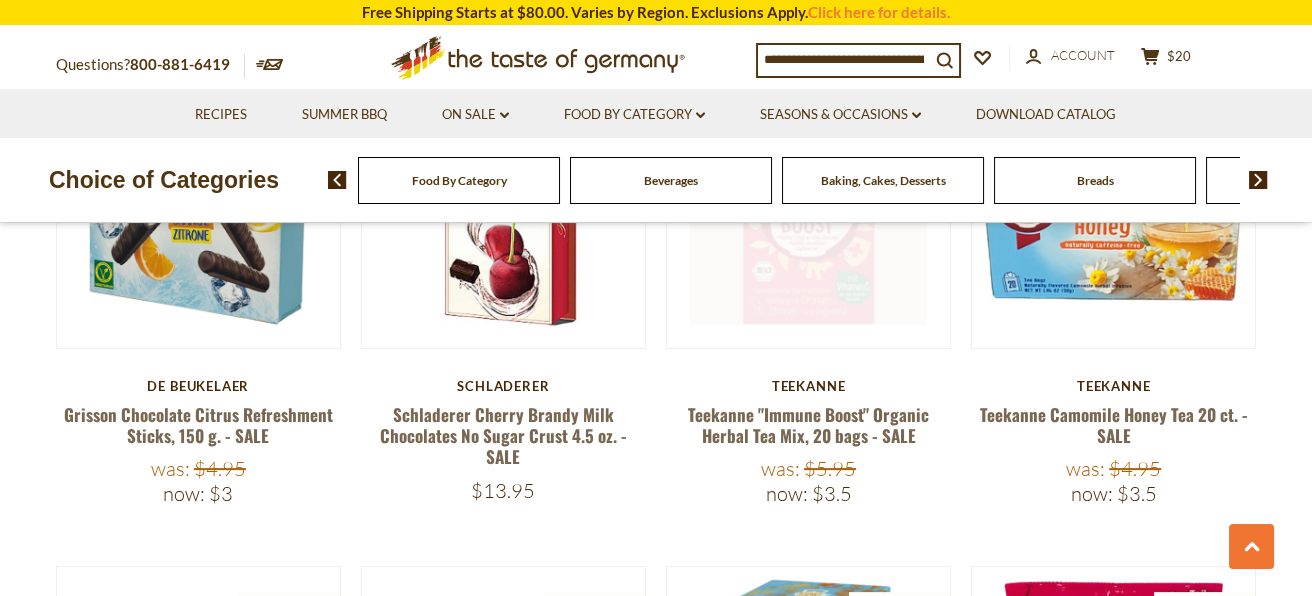 click at bounding box center (809, 207) 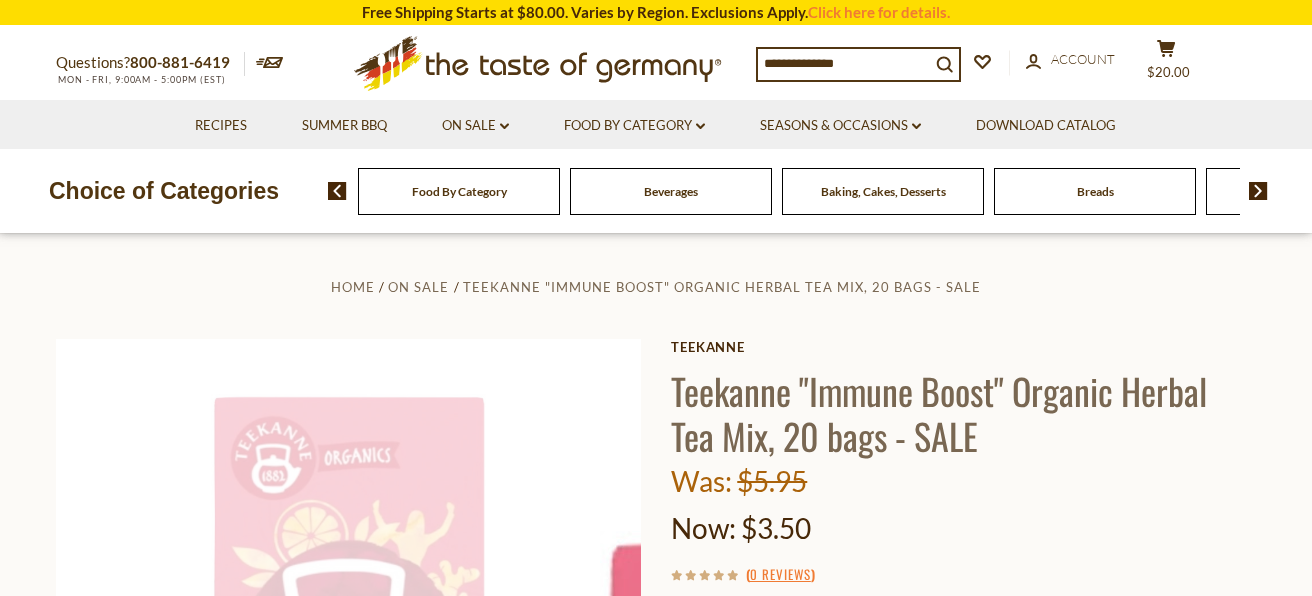 scroll, scrollTop: 0, scrollLeft: 0, axis: both 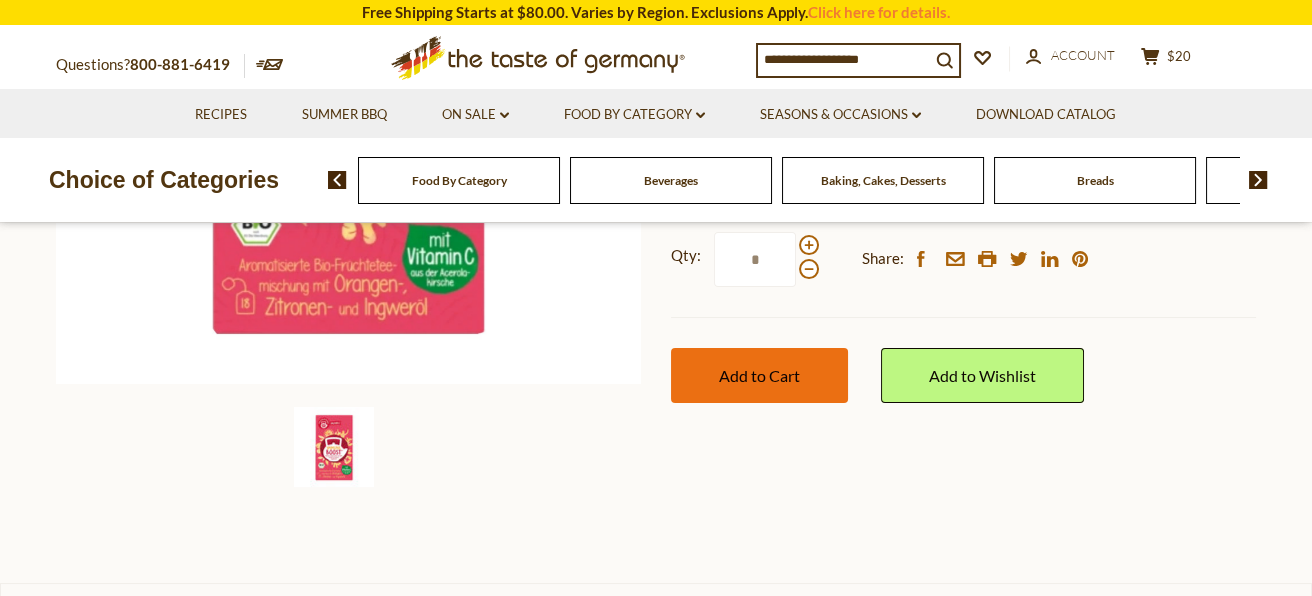 click on "Add to Cart" at bounding box center [759, 375] 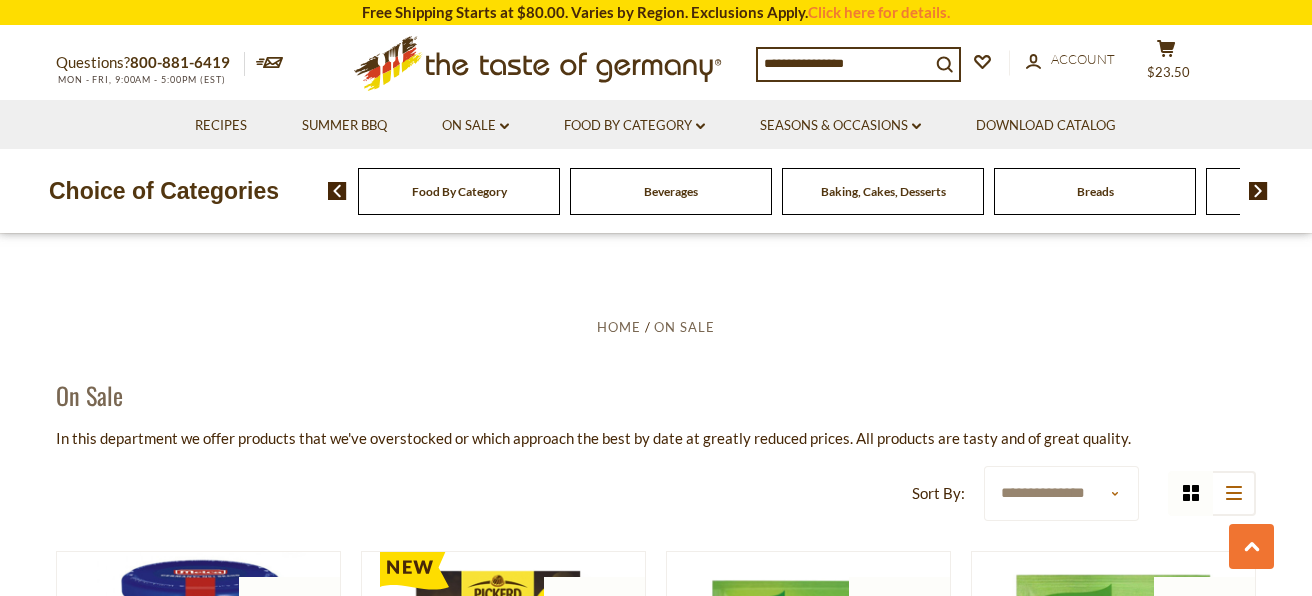 scroll, scrollTop: 1011, scrollLeft: 0, axis: vertical 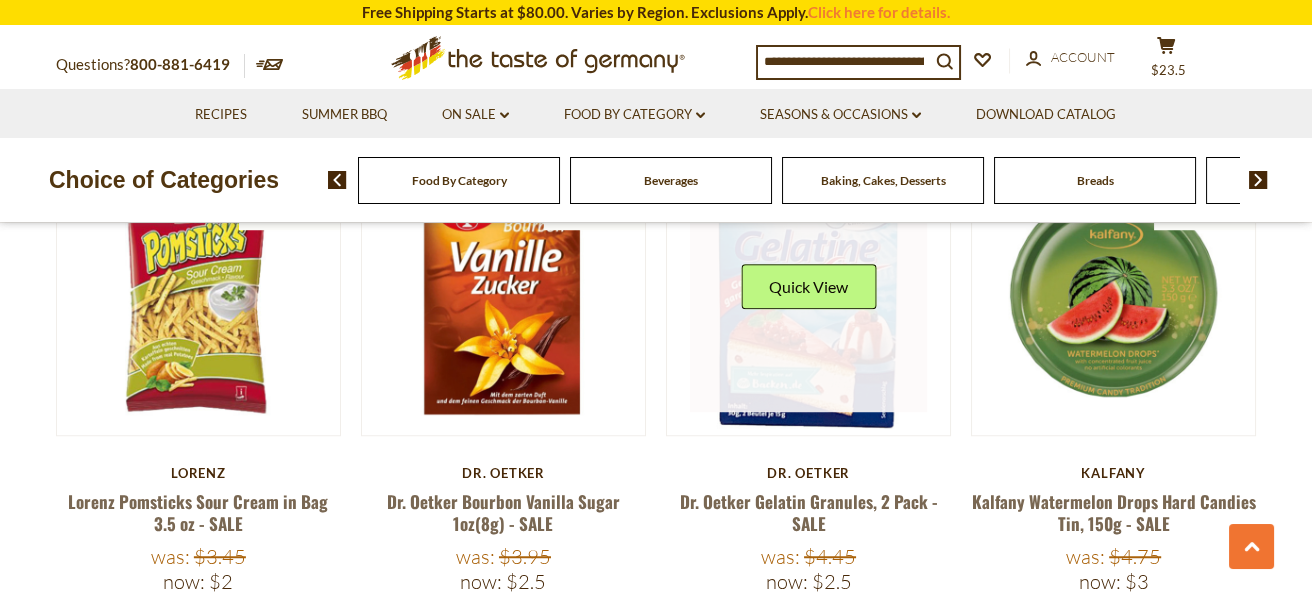 click at bounding box center [809, 294] 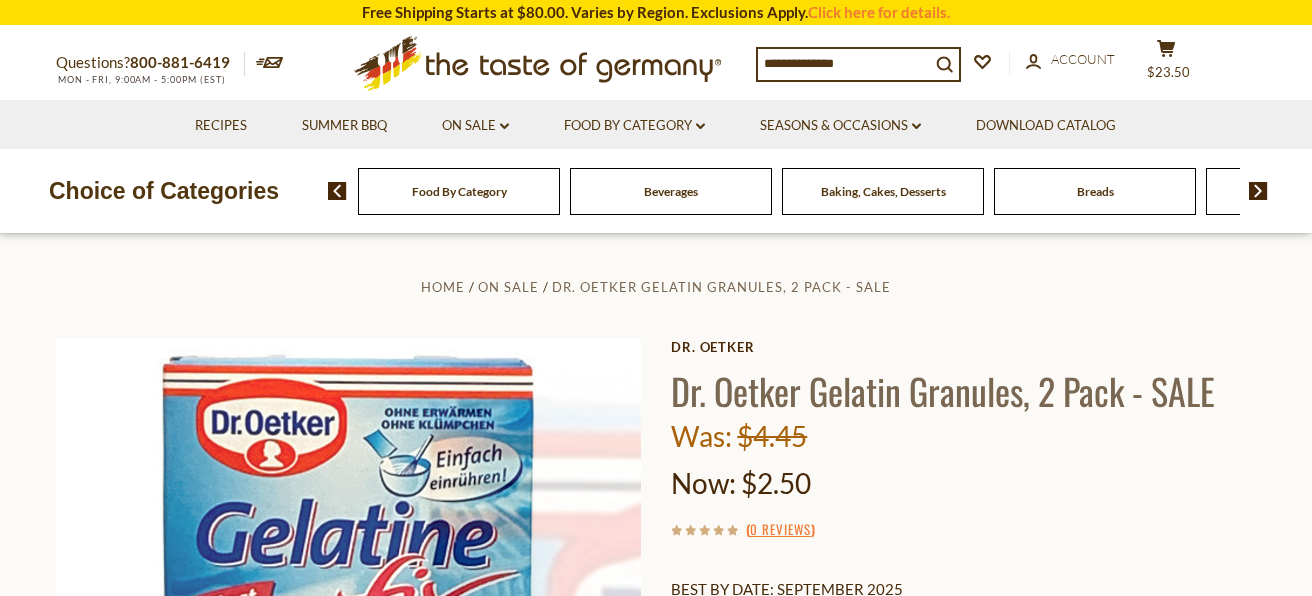 scroll, scrollTop: 0, scrollLeft: 0, axis: both 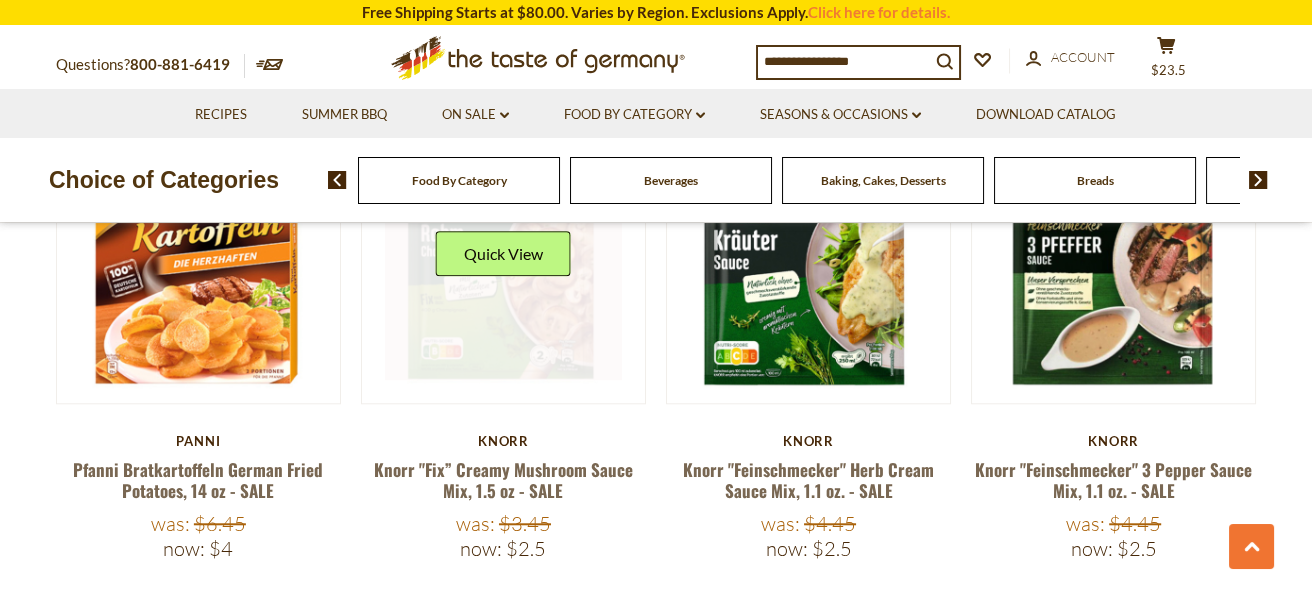 click at bounding box center [504, 261] 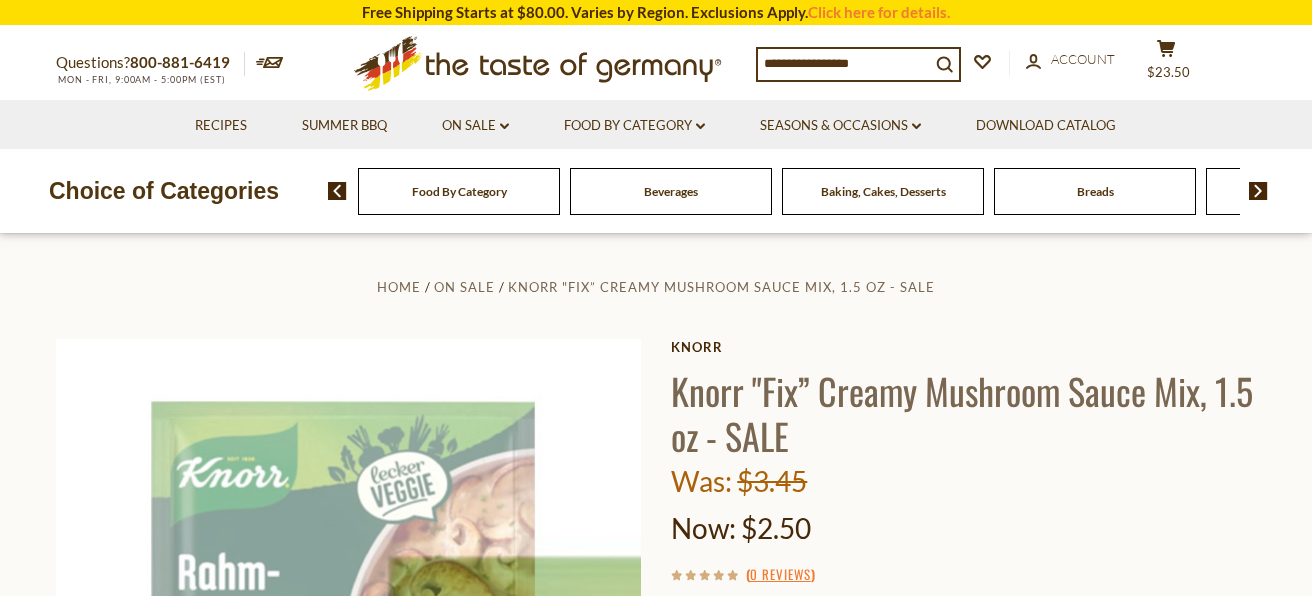 scroll, scrollTop: 0, scrollLeft: 0, axis: both 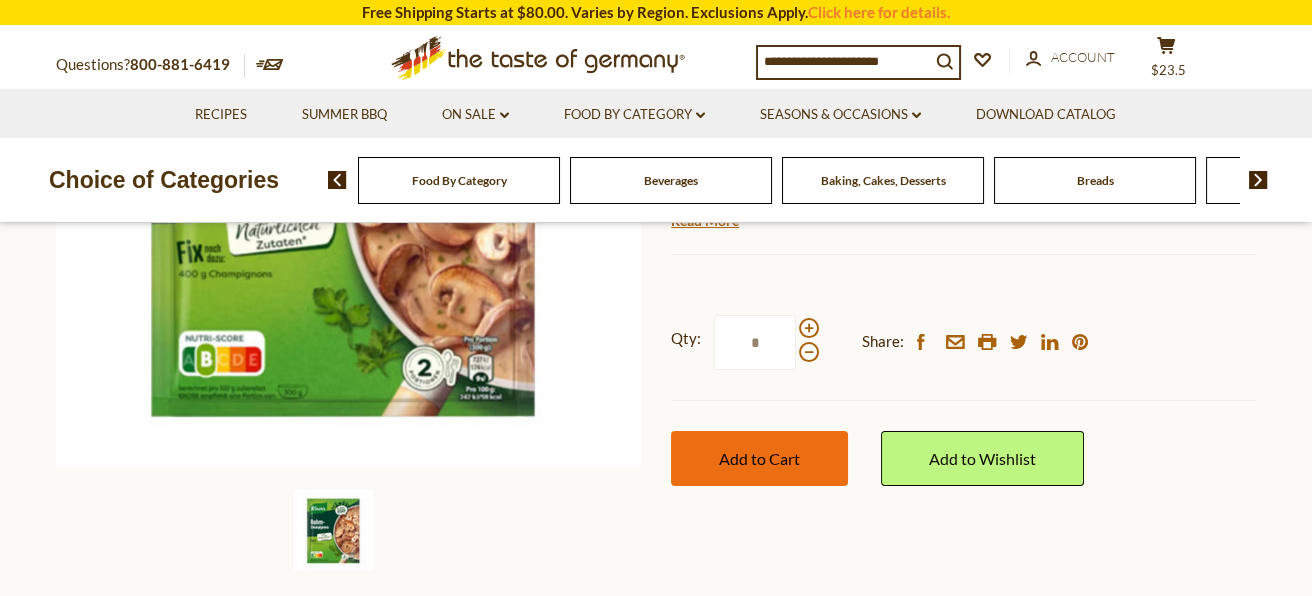 click on "Add to Cart" at bounding box center (759, 458) 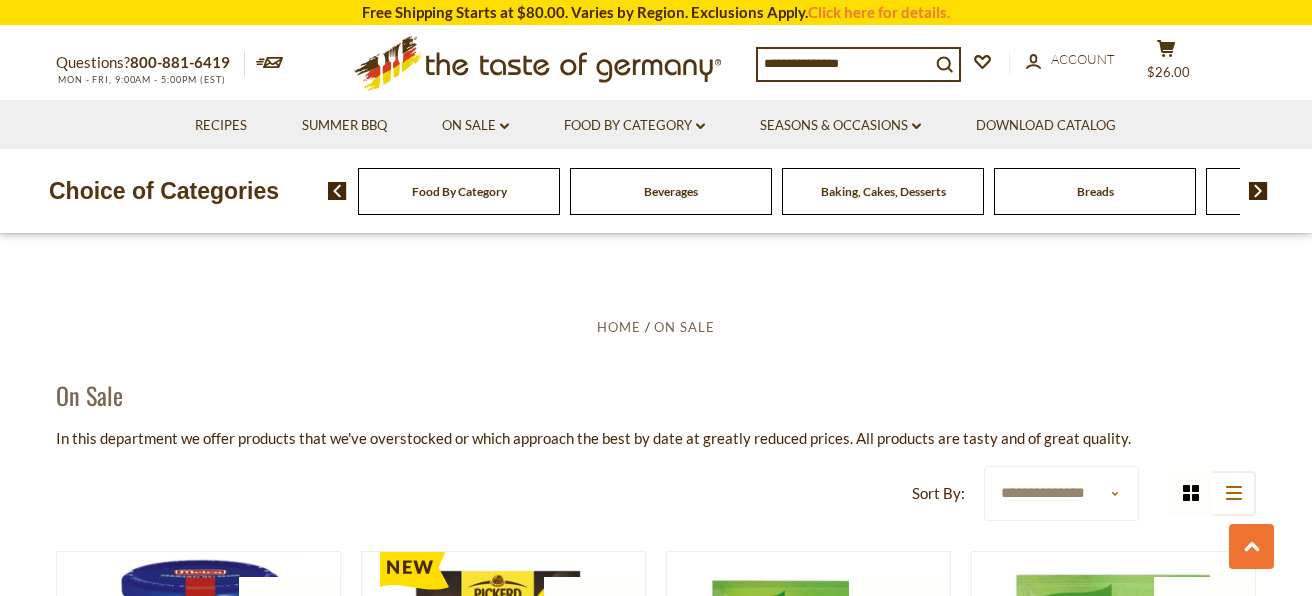 scroll, scrollTop: 3511, scrollLeft: 0, axis: vertical 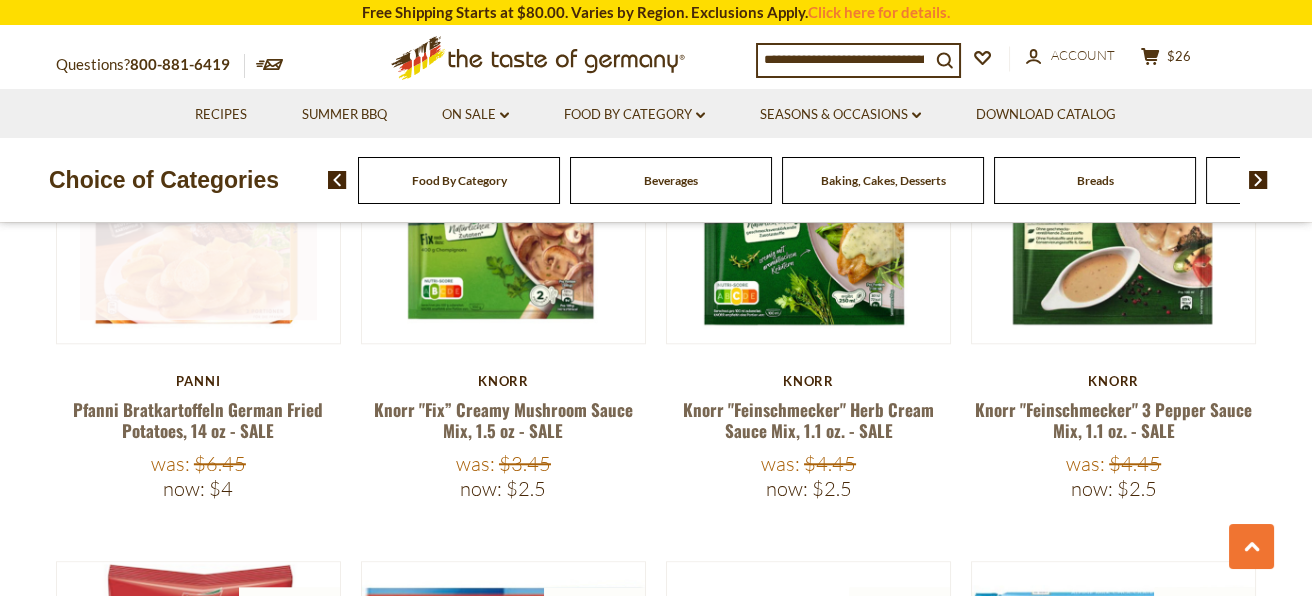 click at bounding box center (199, 201) 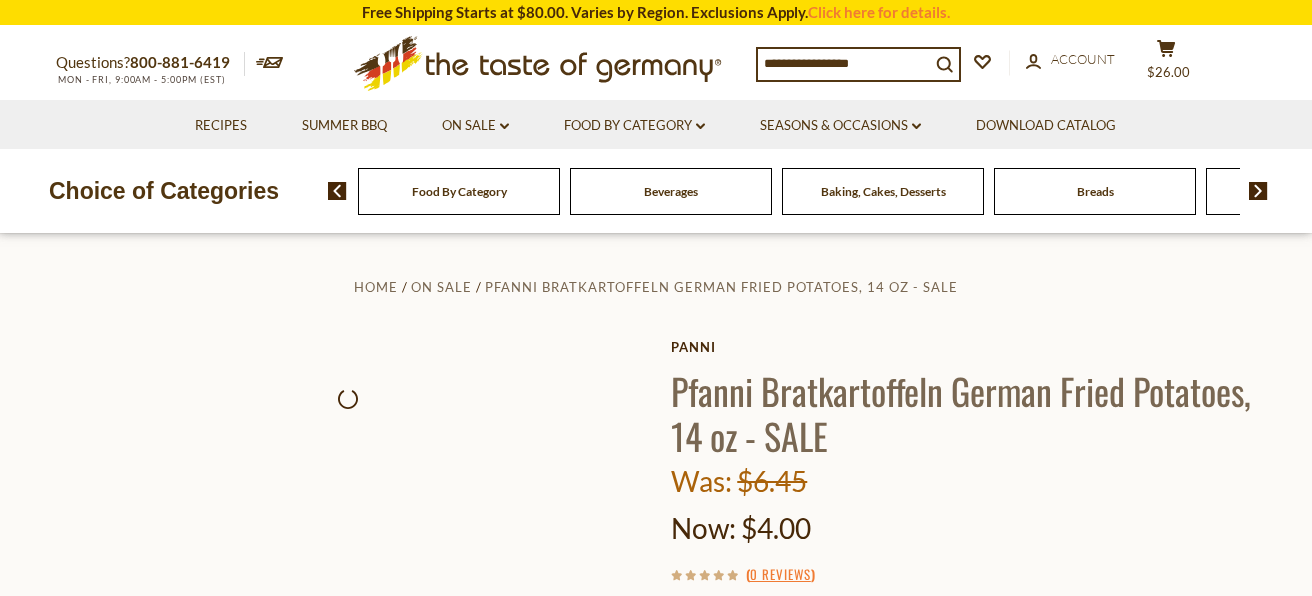 scroll, scrollTop: 0, scrollLeft: 0, axis: both 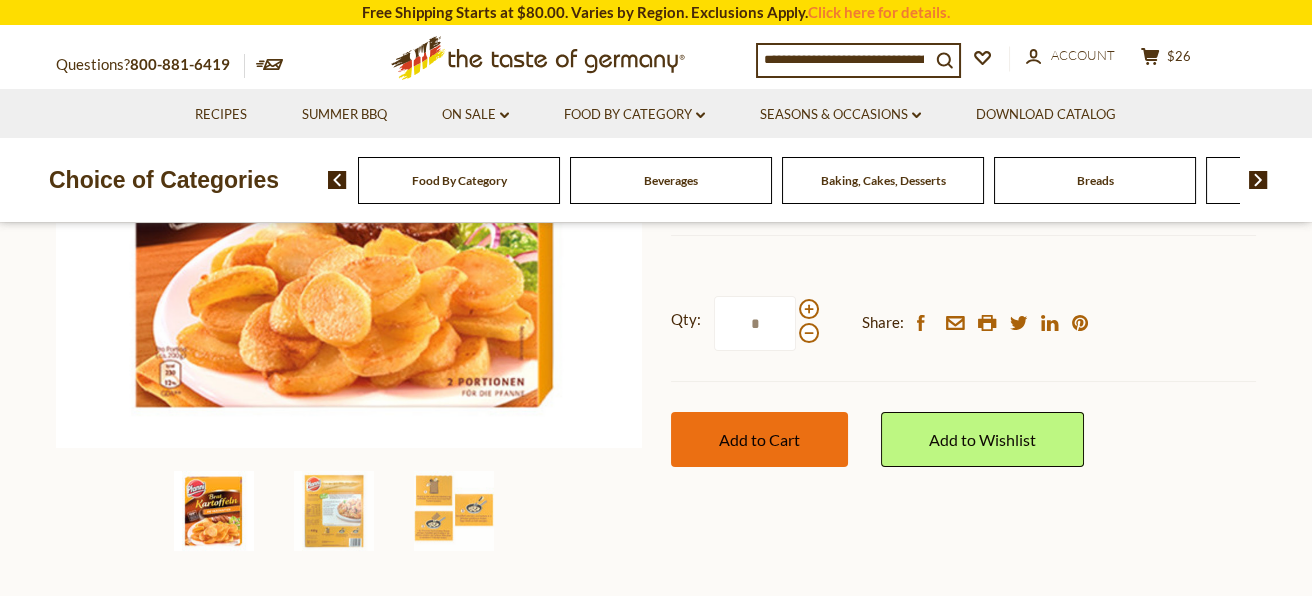 click on "Add to Cart" at bounding box center (759, 439) 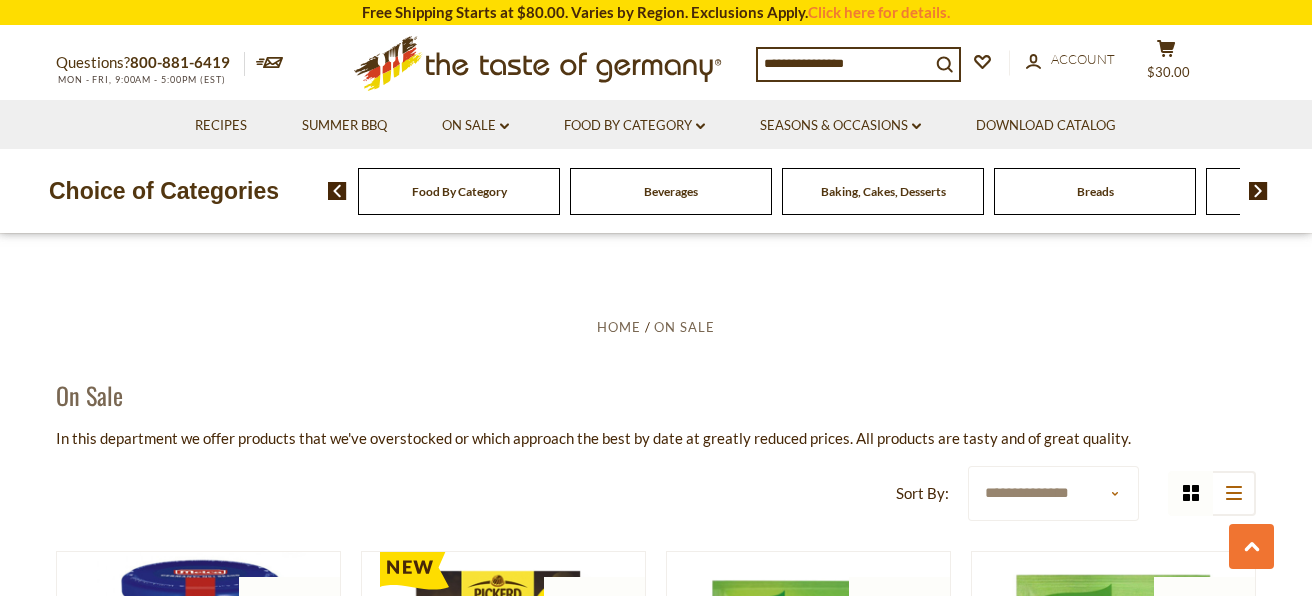 scroll, scrollTop: 3571, scrollLeft: 0, axis: vertical 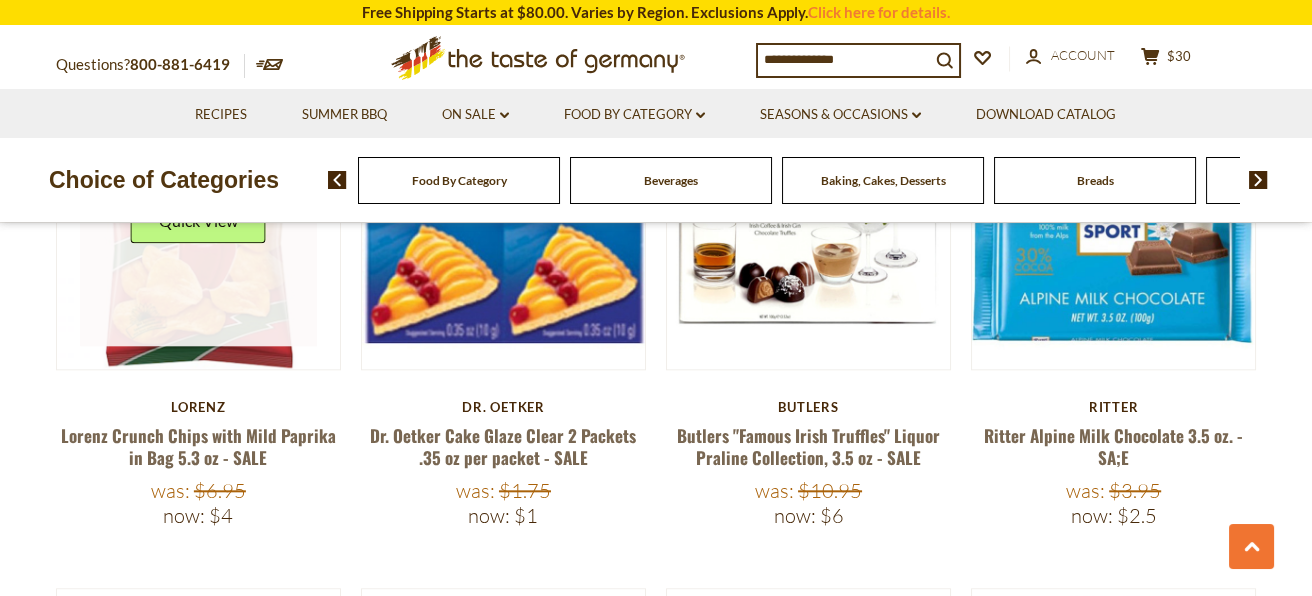 click at bounding box center [199, 228] 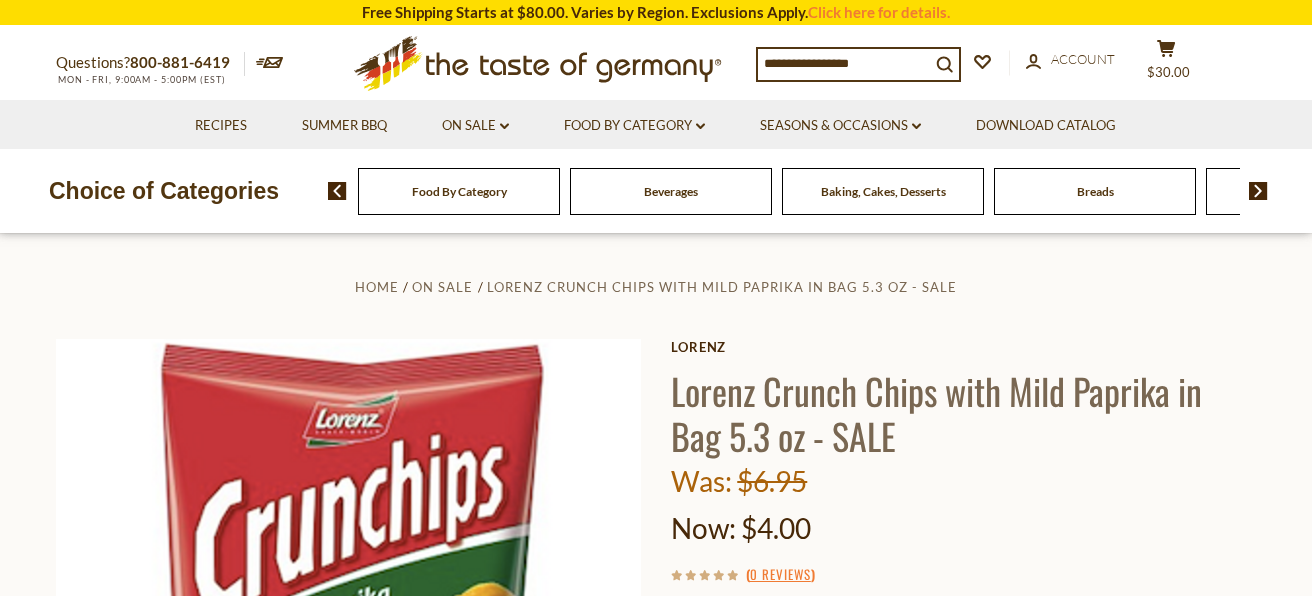 scroll, scrollTop: 0, scrollLeft: 0, axis: both 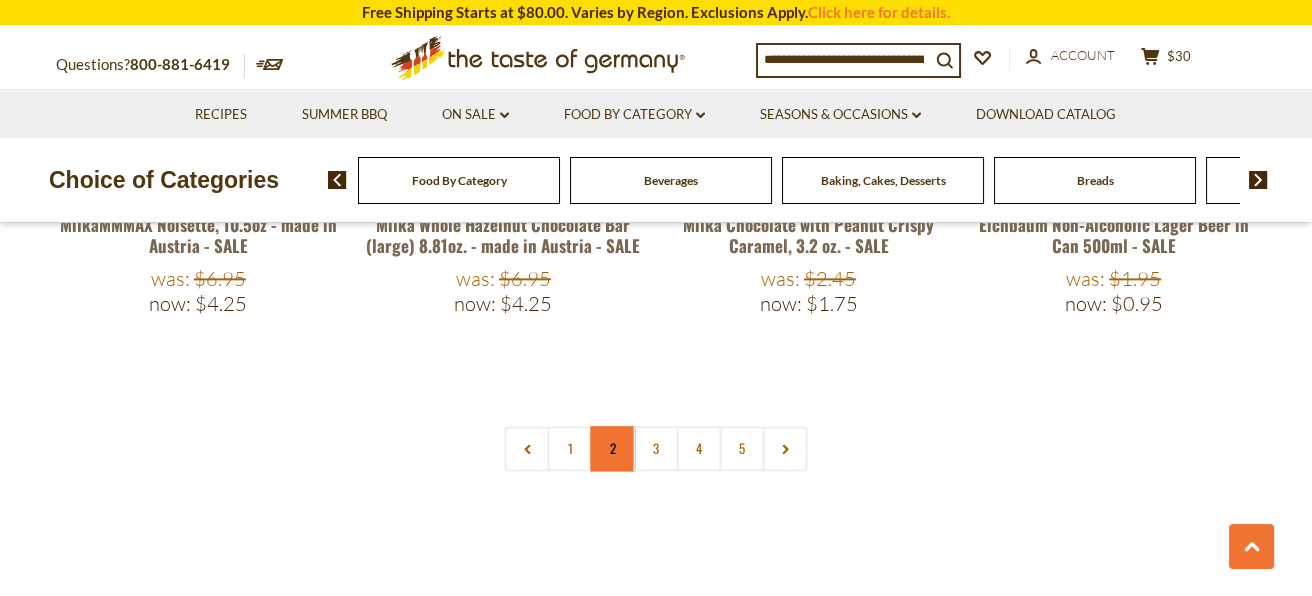 click on "2" at bounding box center [613, 448] 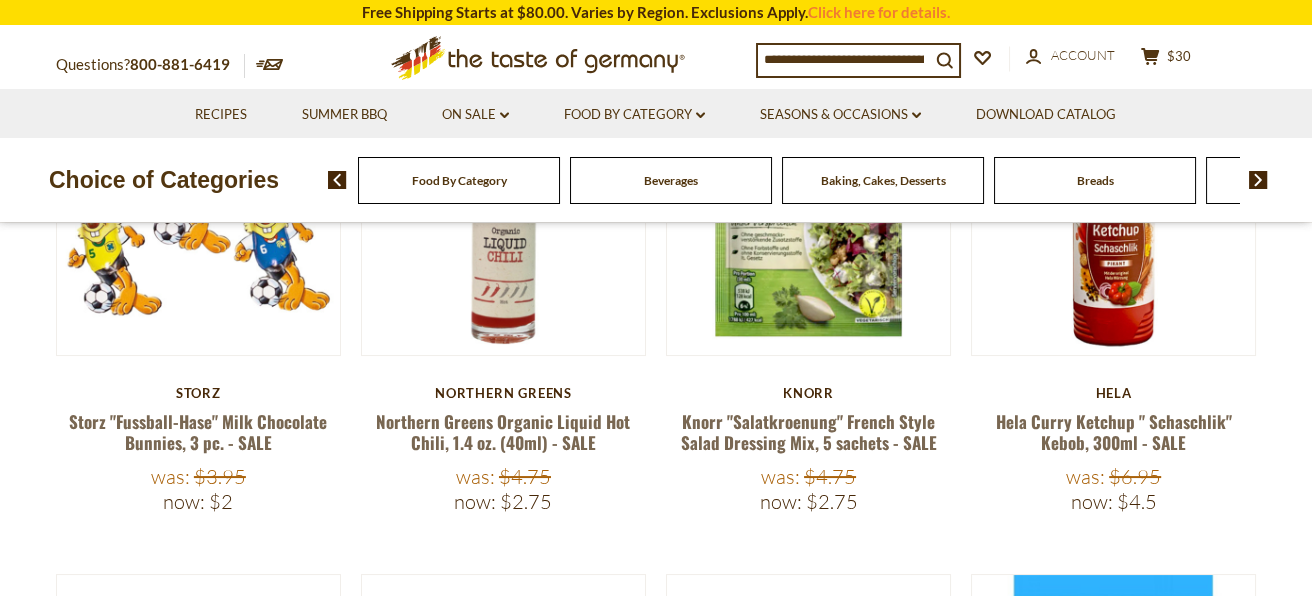 scroll, scrollTop: 483, scrollLeft: 0, axis: vertical 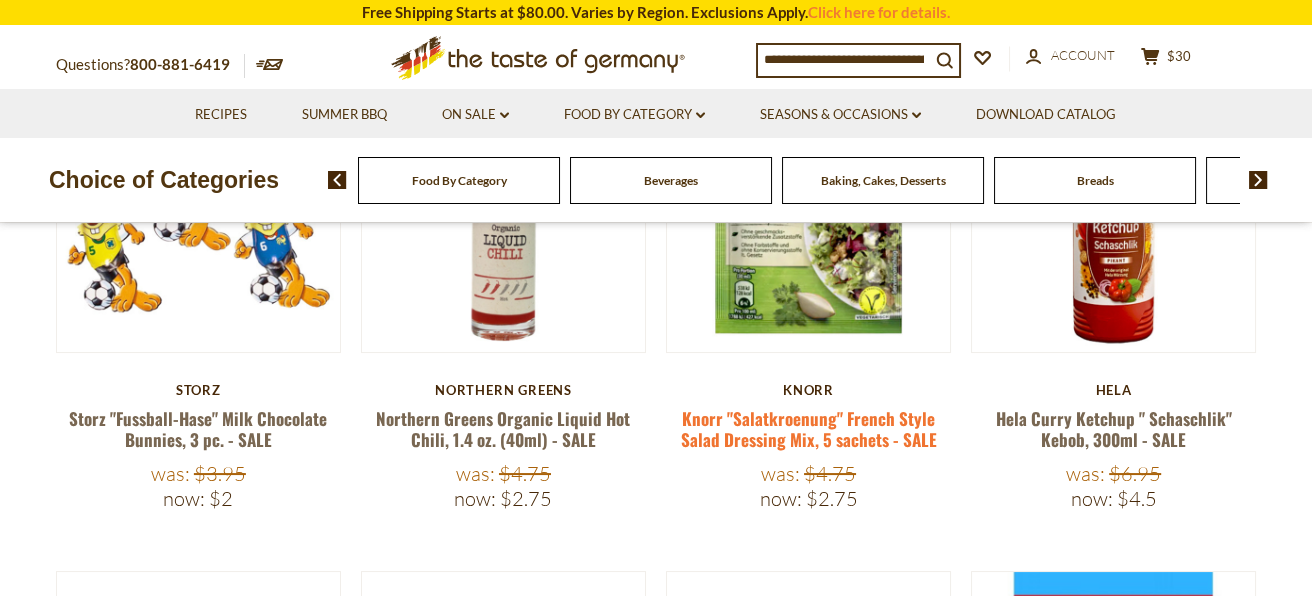 click on "Knorr "Salatkroenung" French Style Salad Dressing Mix, 5 sachets - SALE" at bounding box center [809, 429] 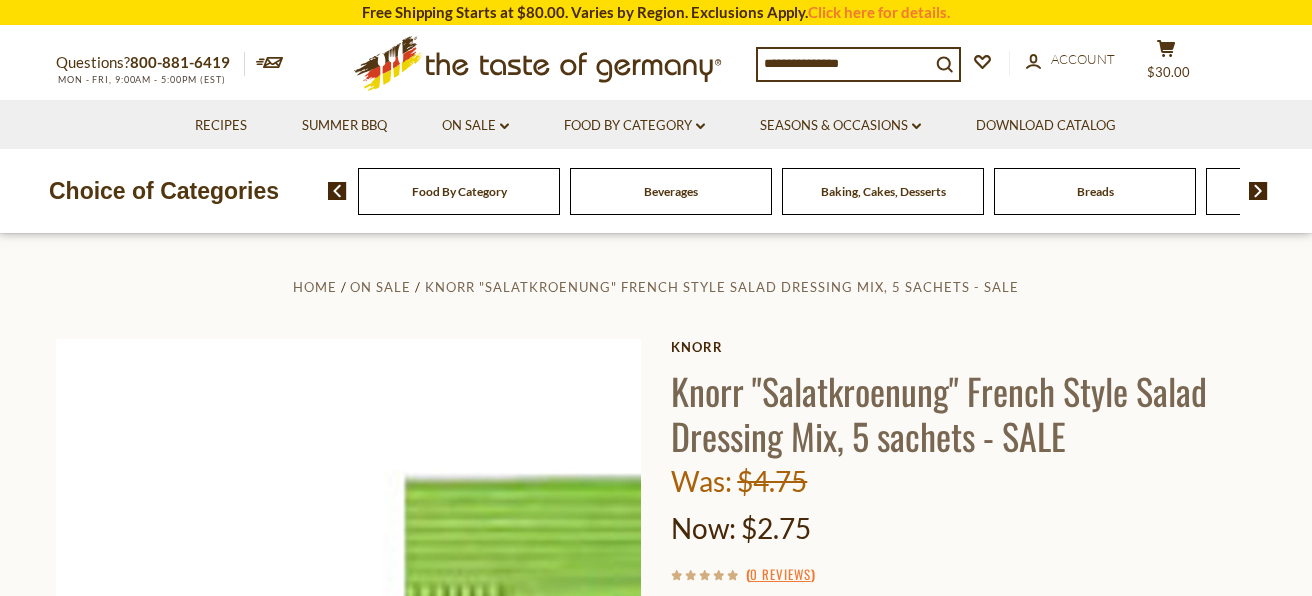 scroll, scrollTop: 0, scrollLeft: 0, axis: both 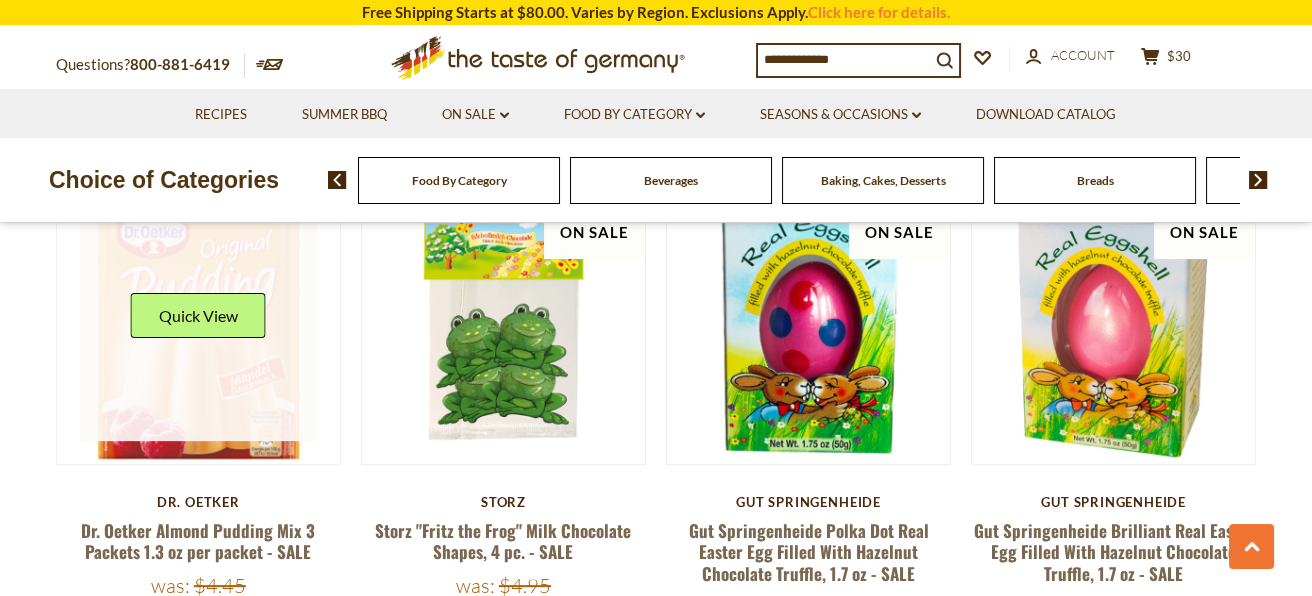 click at bounding box center [198, 322] 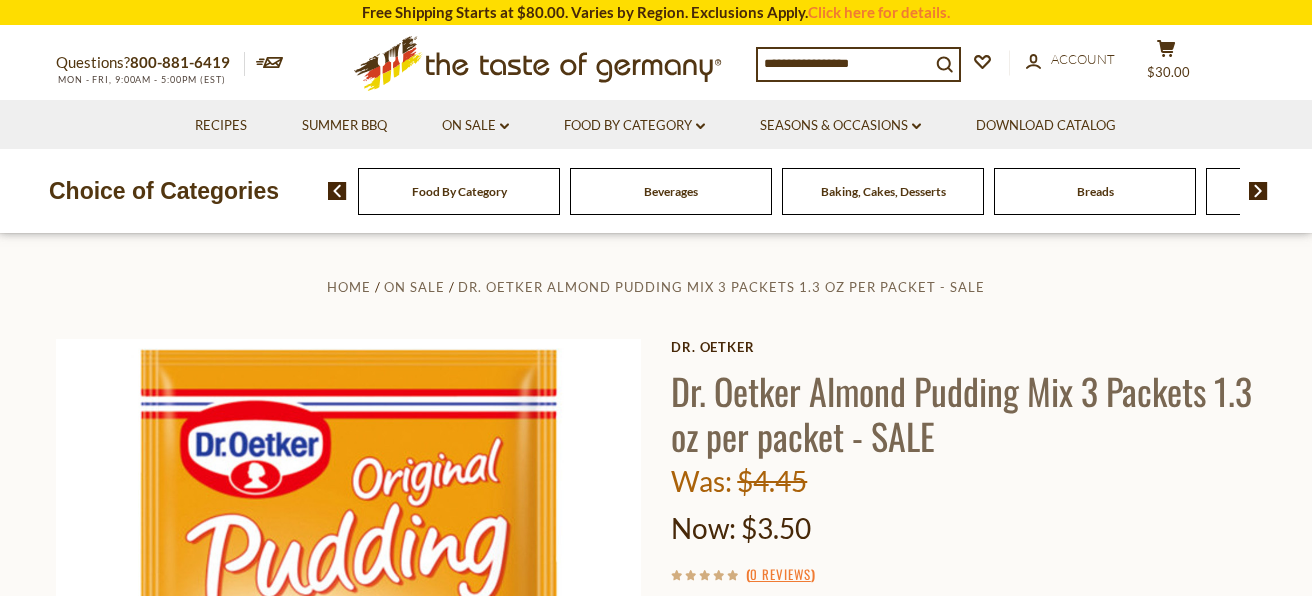 scroll, scrollTop: 0, scrollLeft: 0, axis: both 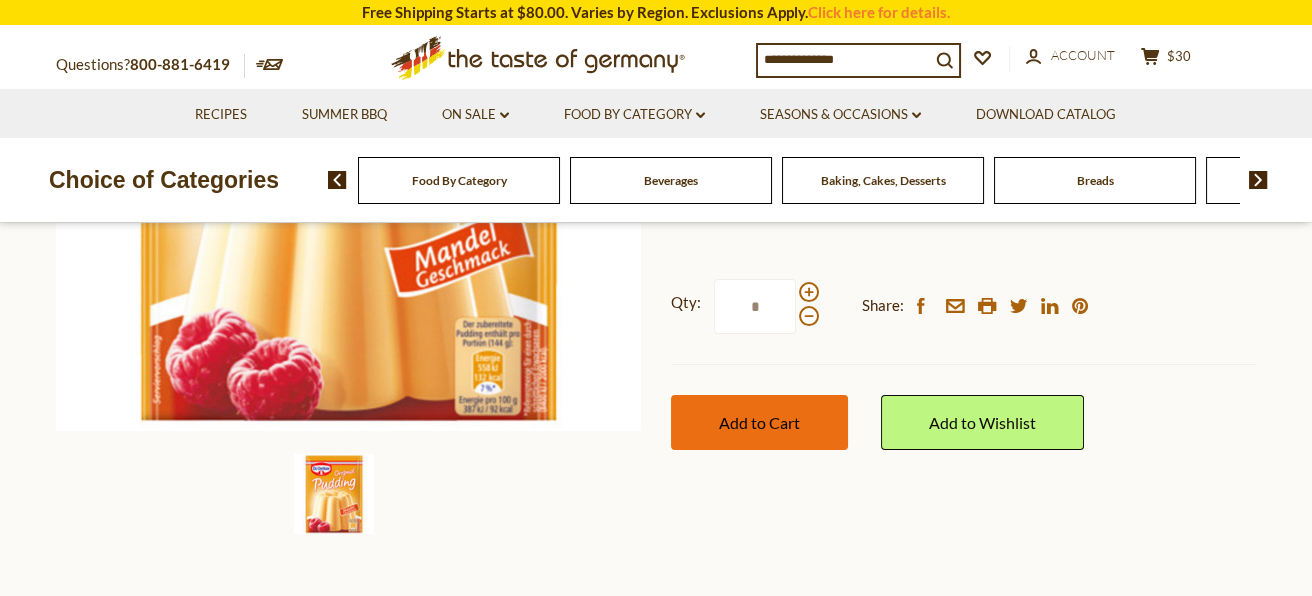 click on "Add to Cart" at bounding box center [759, 422] 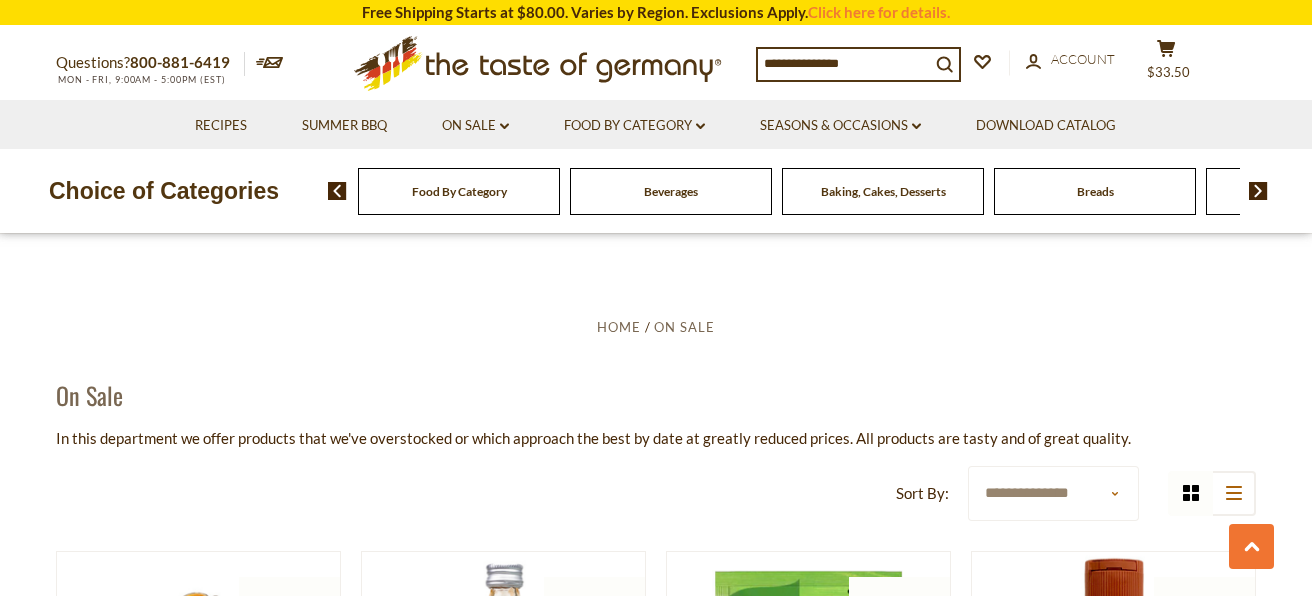 scroll, scrollTop: 1376, scrollLeft: 0, axis: vertical 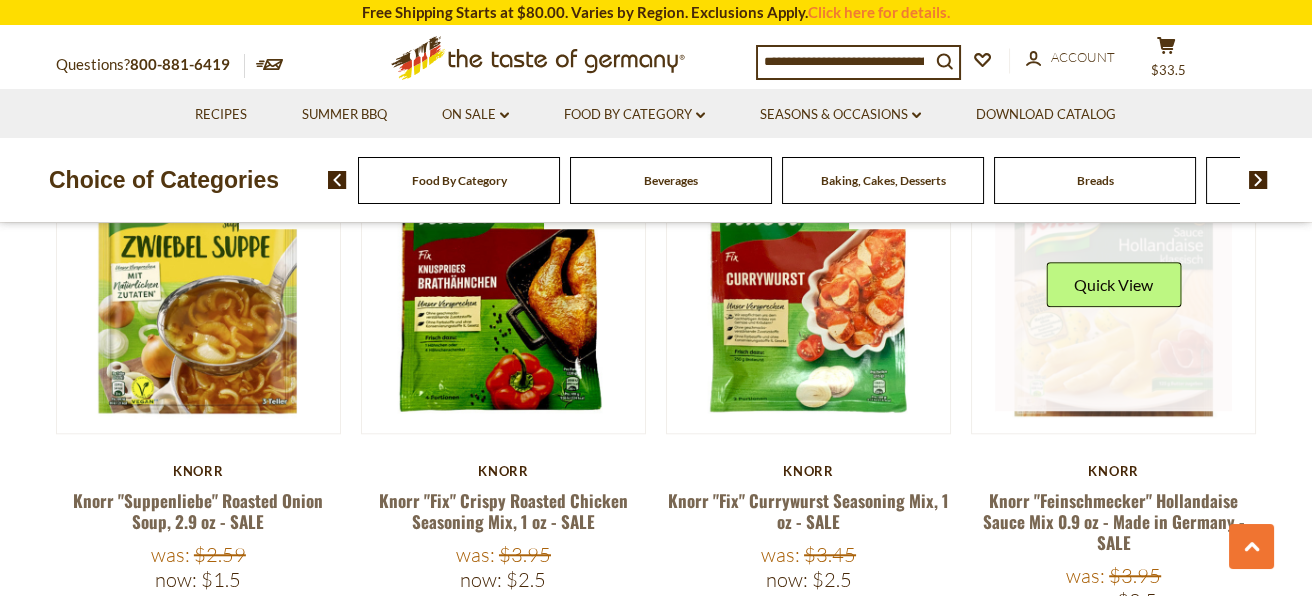 click on "Quick View" at bounding box center (1113, 292) 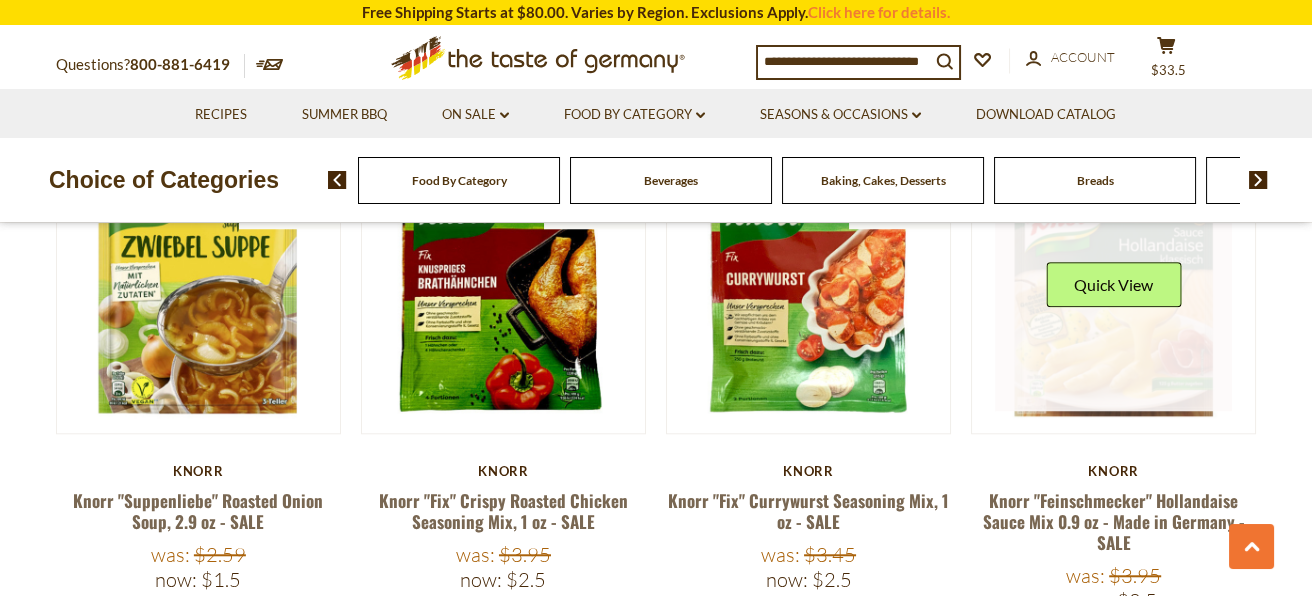 click at bounding box center (1114, 292) 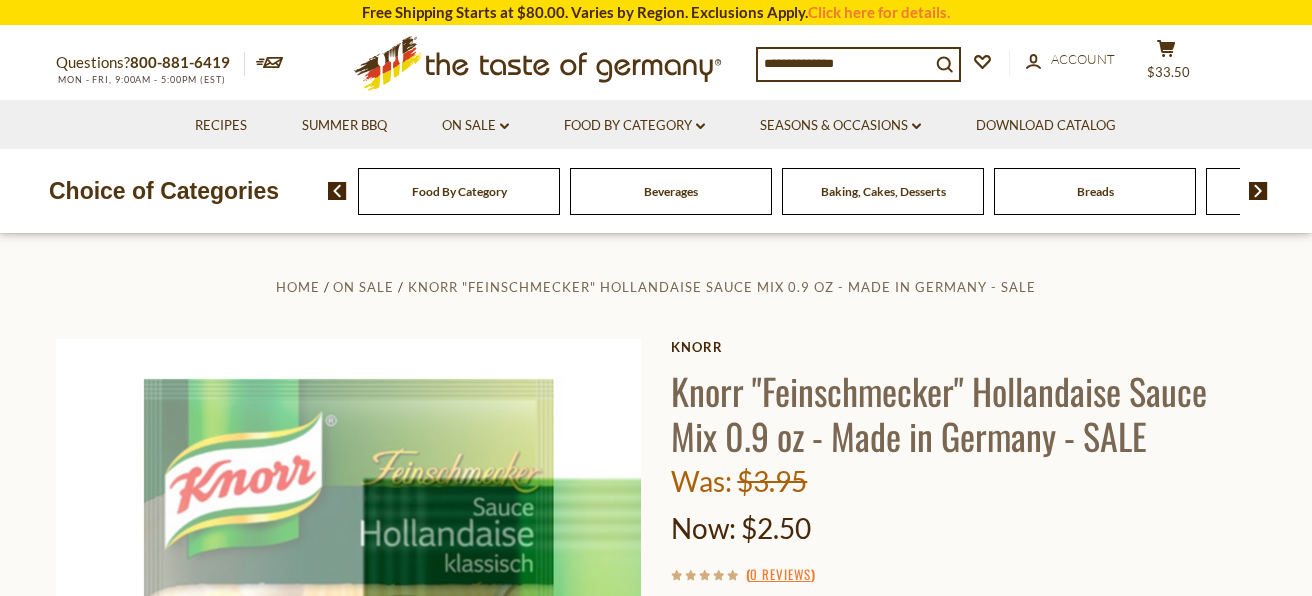 scroll, scrollTop: 0, scrollLeft: 0, axis: both 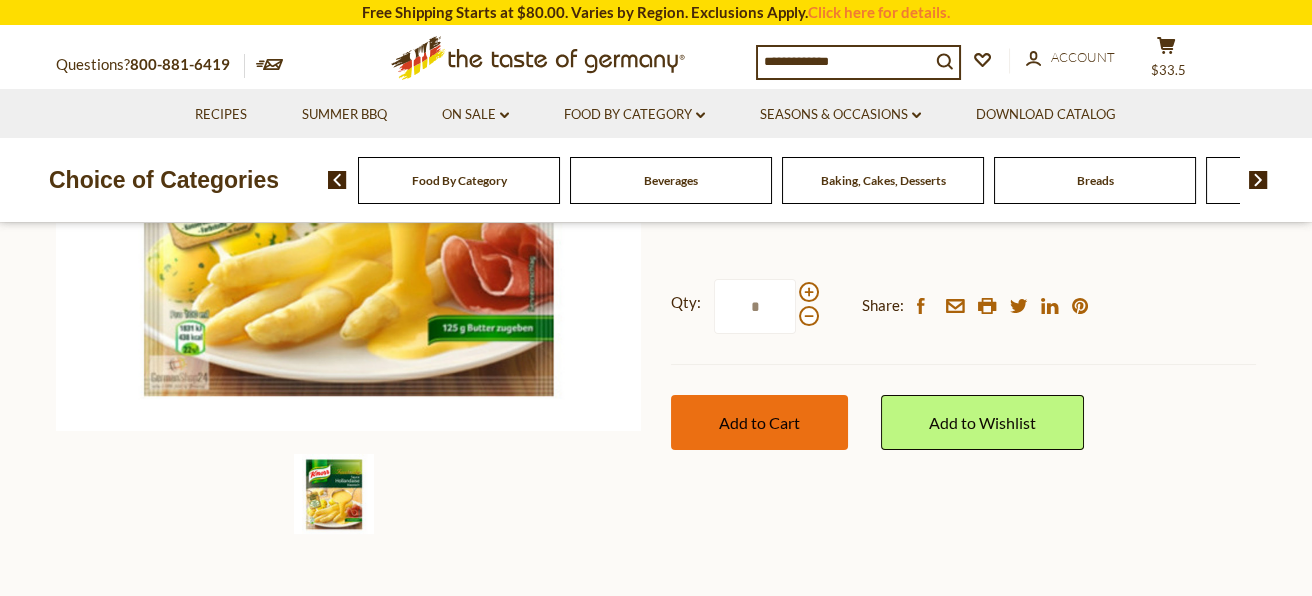 click on "Add to Cart" at bounding box center [759, 422] 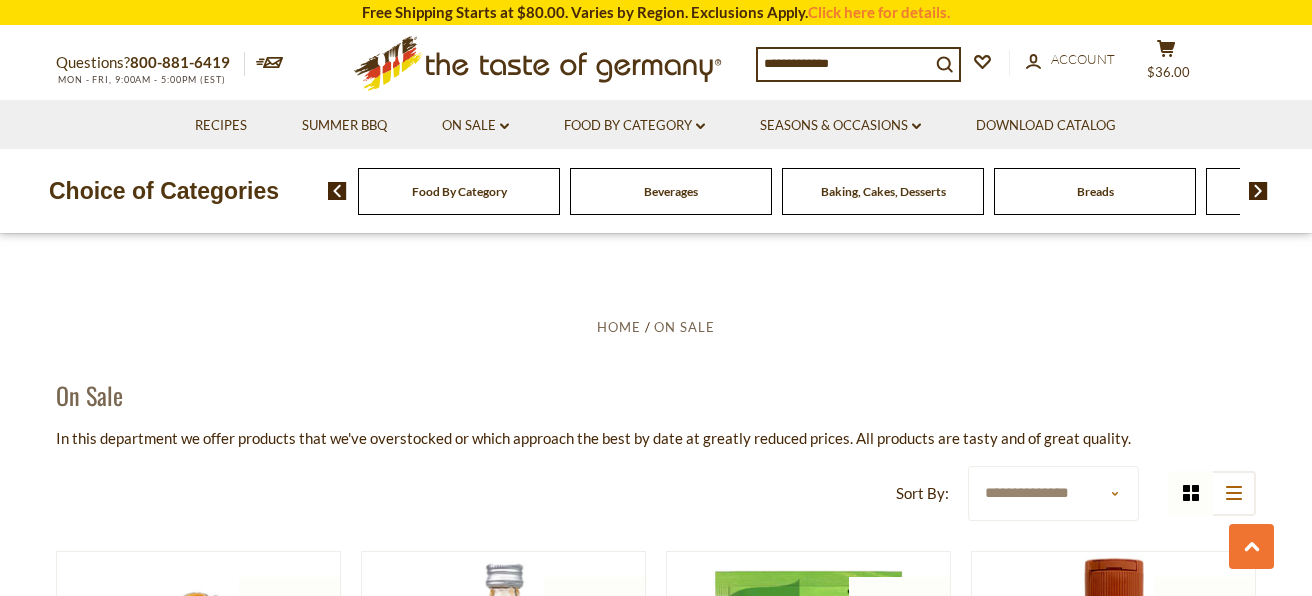 scroll, scrollTop: 3403, scrollLeft: 0, axis: vertical 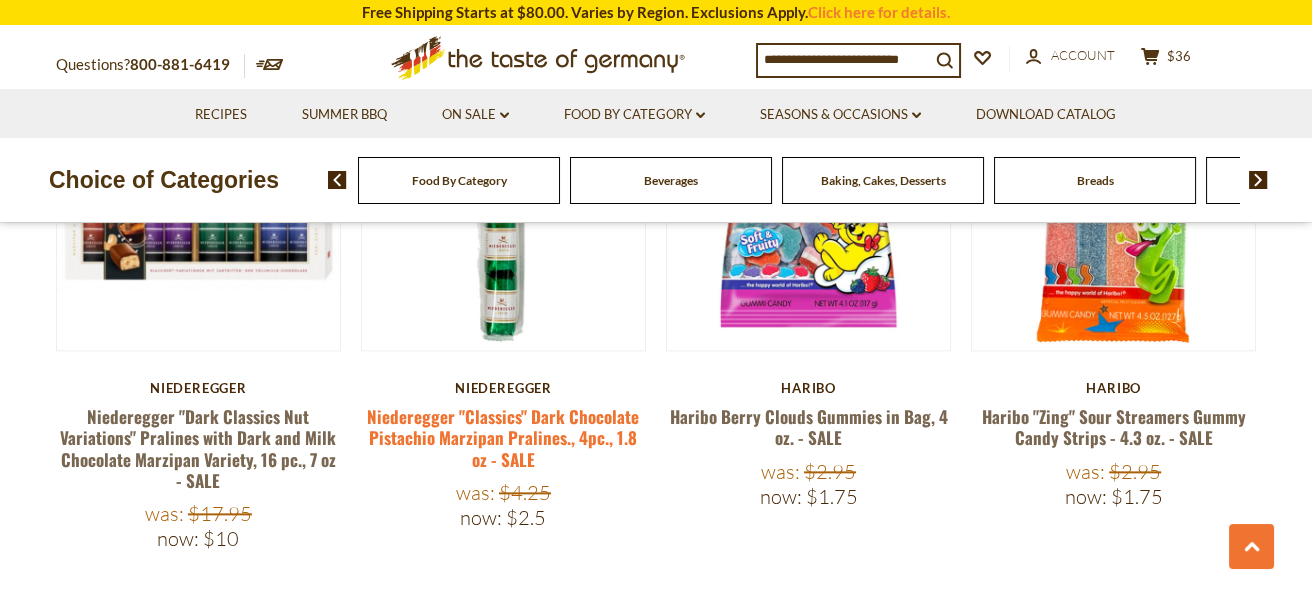 click on "Niederegger "Classics" Dark Chocolate Pistachio Marzipan Pralines., 4pc., 1.8 oz - SALE" at bounding box center (503, 438) 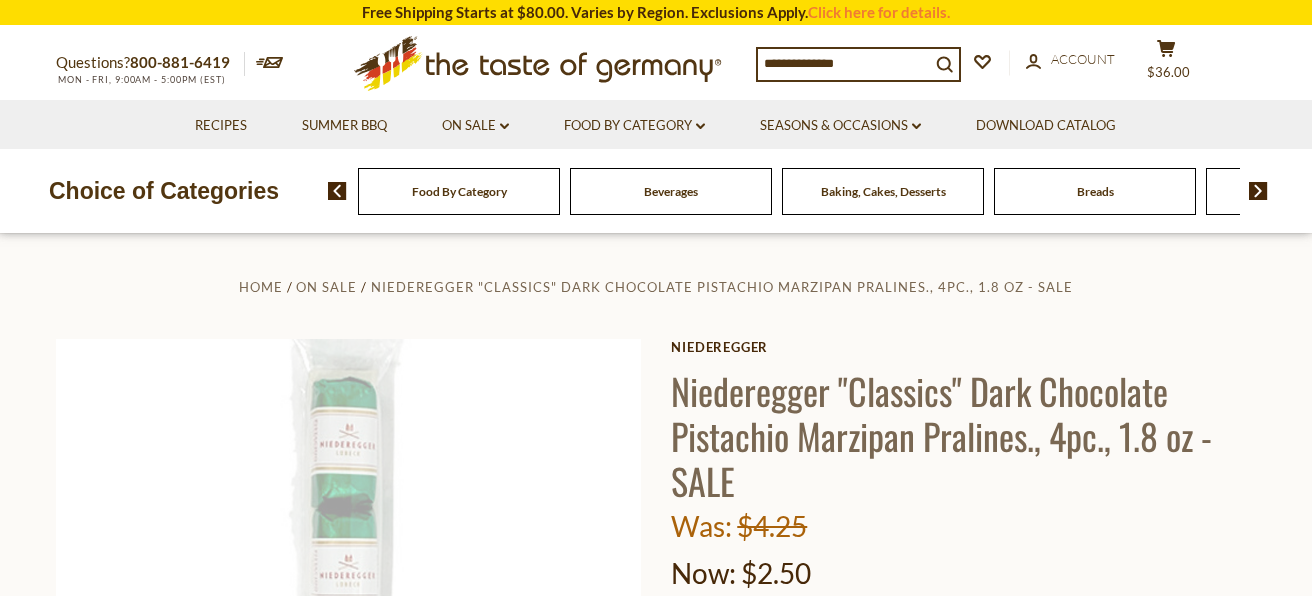 scroll, scrollTop: 0, scrollLeft: 0, axis: both 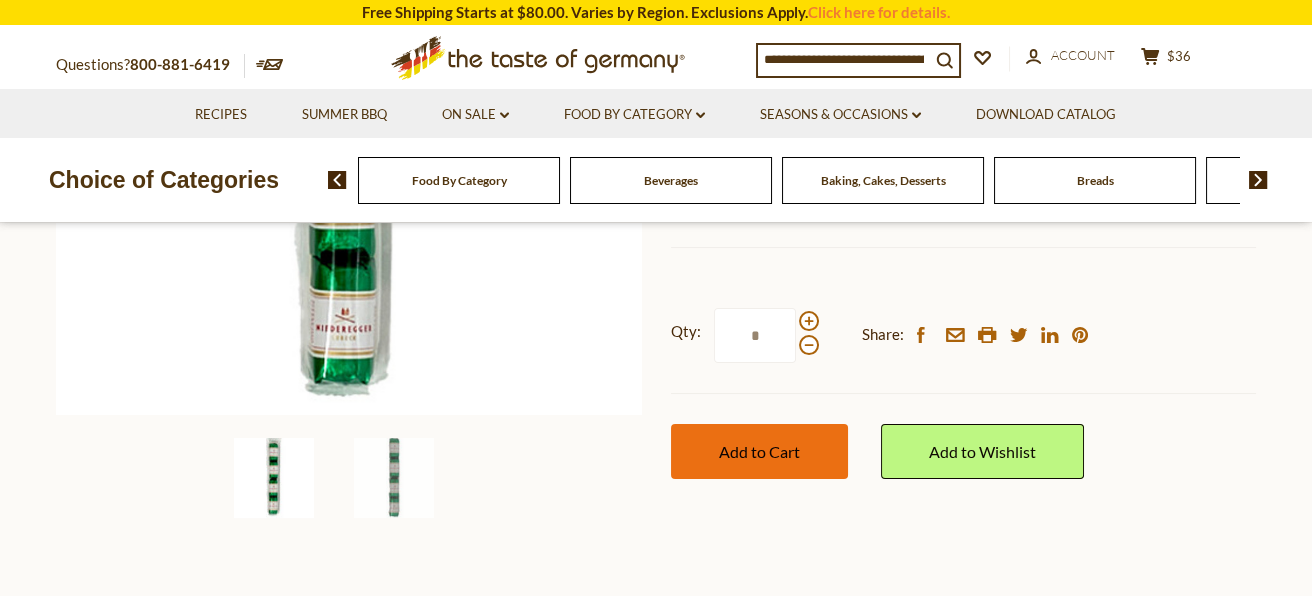 click on "Add to Cart" at bounding box center (759, 451) 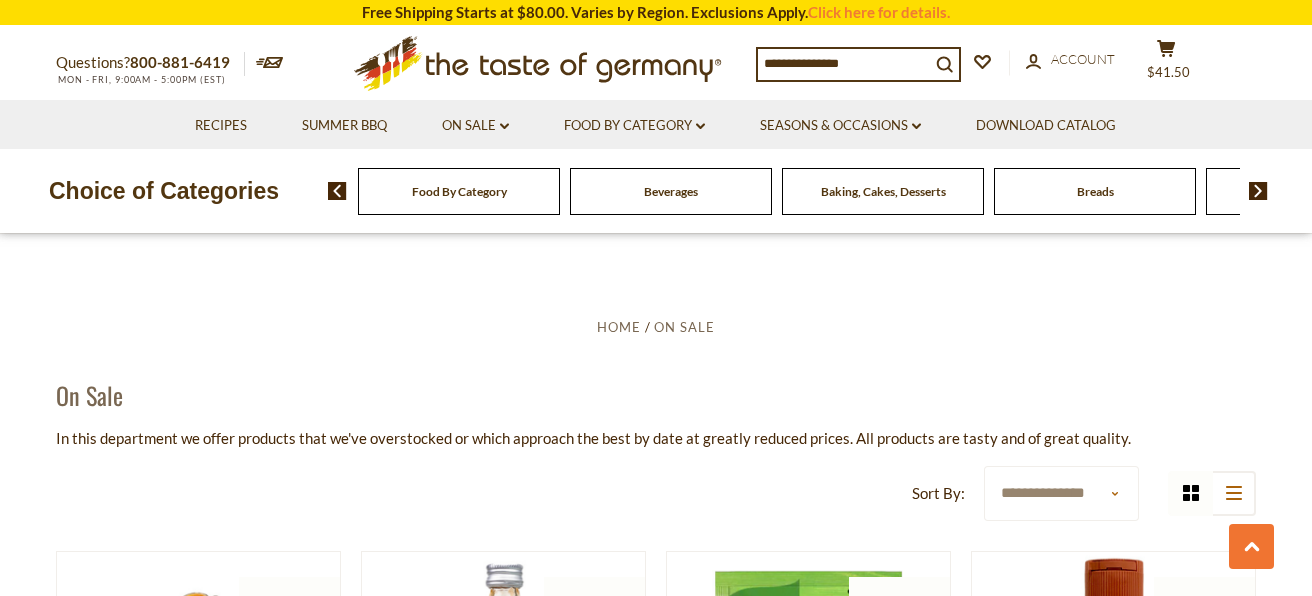 scroll, scrollTop: 4590, scrollLeft: 0, axis: vertical 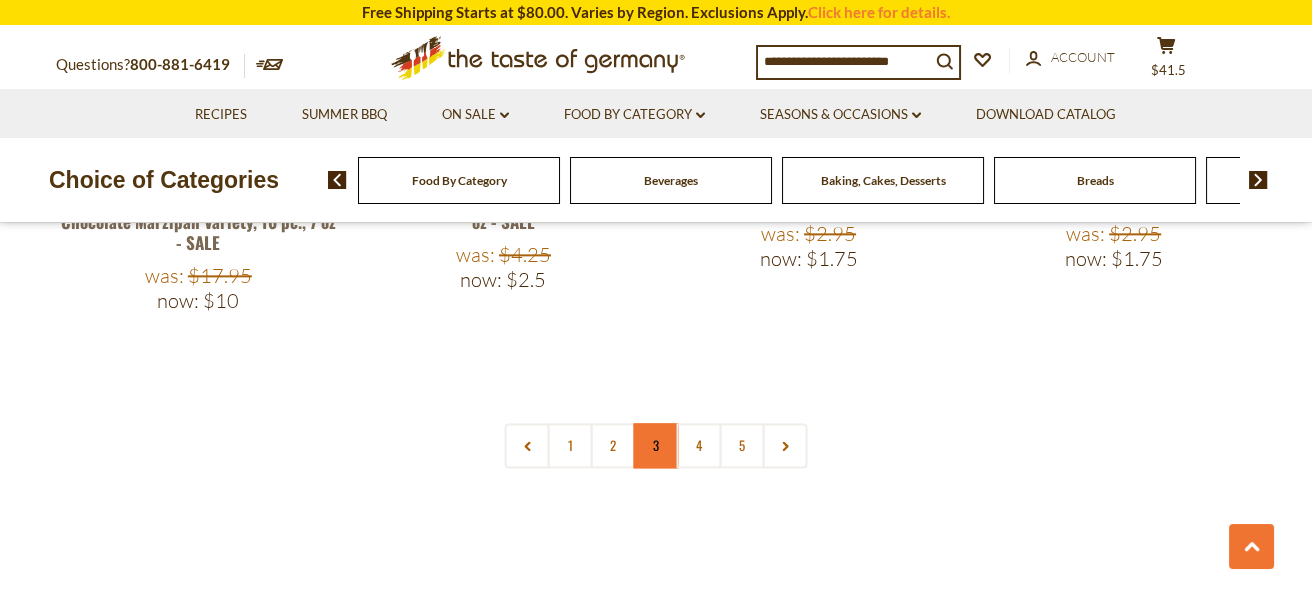 click on "3" at bounding box center [656, 445] 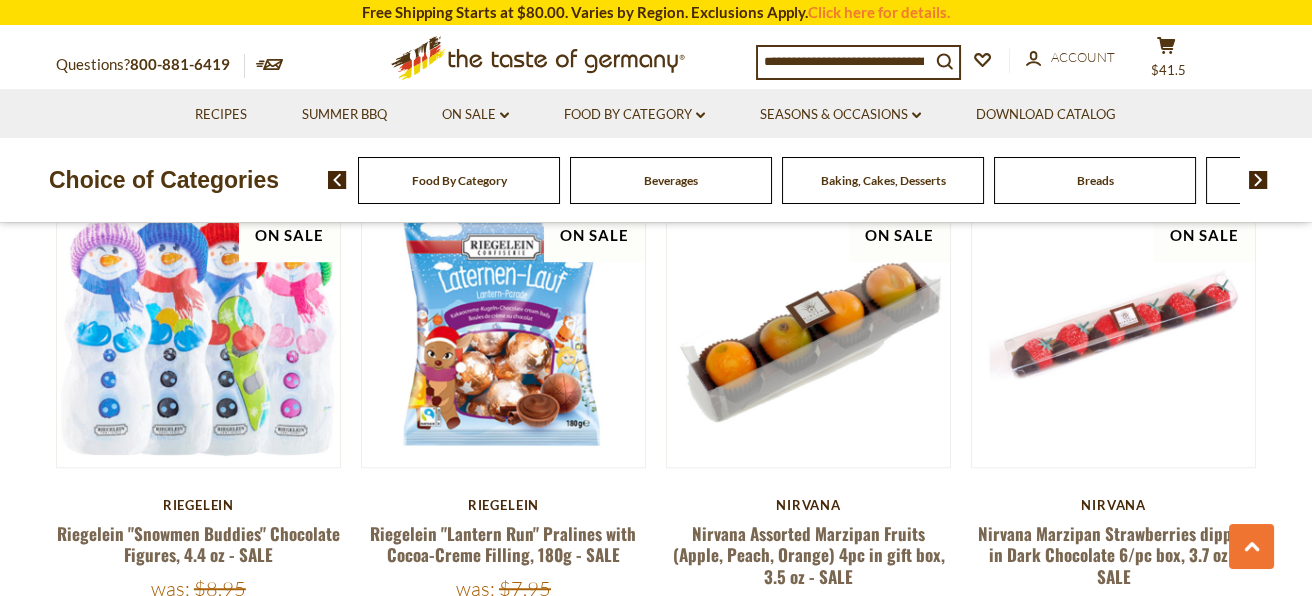 scroll, scrollTop: 2983, scrollLeft: 0, axis: vertical 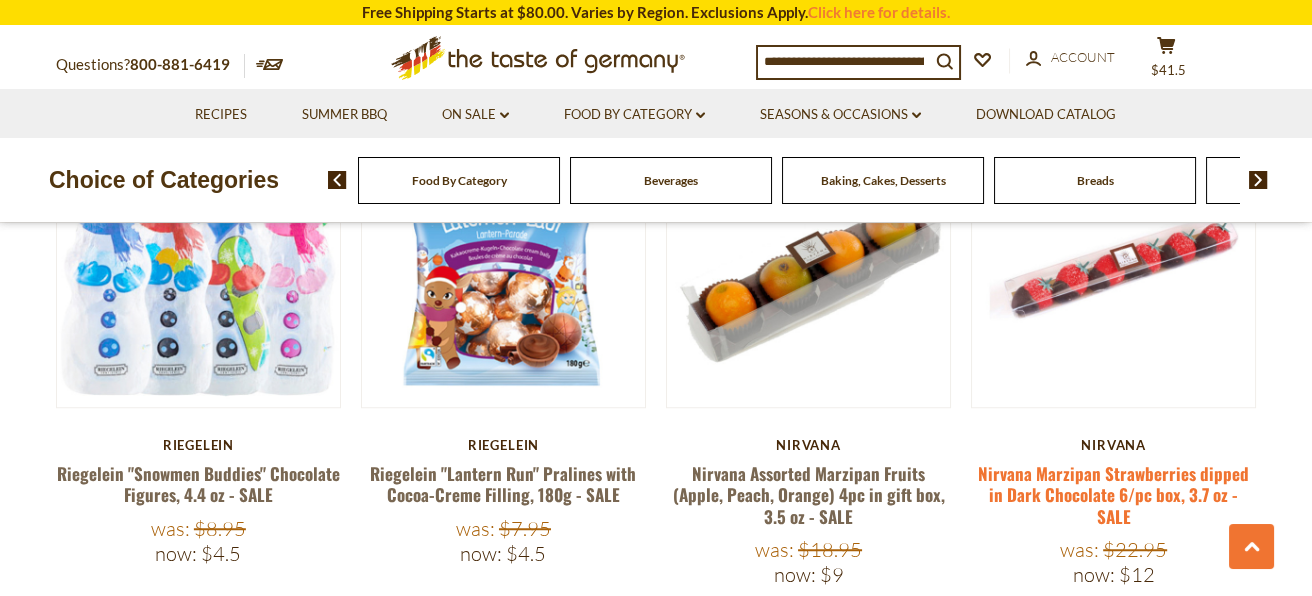 click on "Nirvana Marzipan Strawberries dipped in Dark Chocolate  6/pc box, 3.7 oz - SALE" at bounding box center (1113, 495) 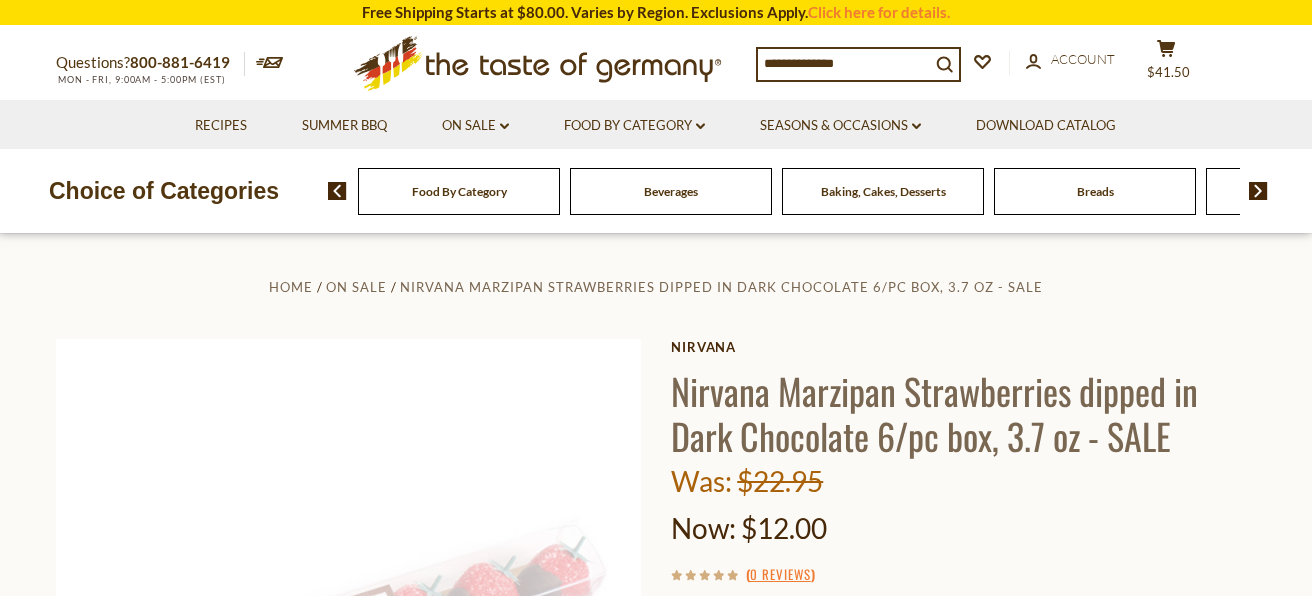 scroll, scrollTop: 0, scrollLeft: 0, axis: both 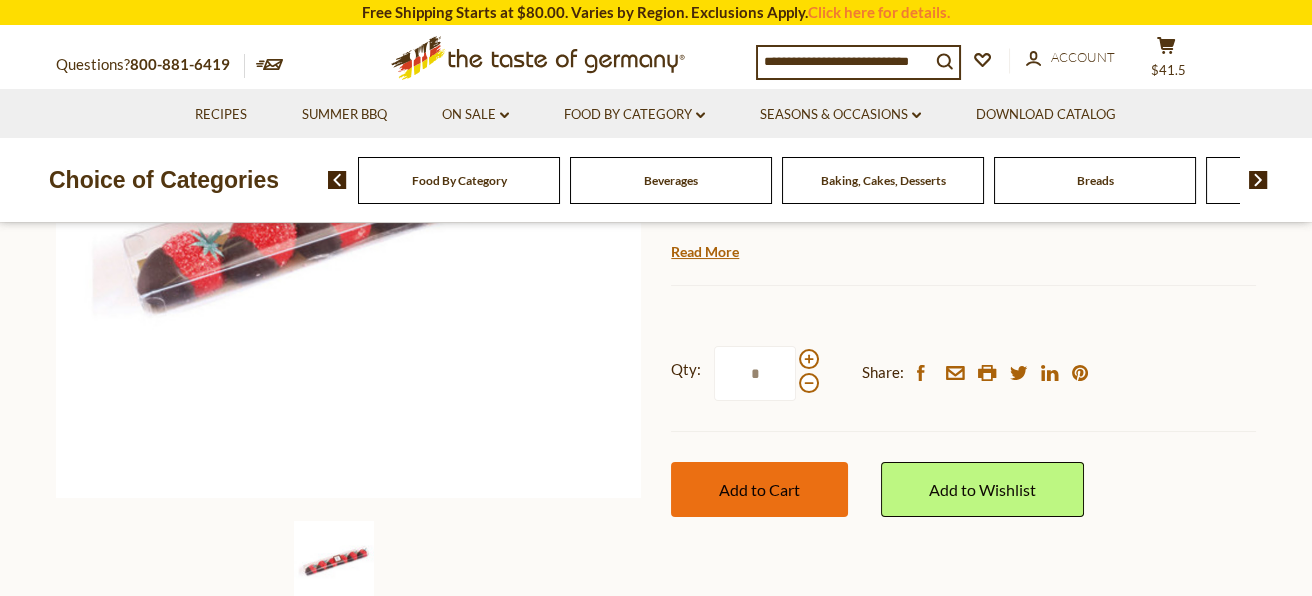 click on "Add to Cart" at bounding box center [759, 489] 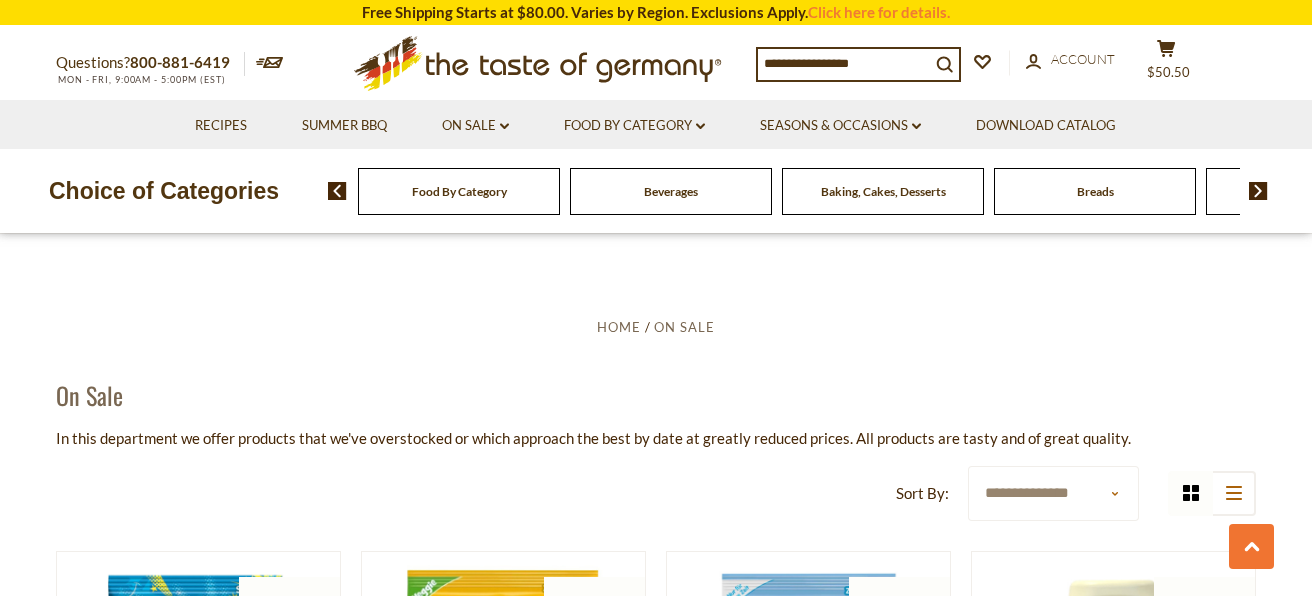 scroll, scrollTop: 2983, scrollLeft: 0, axis: vertical 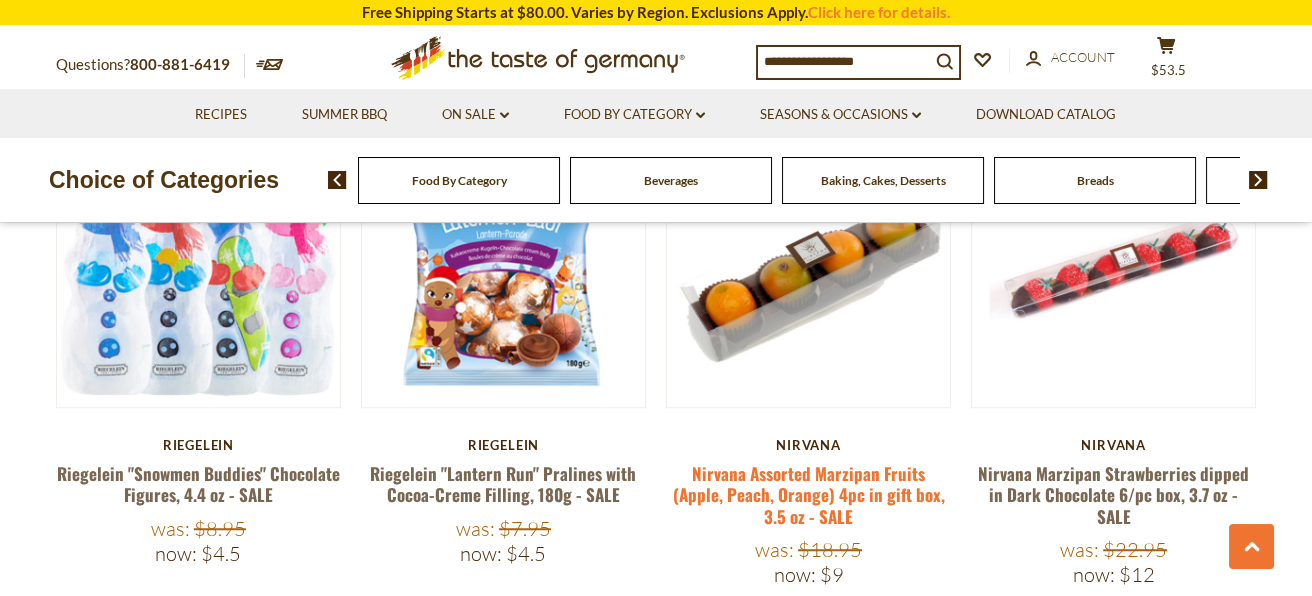 click on "Nirvana Assorted Marzipan Fruits  (Apple, Peach, Orange) 4pc in gift box, 3.5 oz - SALE" at bounding box center (809, 495) 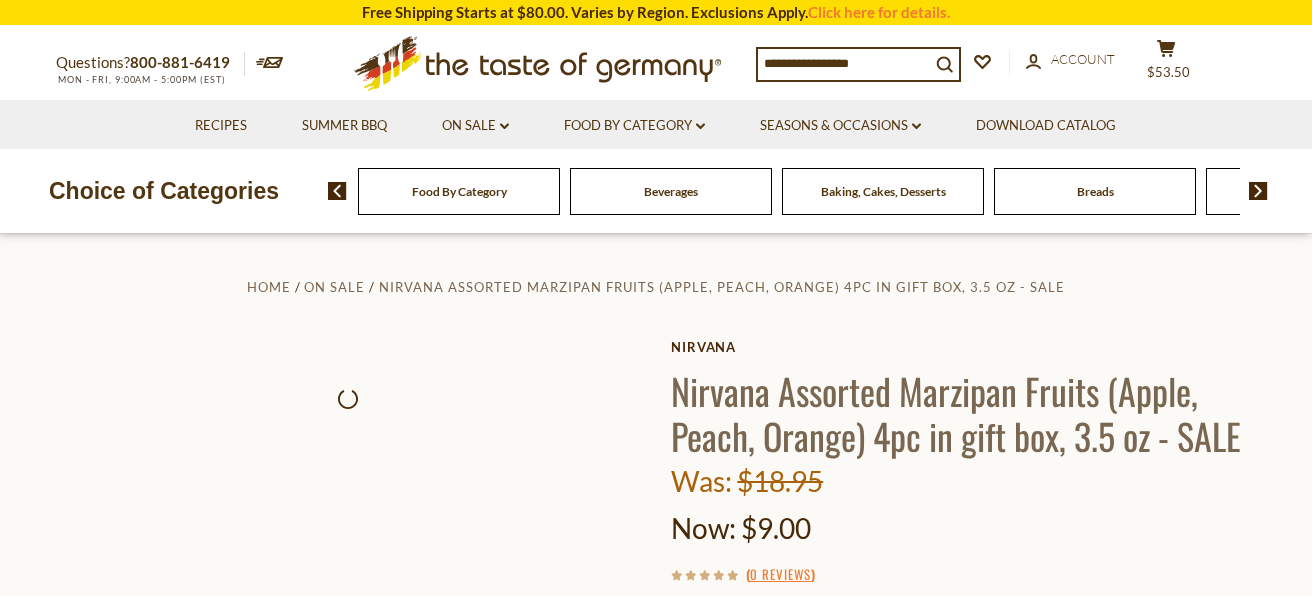 scroll, scrollTop: 0, scrollLeft: 0, axis: both 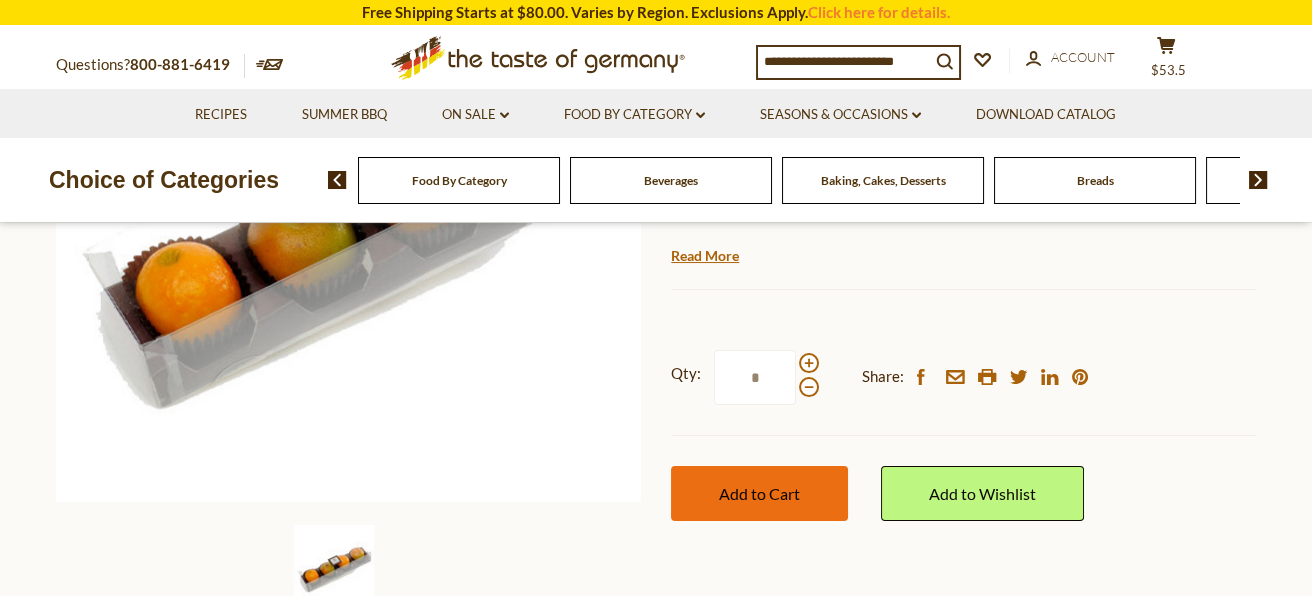 click on "Add to Cart" at bounding box center [759, 493] 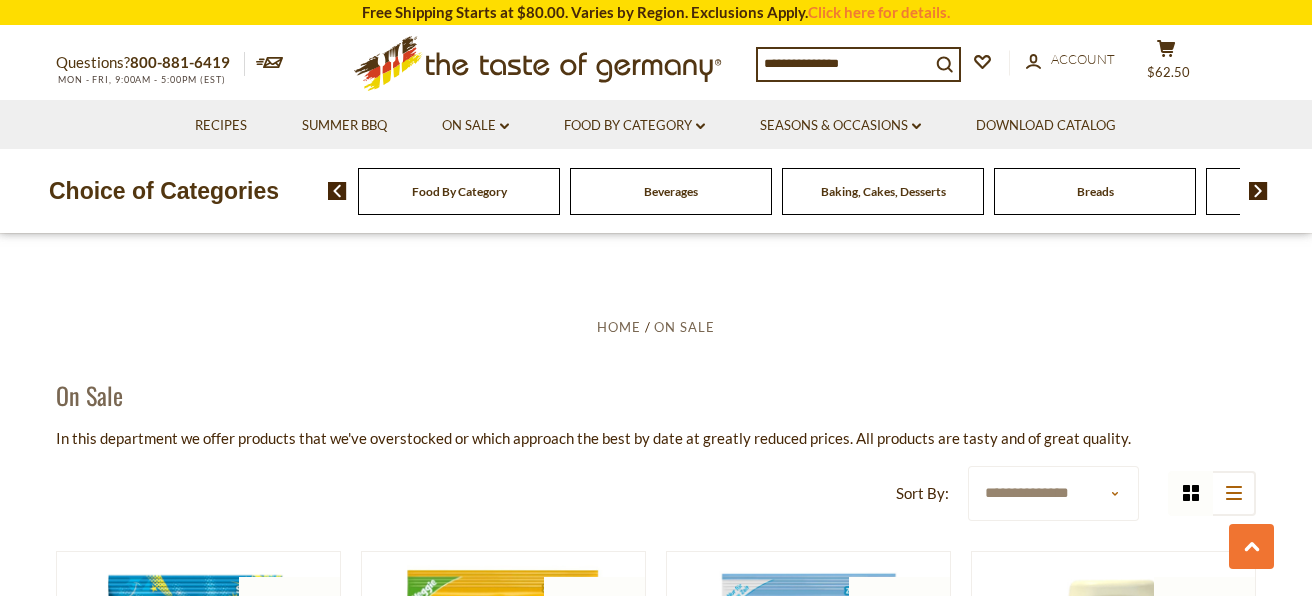 scroll, scrollTop: 2983, scrollLeft: 0, axis: vertical 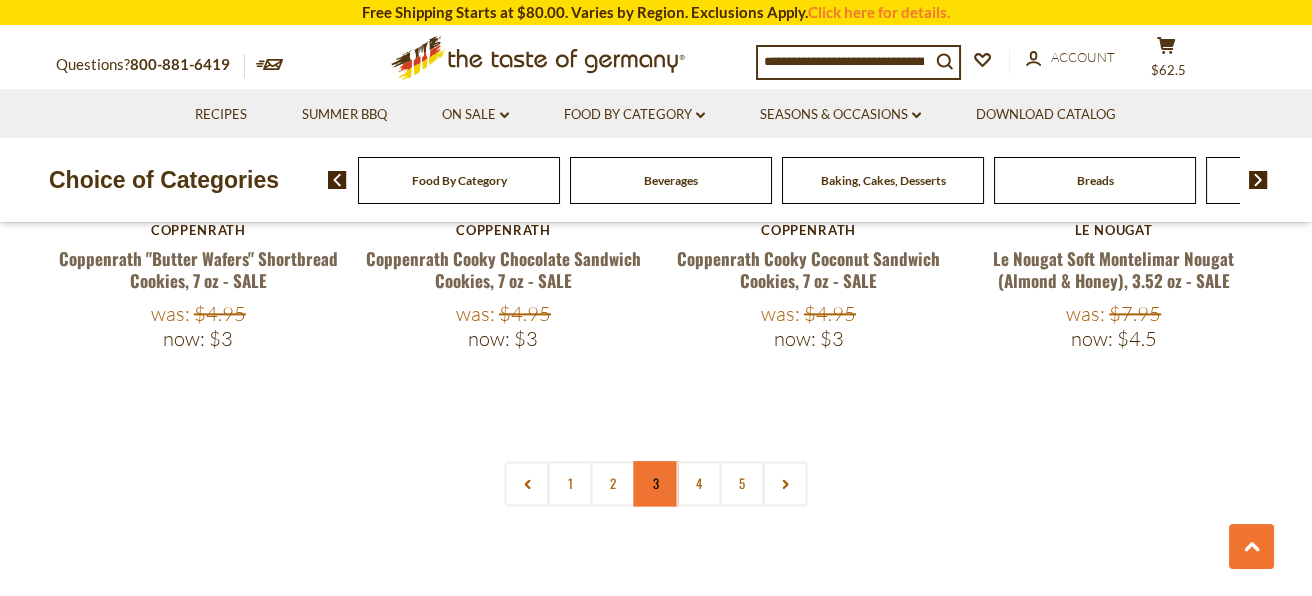 click on "3" at bounding box center (656, 483) 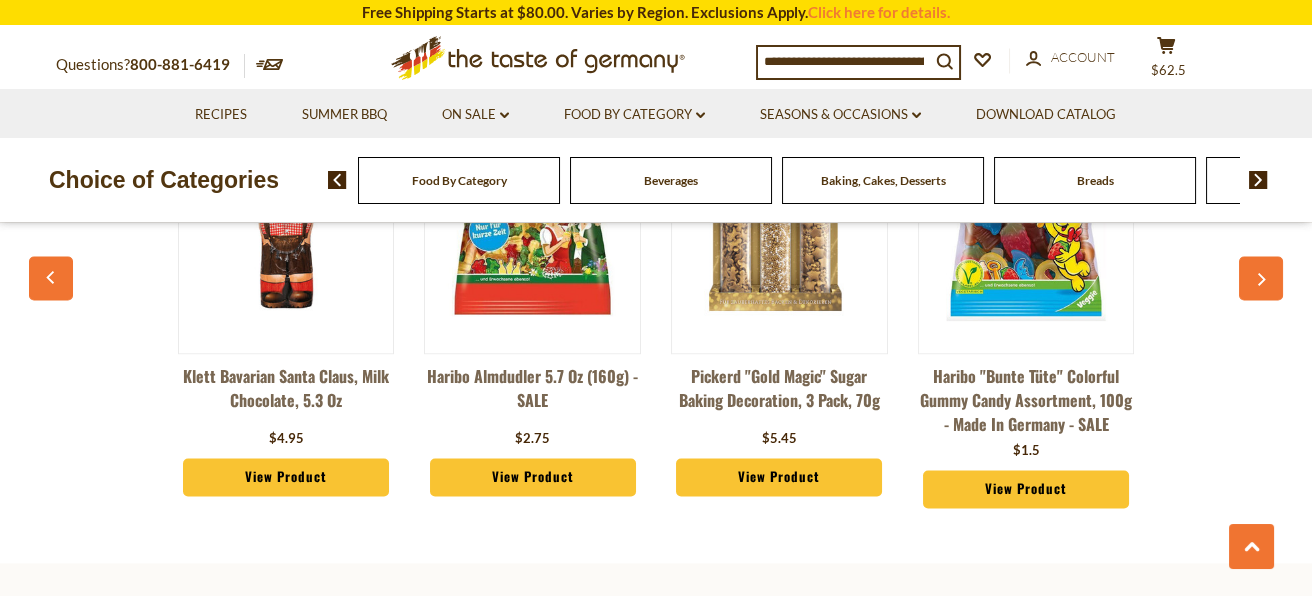 scroll, scrollTop: 4953, scrollLeft: 0, axis: vertical 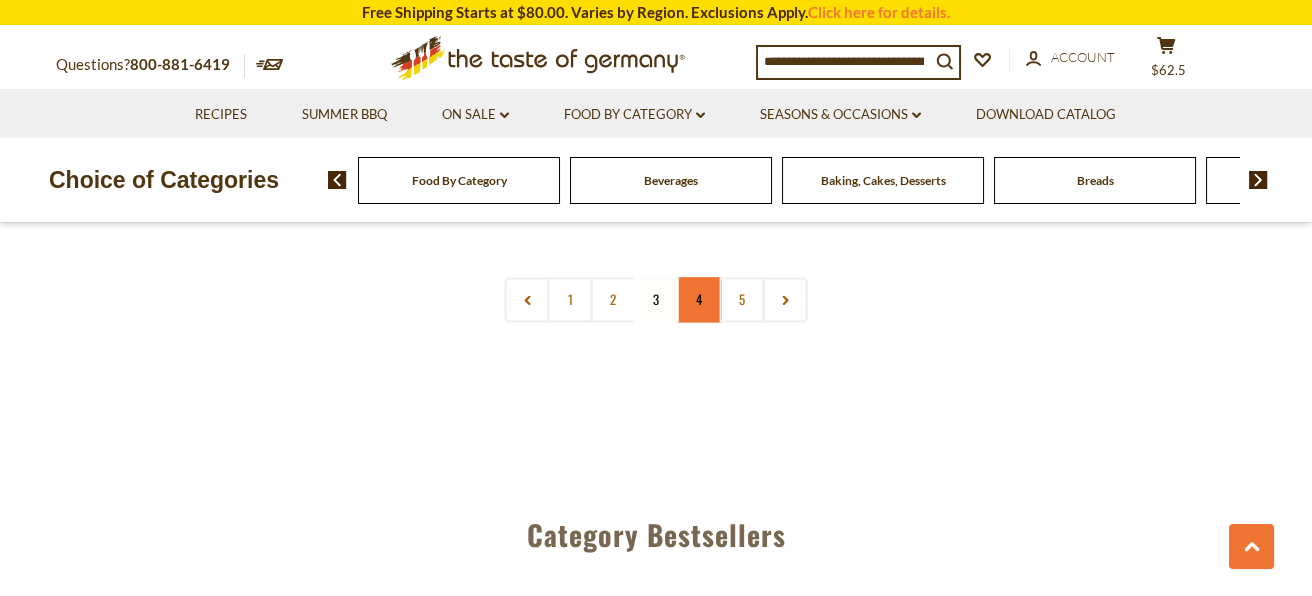 click on "4" at bounding box center [699, 299] 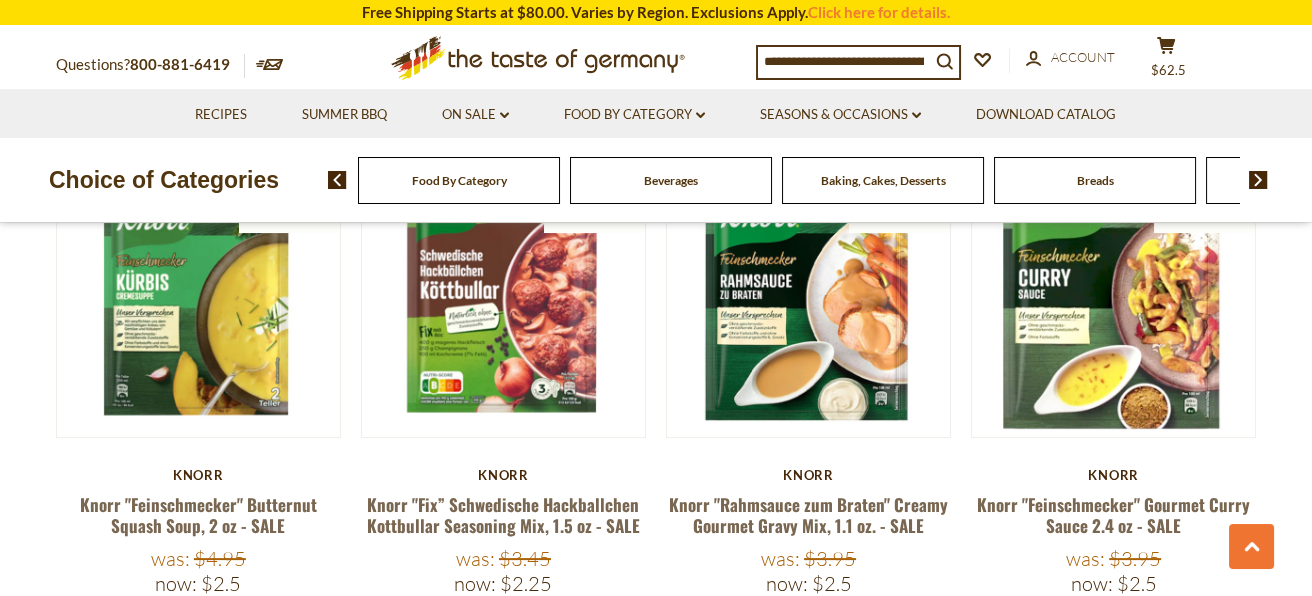 scroll, scrollTop: 959, scrollLeft: 0, axis: vertical 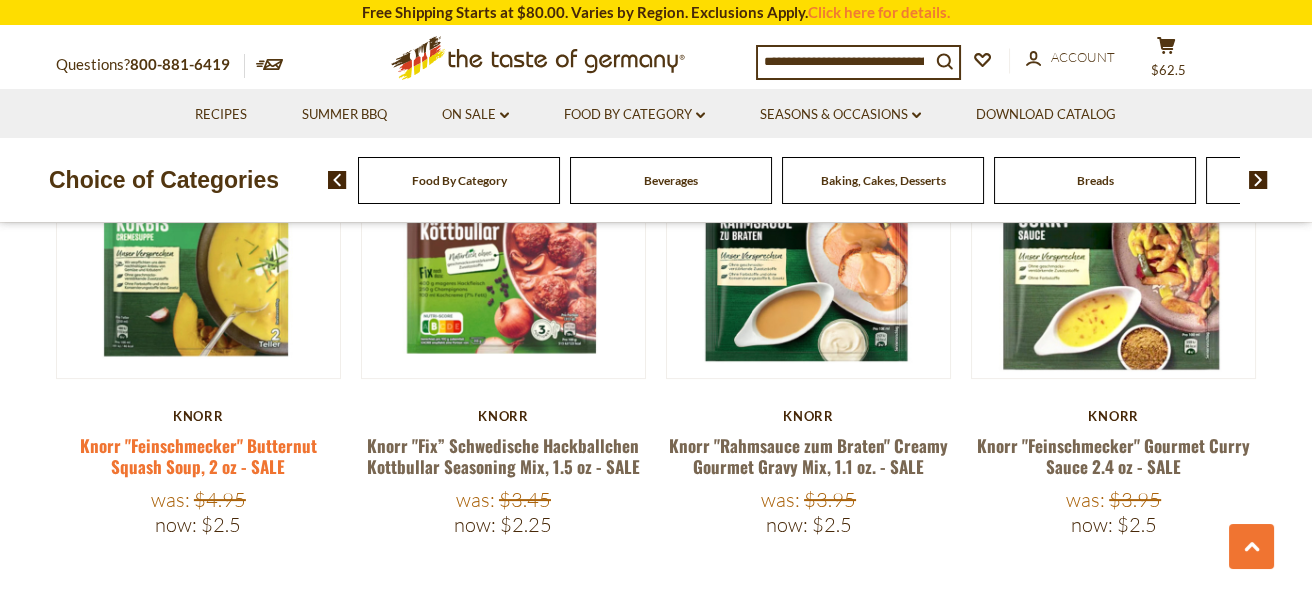 click on "Knorr "Feinschmecker" Butternut Squash Soup, 2 oz - SALE" at bounding box center (198, 456) 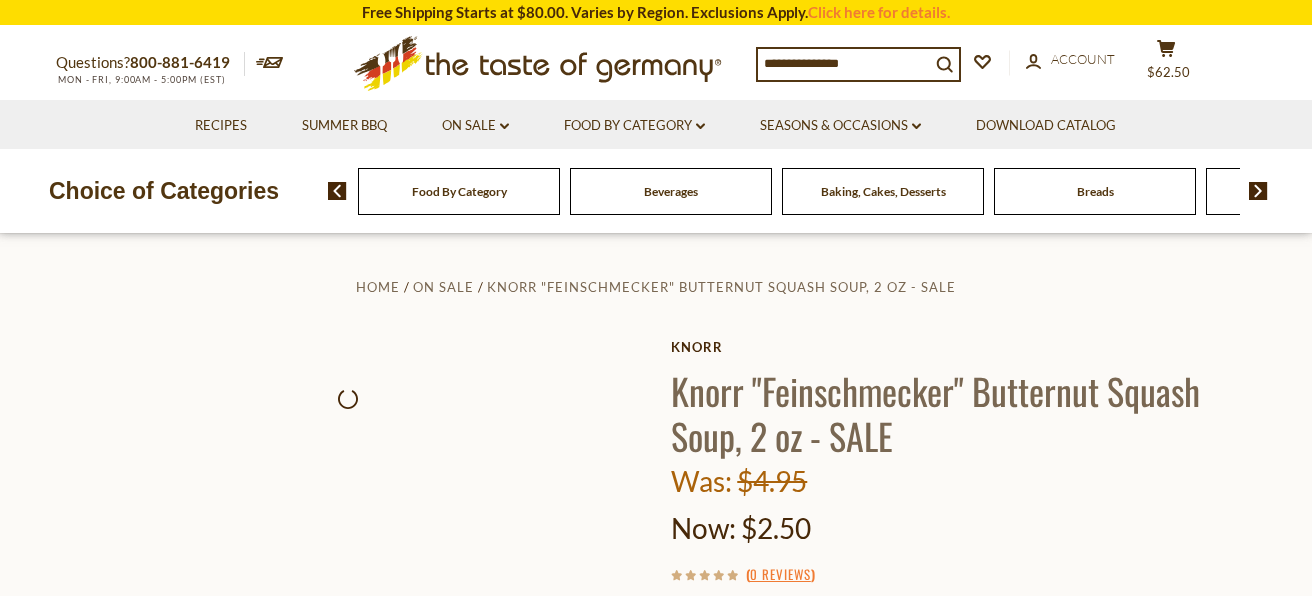 scroll, scrollTop: 0, scrollLeft: 0, axis: both 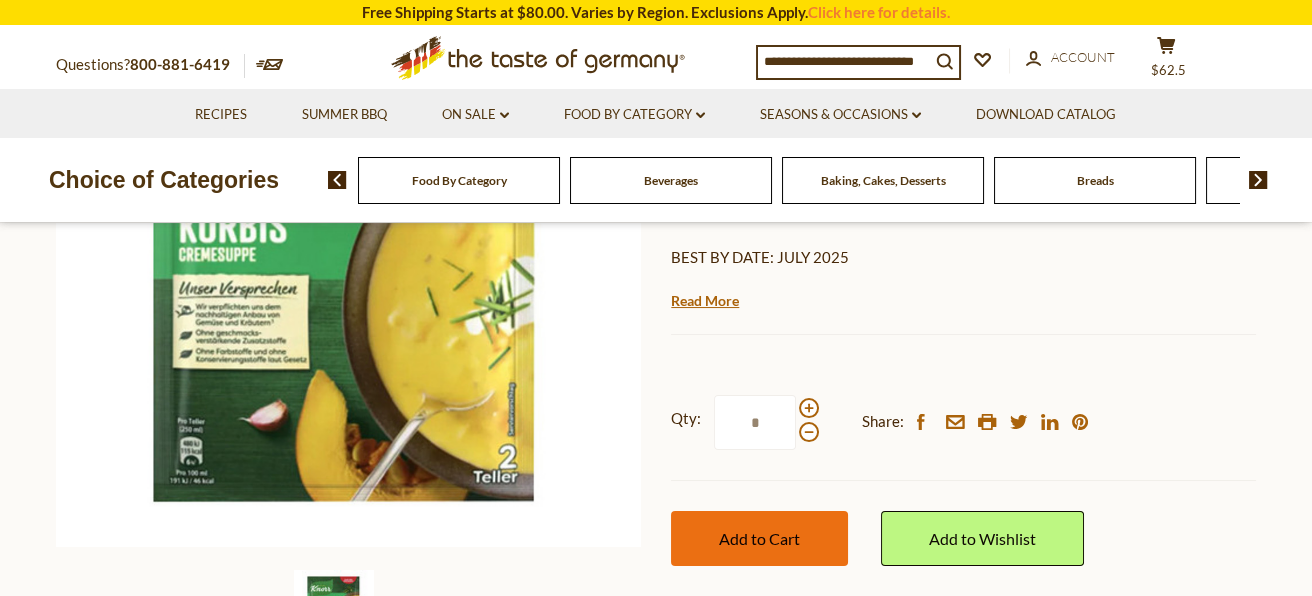 click on "Add to Cart" at bounding box center (759, 538) 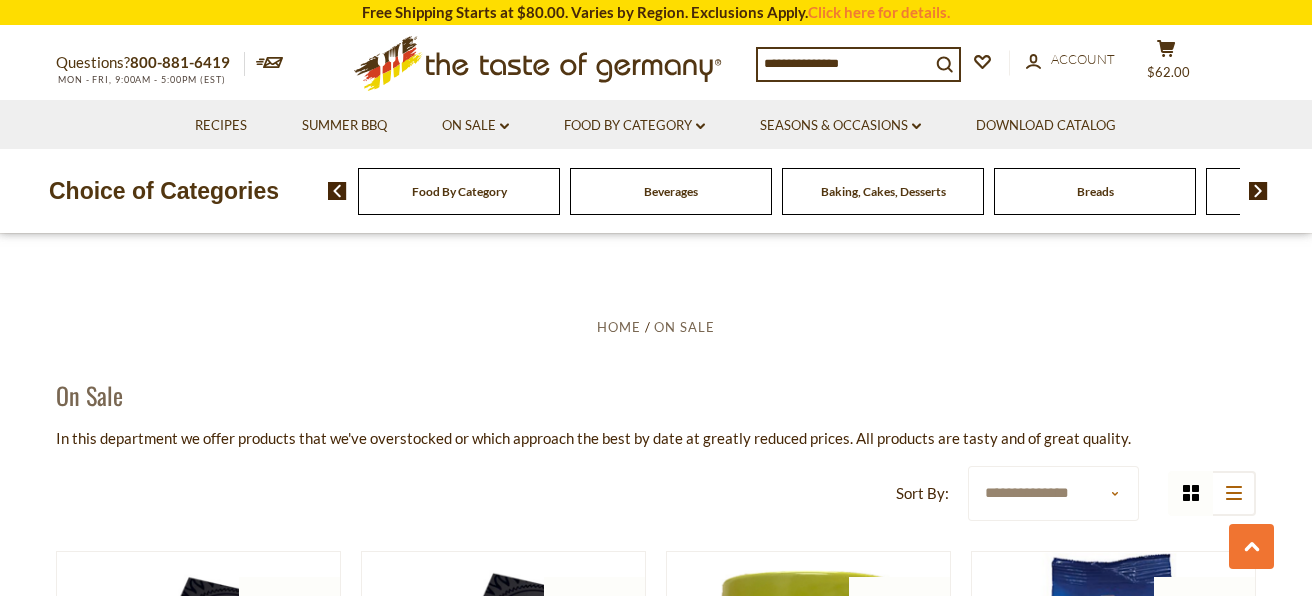 scroll, scrollTop: 959, scrollLeft: 0, axis: vertical 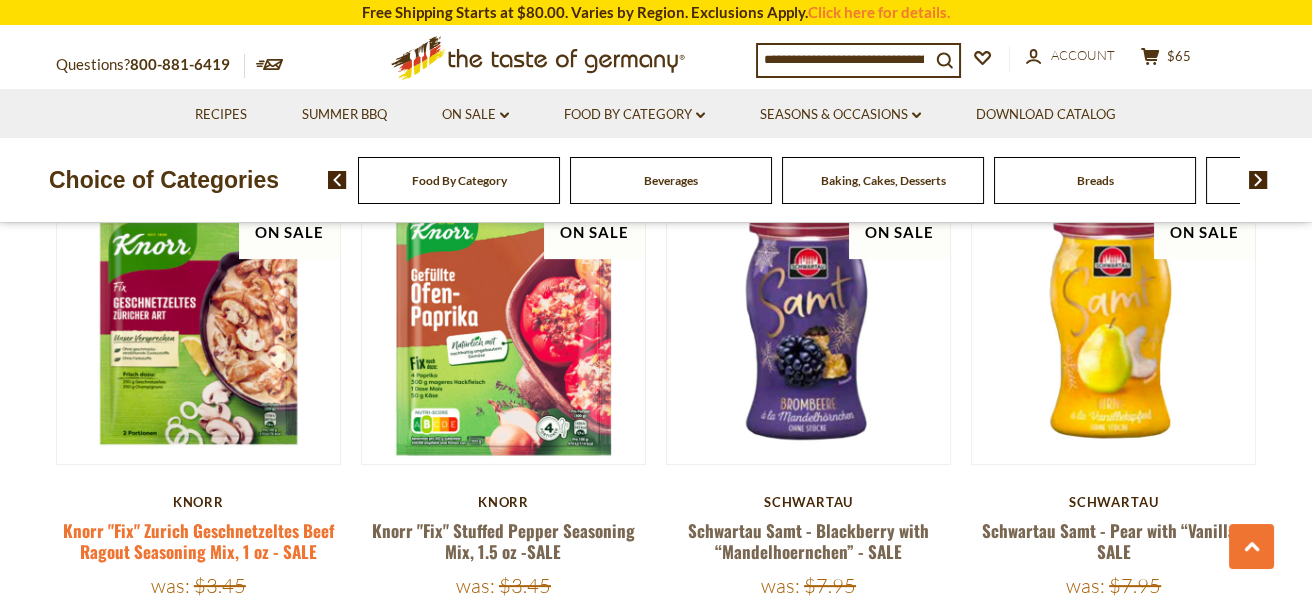 click on "Knorr "Fix" Zurich Geschnetzeltes Beef Ragout Seasoning Mix, 1 oz - SALE" at bounding box center [198, 541] 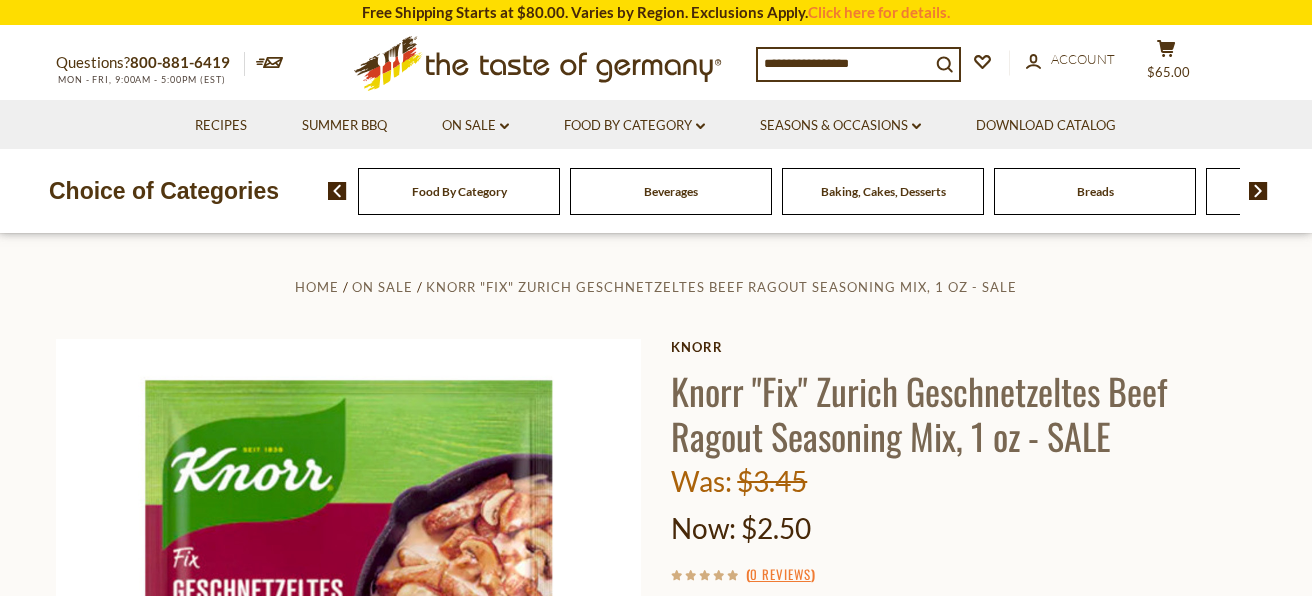 scroll, scrollTop: 0, scrollLeft: 0, axis: both 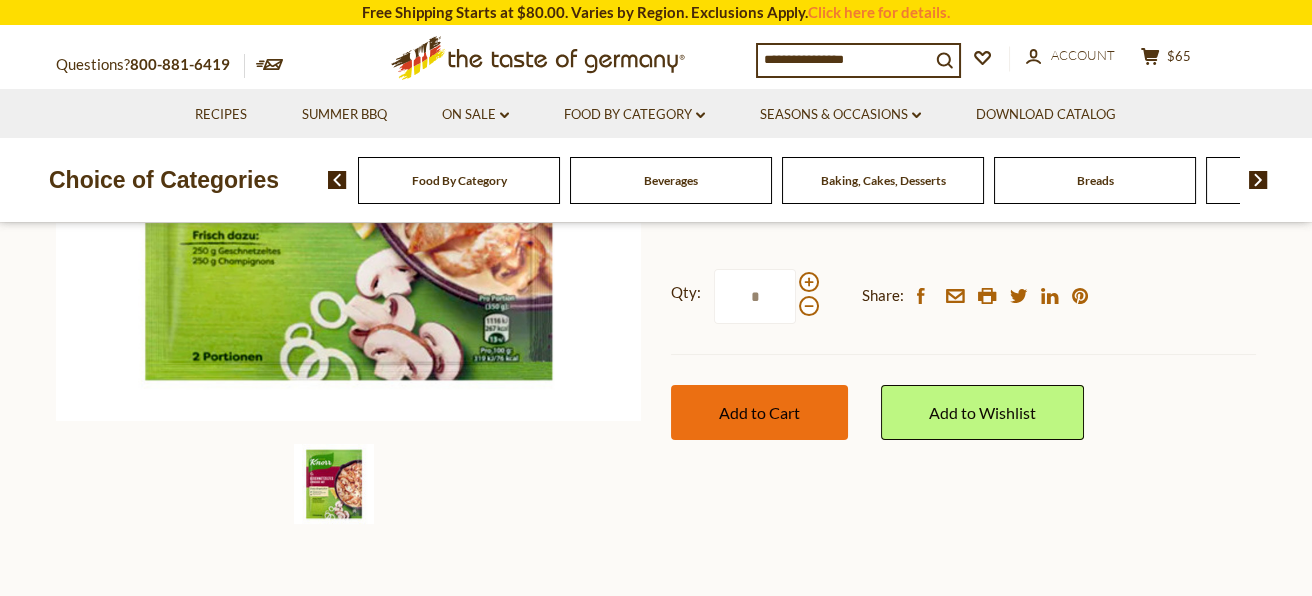click on "Add to Cart" at bounding box center (759, 412) 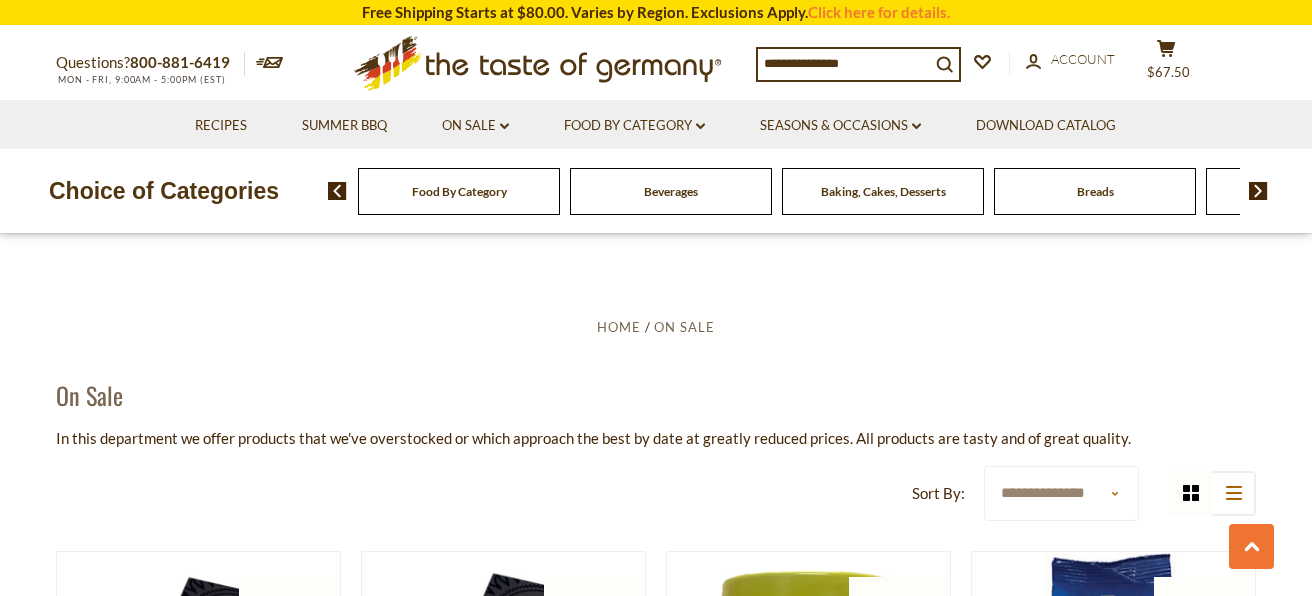 scroll, scrollTop: 1376, scrollLeft: 0, axis: vertical 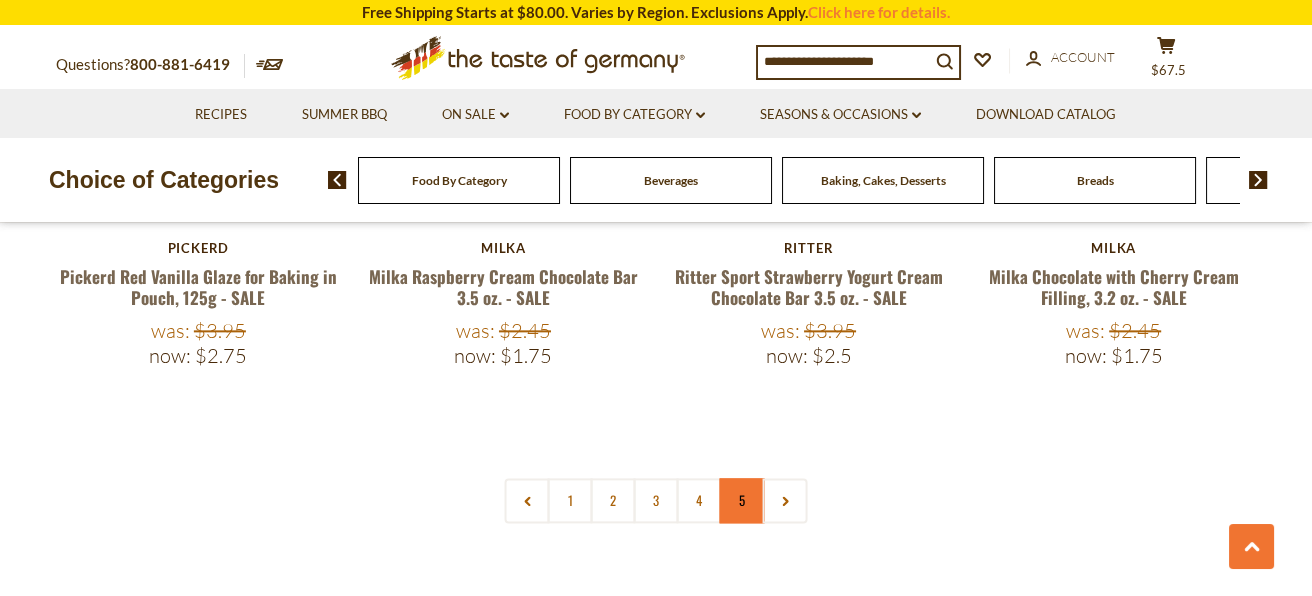 click on "5" at bounding box center (742, 500) 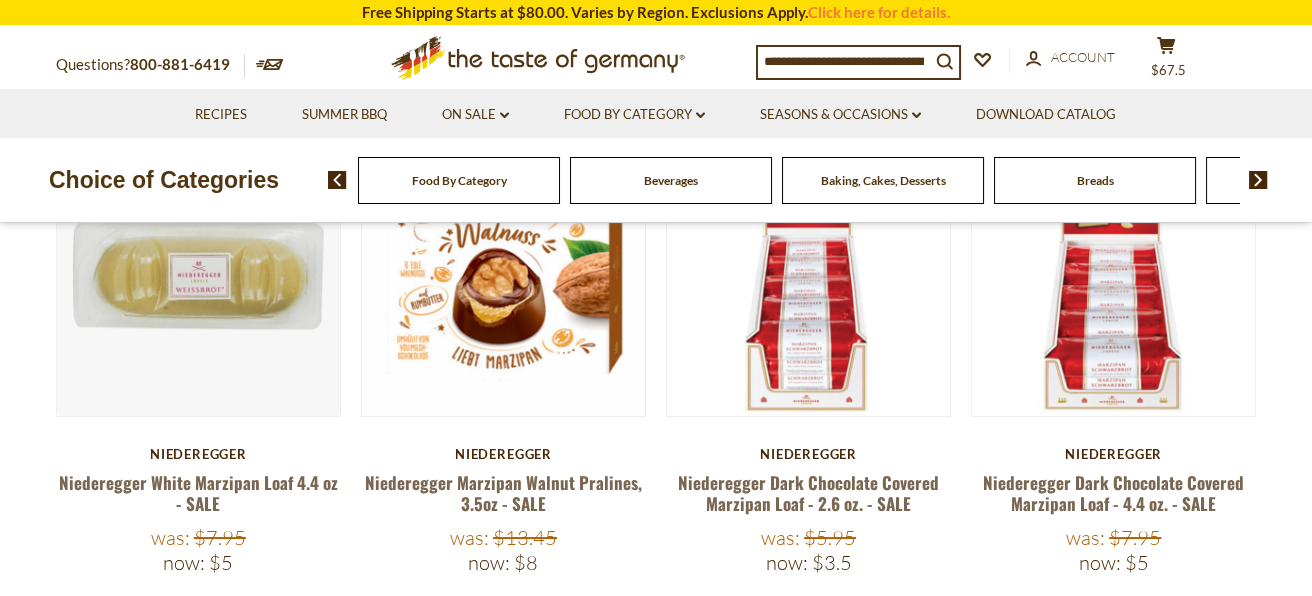 scroll, scrollTop: 423, scrollLeft: 0, axis: vertical 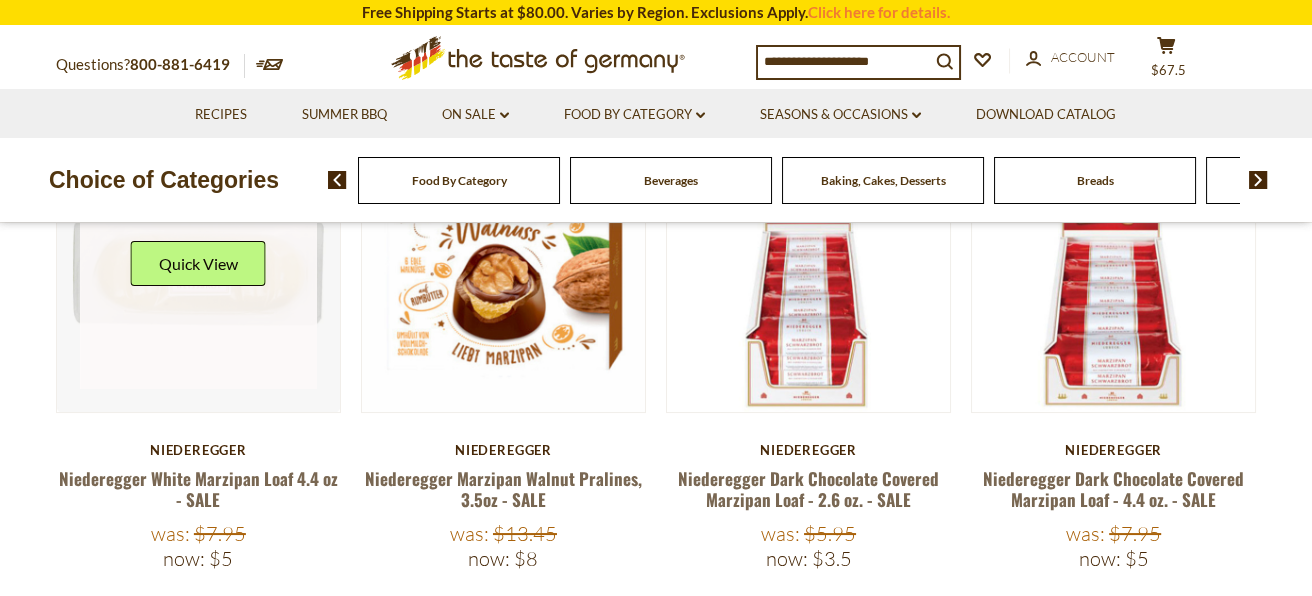 click on "Quick View" at bounding box center (198, 263) 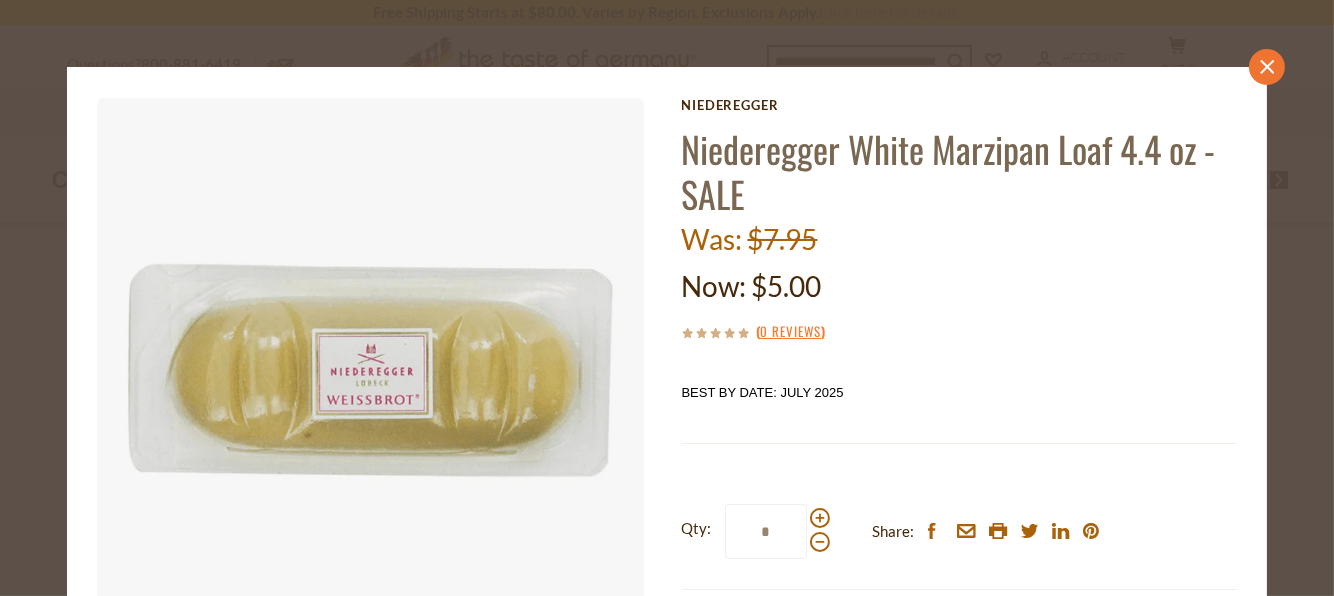 click 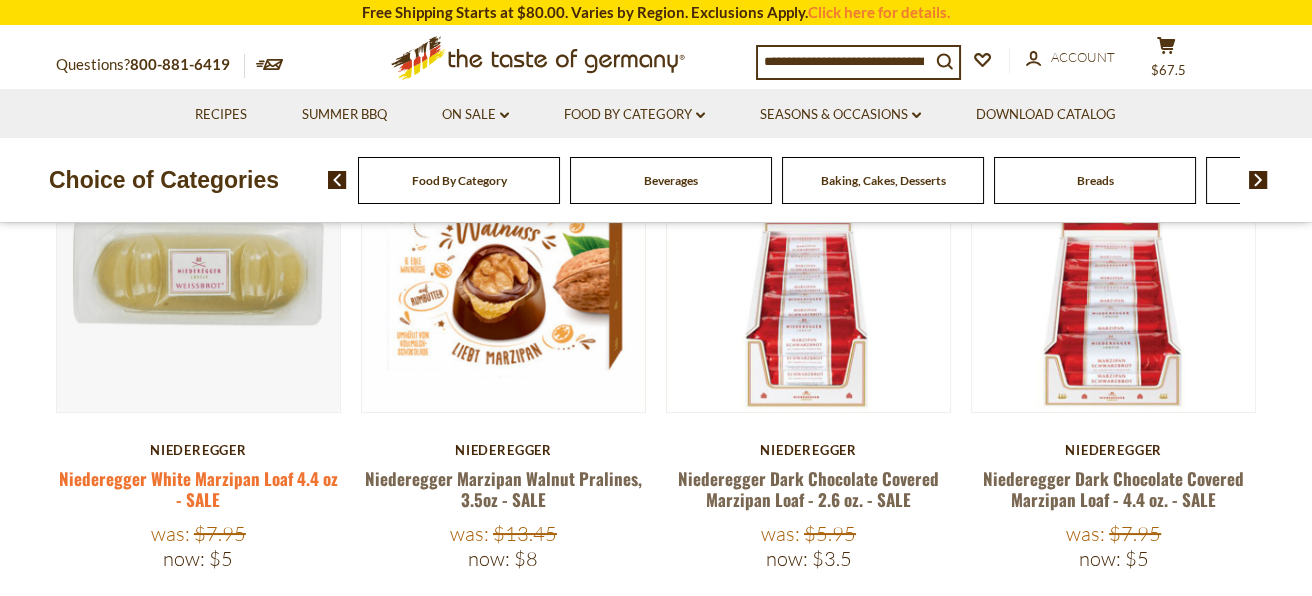 click on "Niederegger White Marzipan Loaf 4.4 oz - SALE" at bounding box center [198, 489] 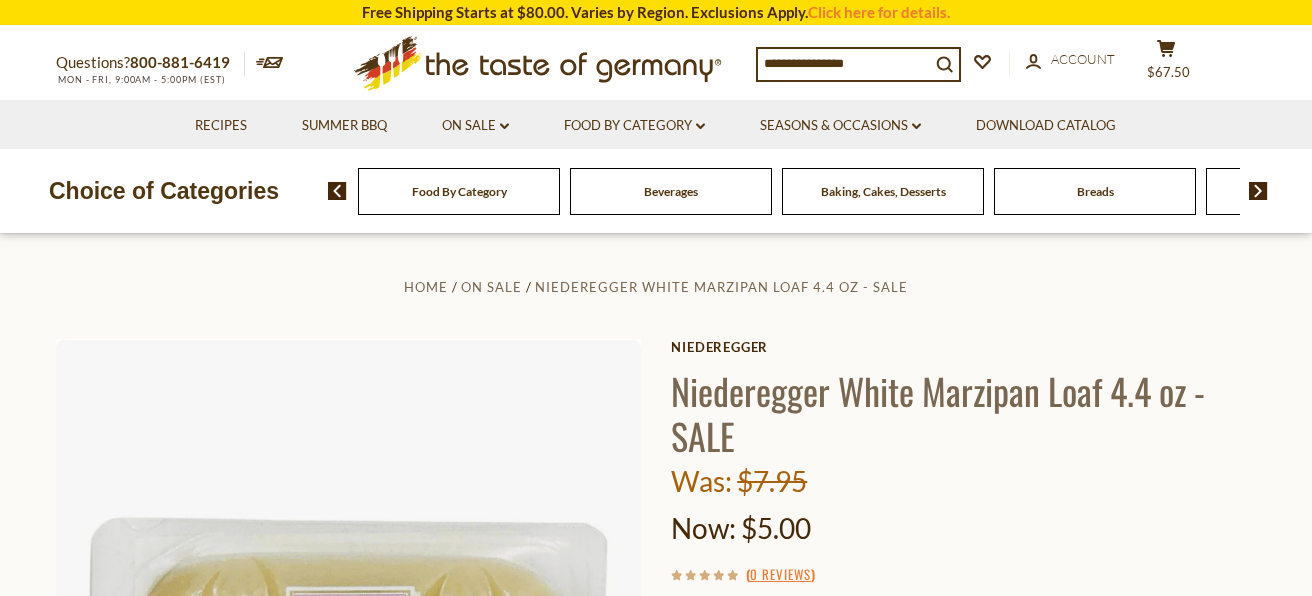 scroll, scrollTop: 0, scrollLeft: 0, axis: both 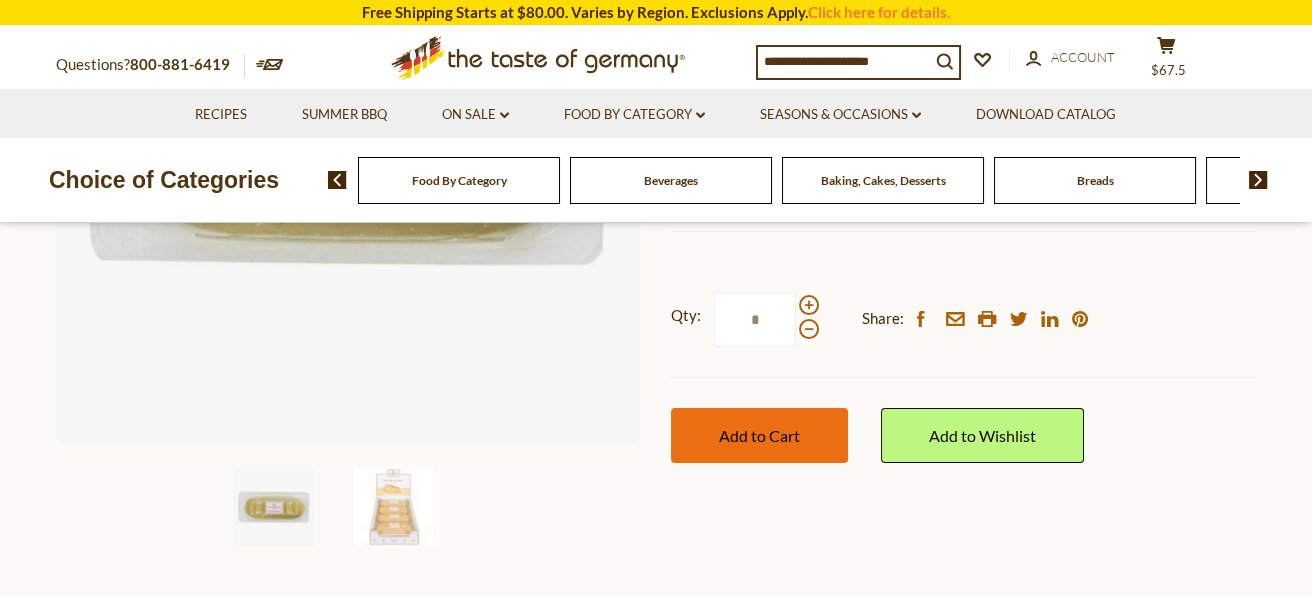 click on "Add to Cart" at bounding box center [759, 435] 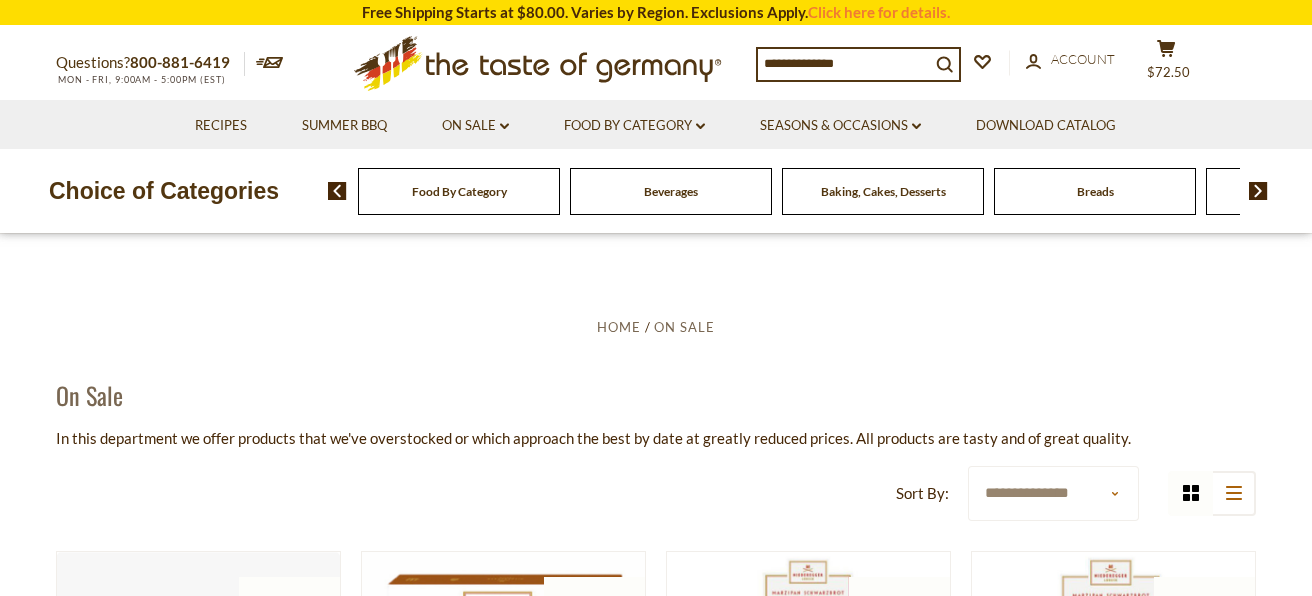 scroll, scrollTop: 423, scrollLeft: 0, axis: vertical 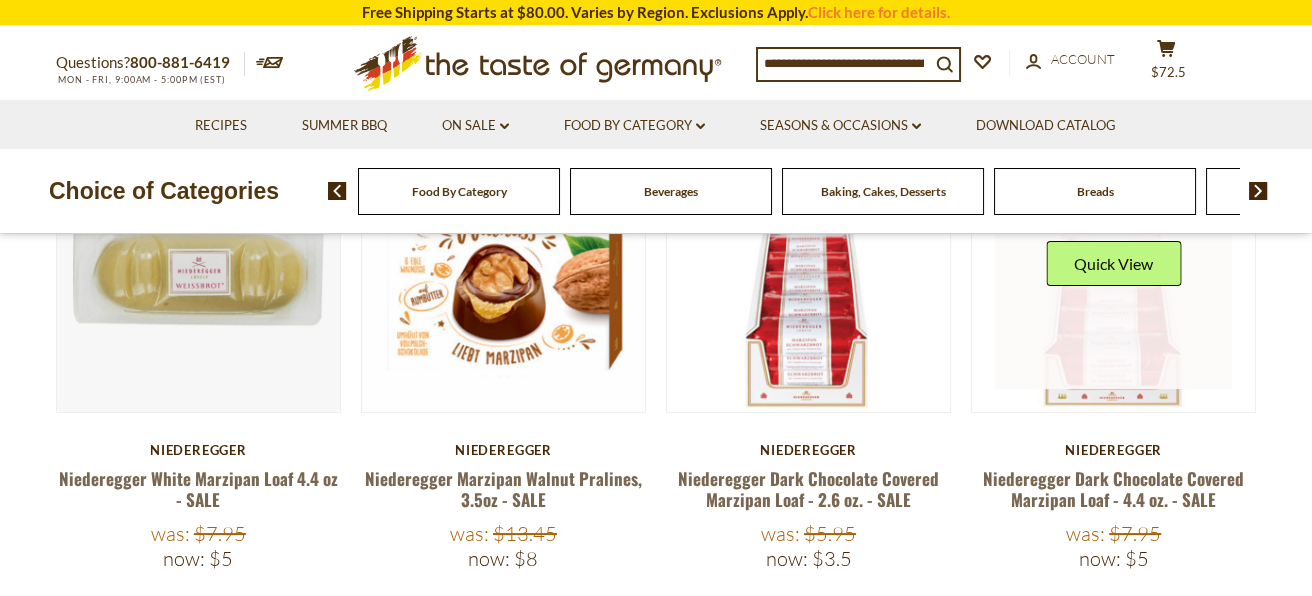 click at bounding box center (1114, 271) 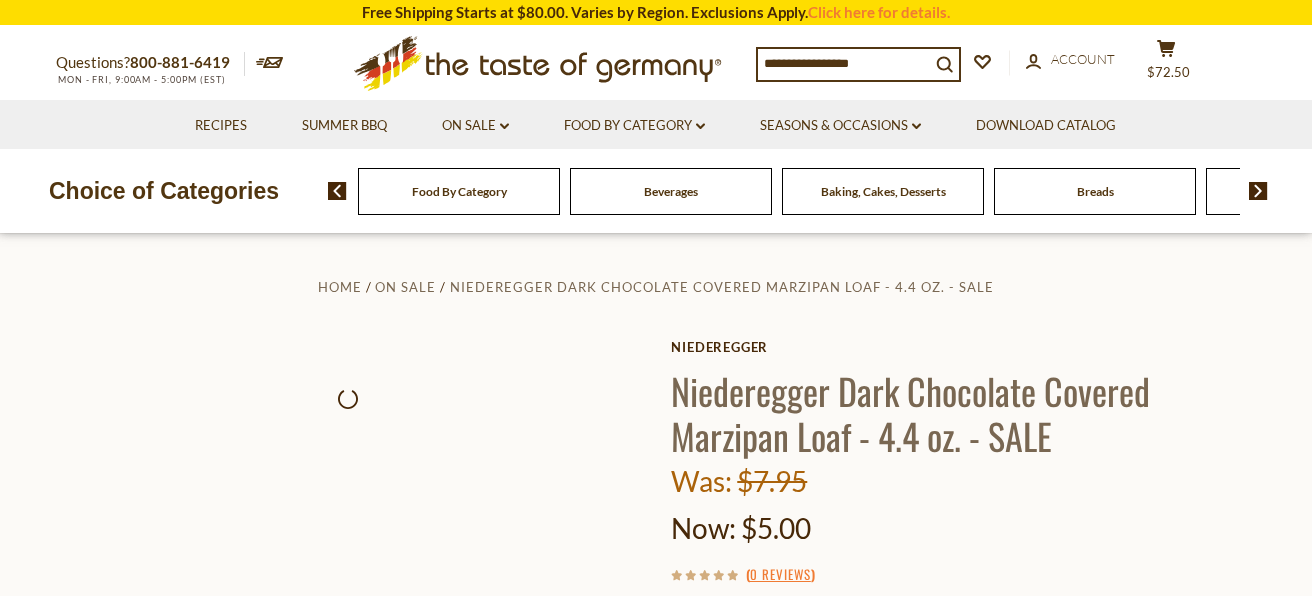 scroll, scrollTop: 0, scrollLeft: 0, axis: both 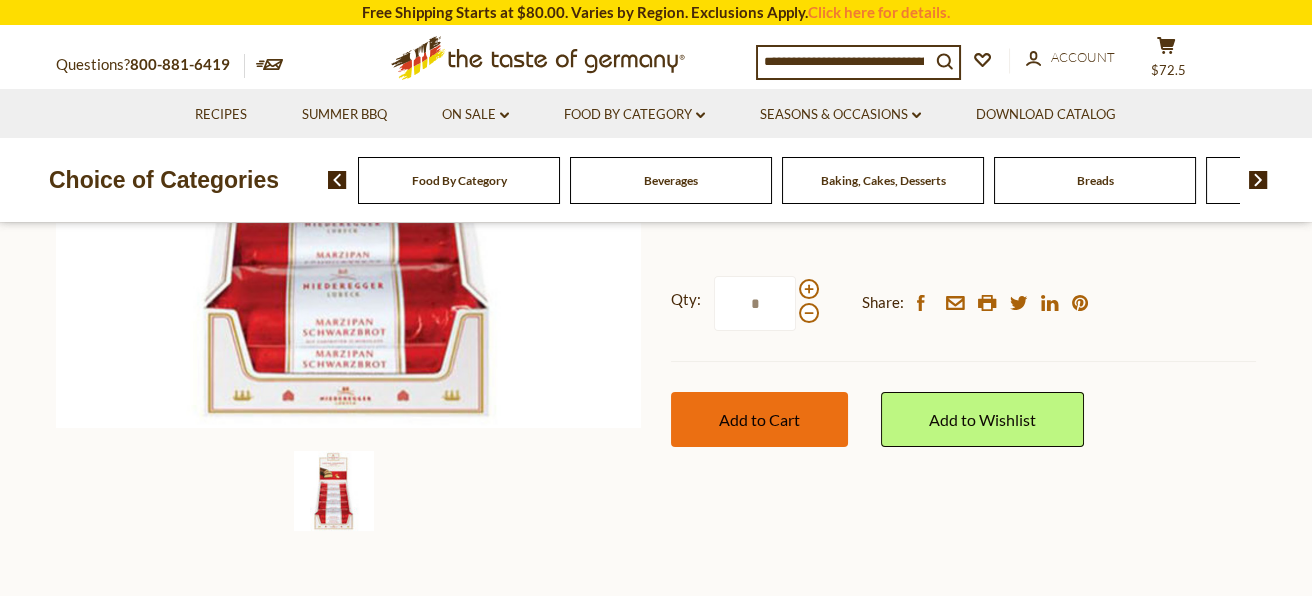 click on "Add to Cart" at bounding box center [759, 419] 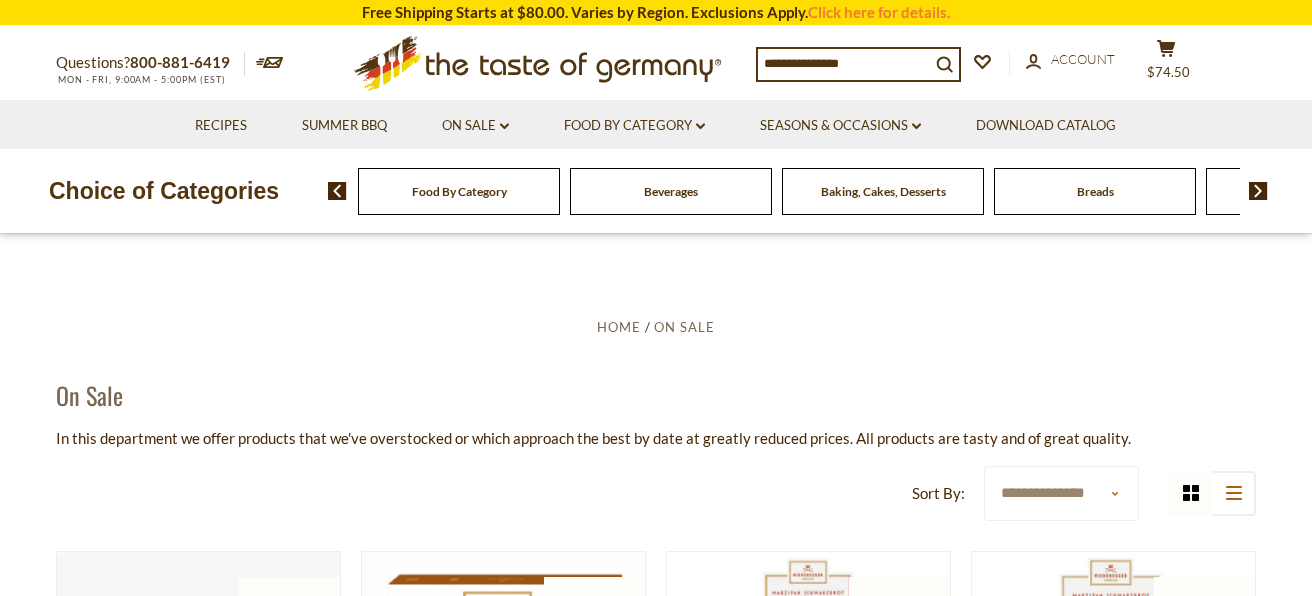 scroll, scrollTop: 423, scrollLeft: 0, axis: vertical 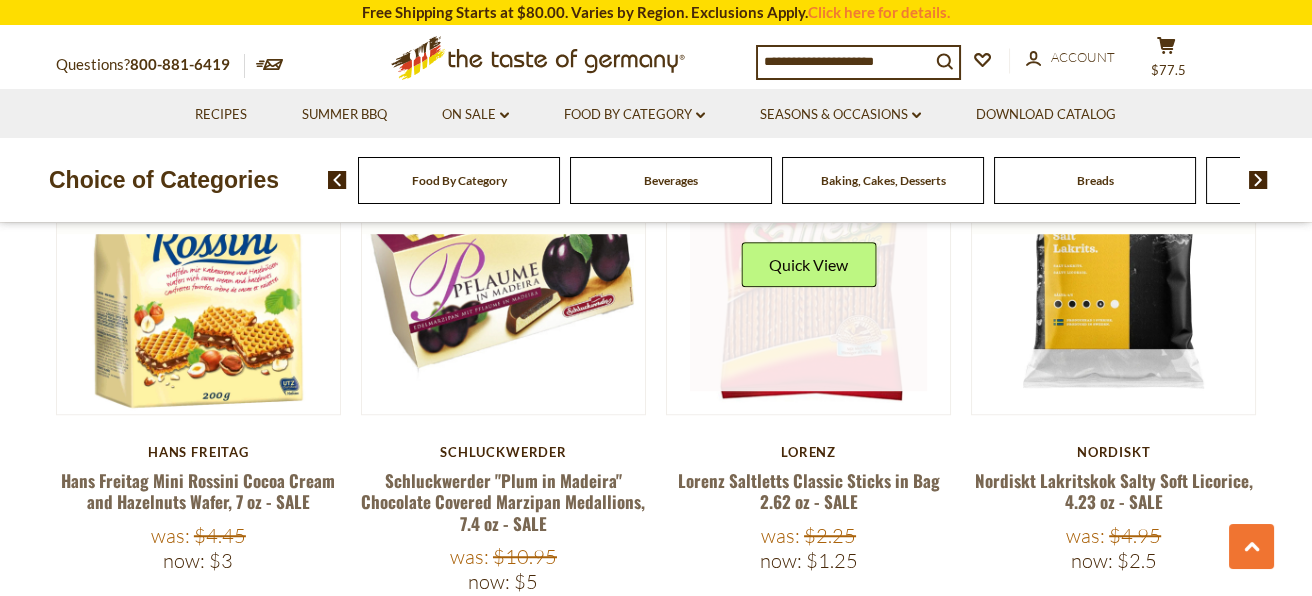 click at bounding box center [809, 273] 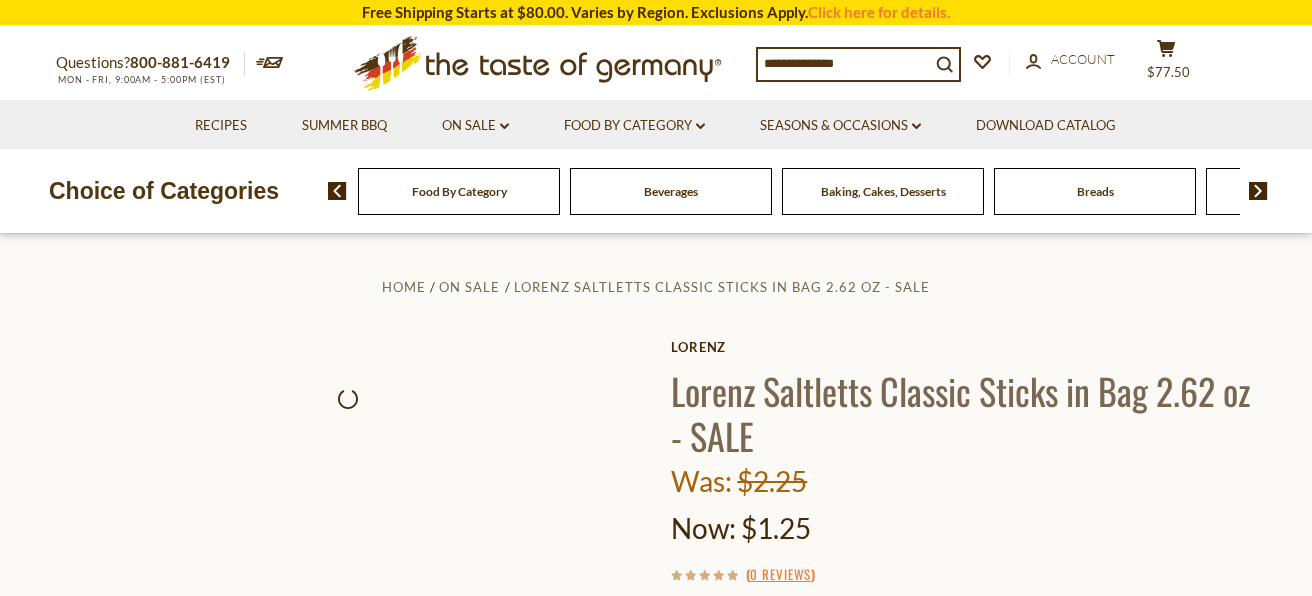 scroll, scrollTop: 0, scrollLeft: 0, axis: both 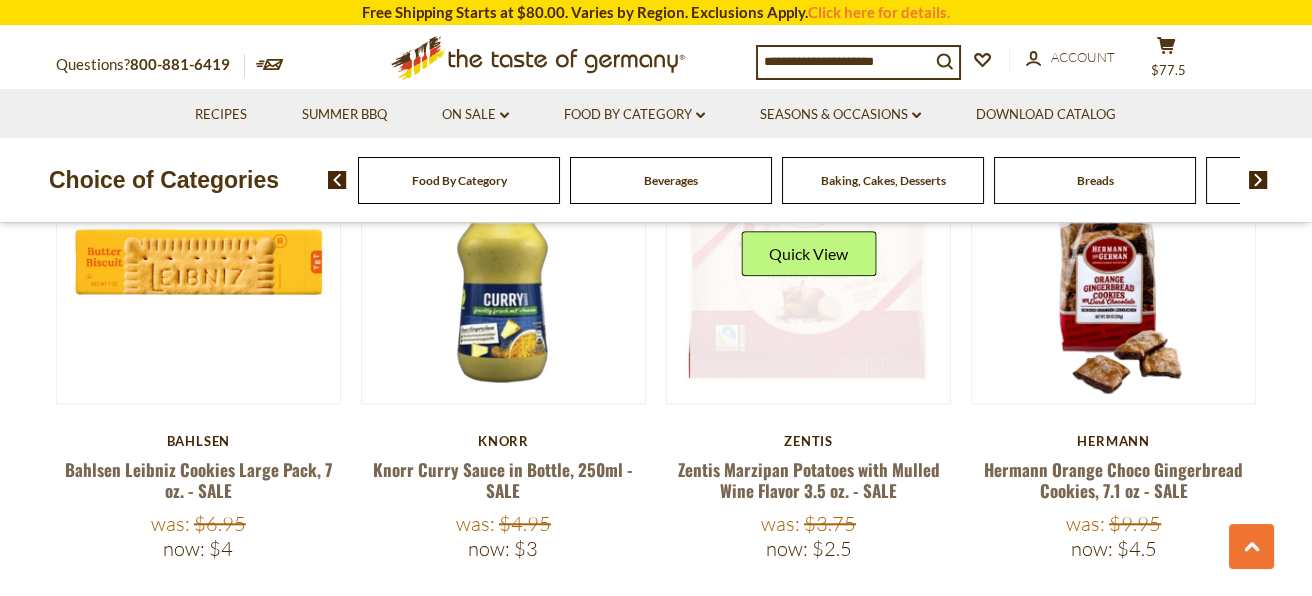 click at bounding box center (809, 261) 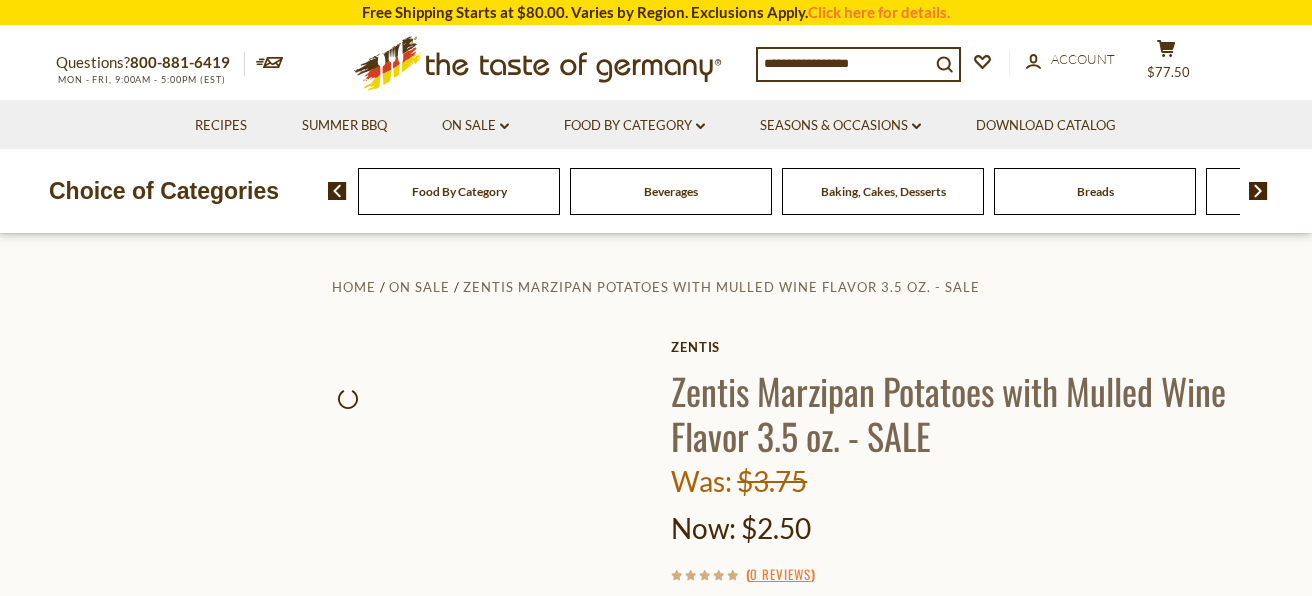 scroll, scrollTop: 0, scrollLeft: 0, axis: both 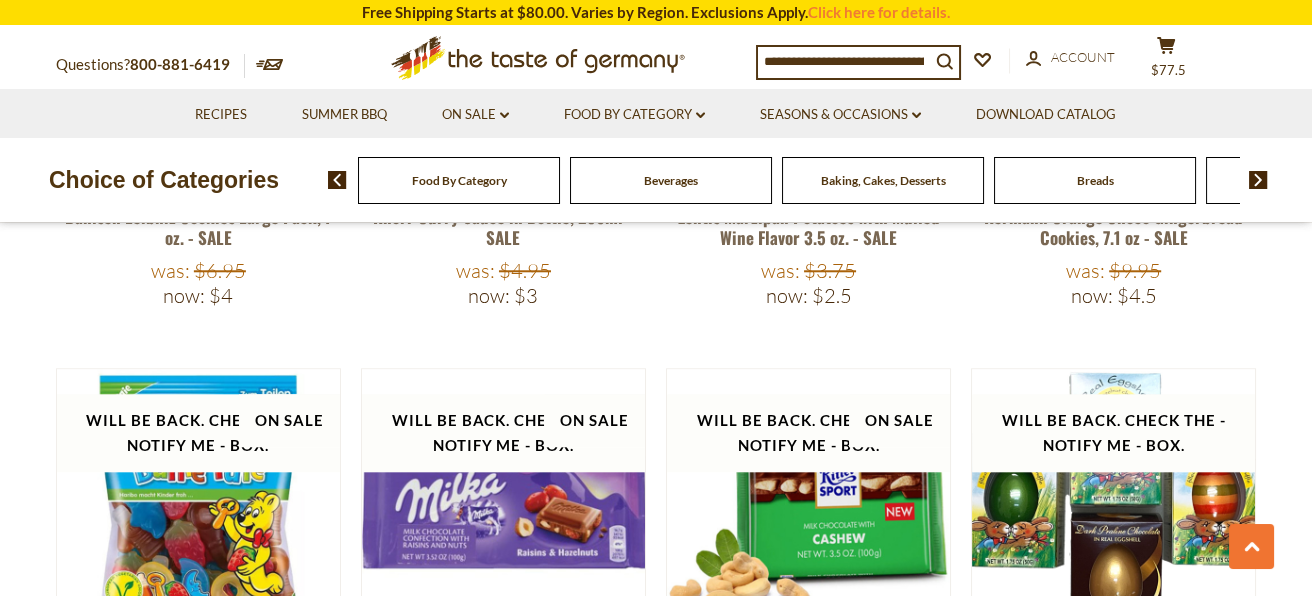 click at bounding box center [1258, 180] 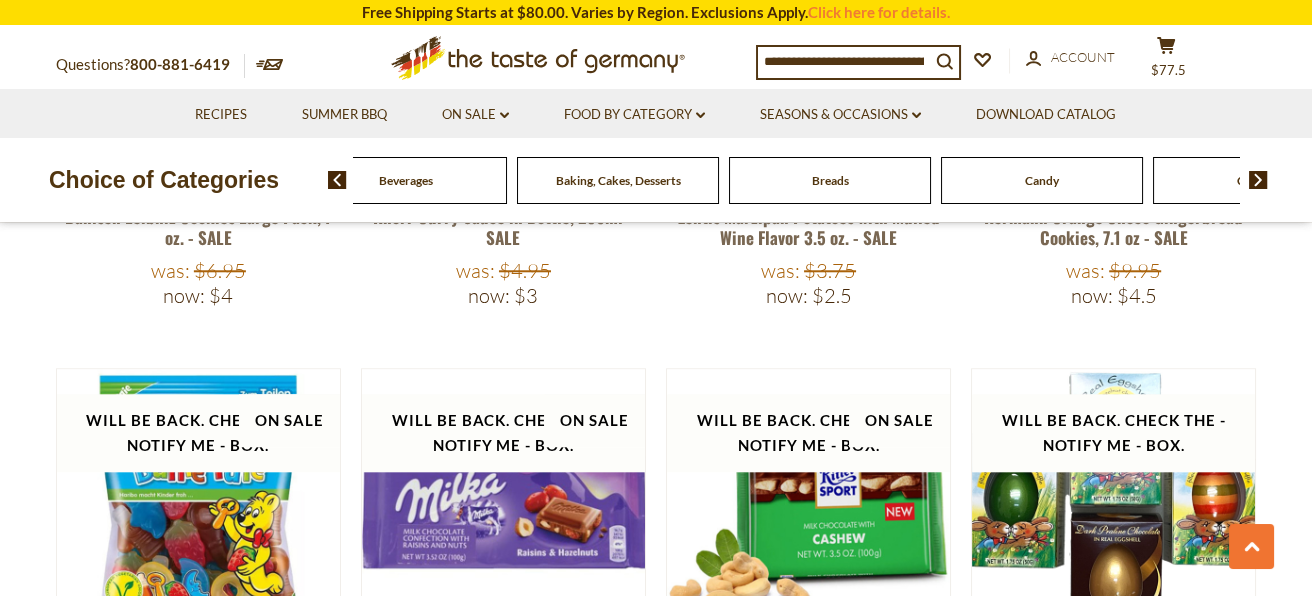 click at bounding box center (1258, 180) 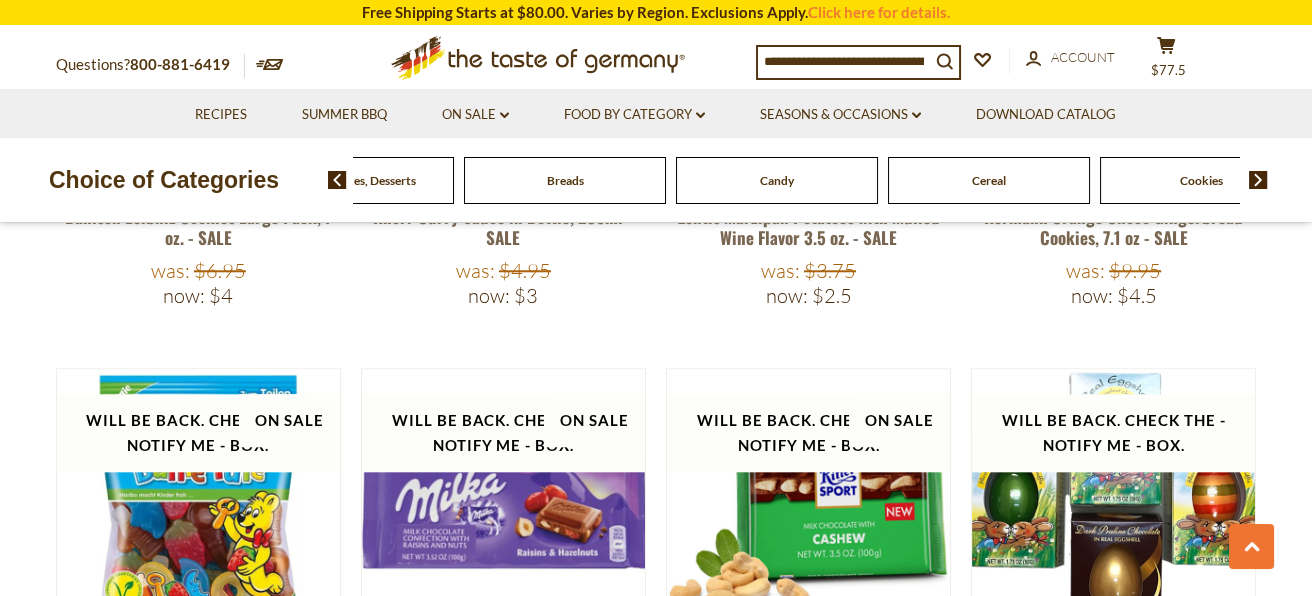 click on "Breads" at bounding box center (-71, 180) 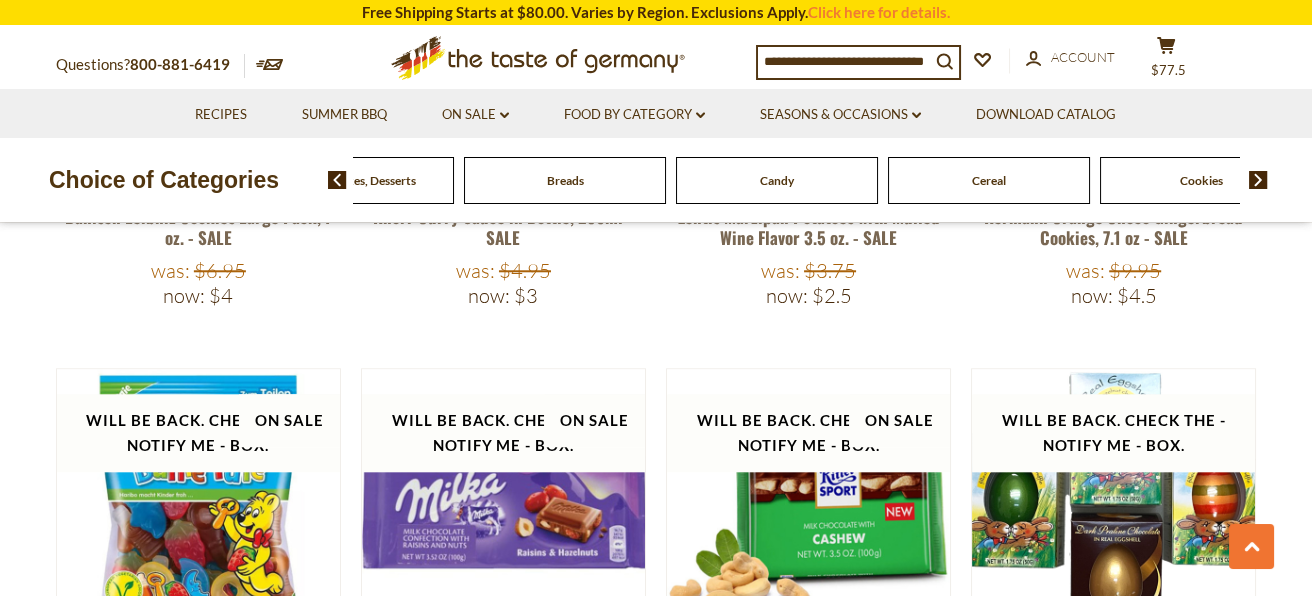 click on "Breads" at bounding box center [-71, 180] 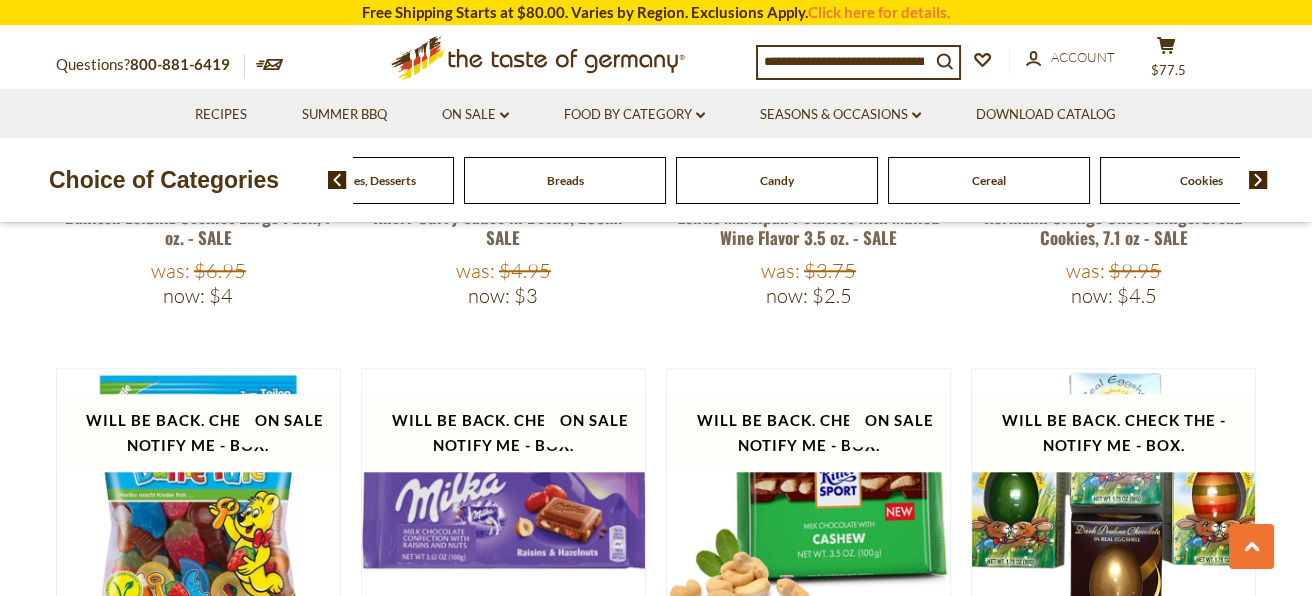 click on "Breads" at bounding box center (-71, 180) 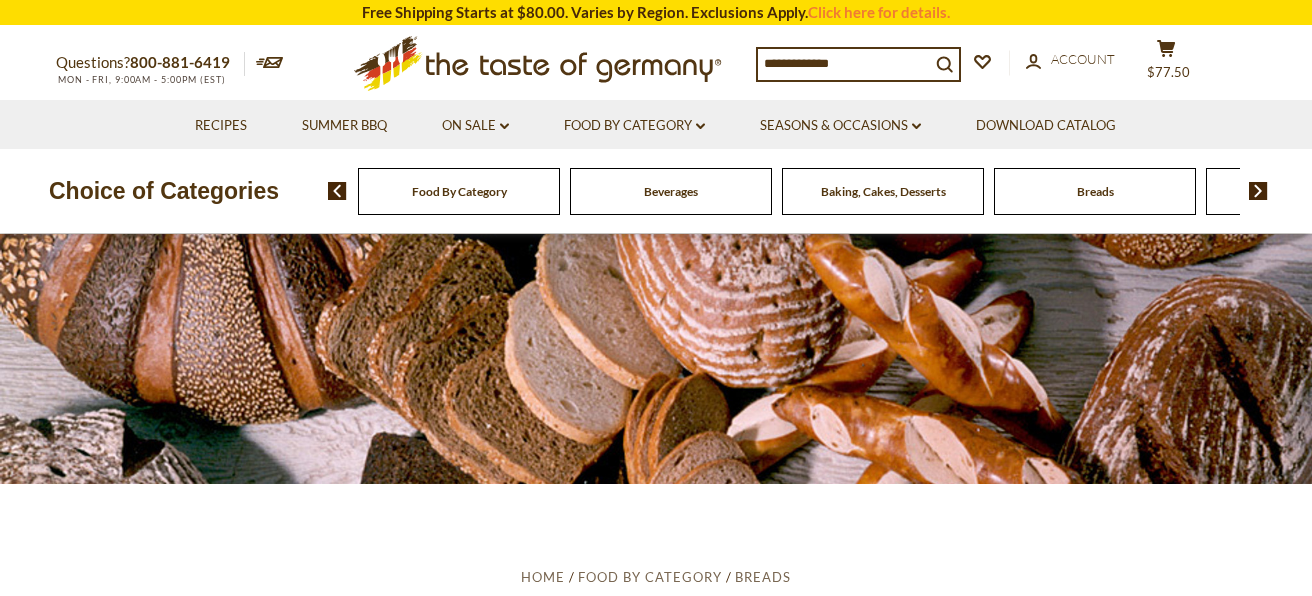 scroll, scrollTop: 0, scrollLeft: 0, axis: both 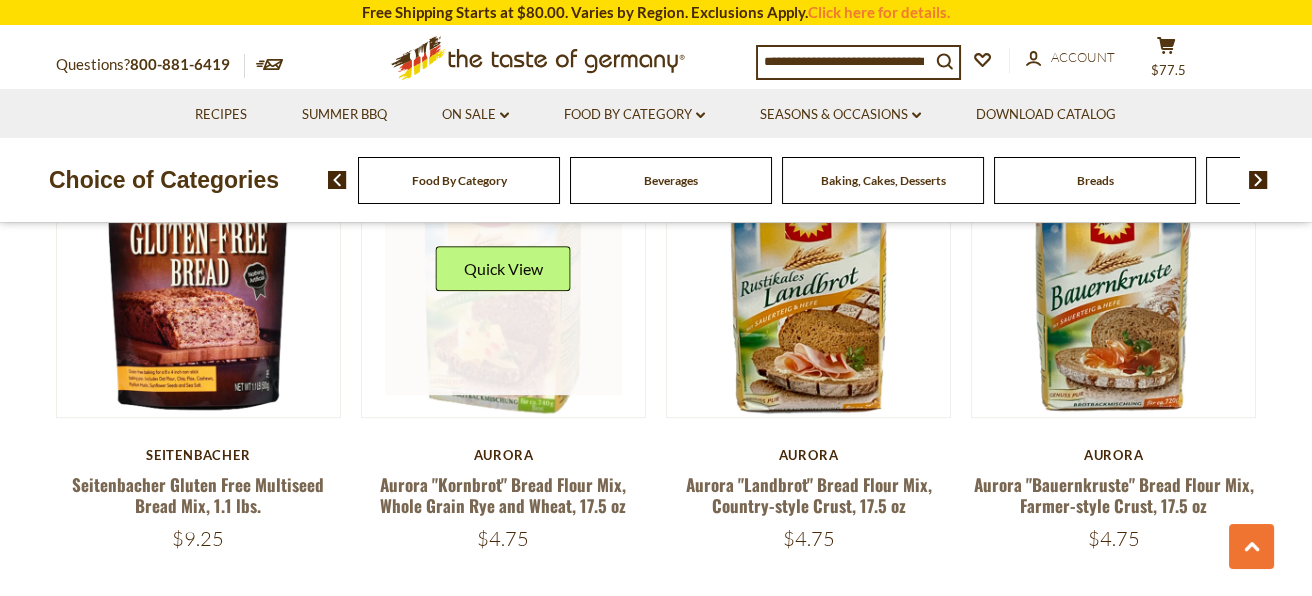 click at bounding box center [504, 276] 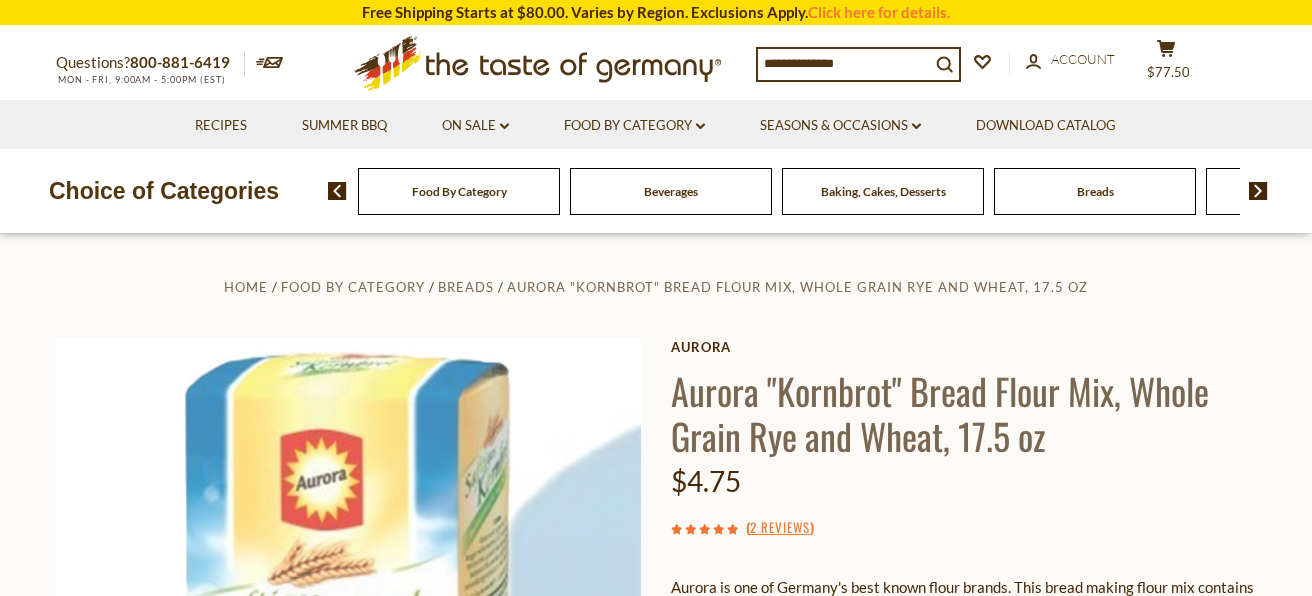 scroll, scrollTop: 0, scrollLeft: 0, axis: both 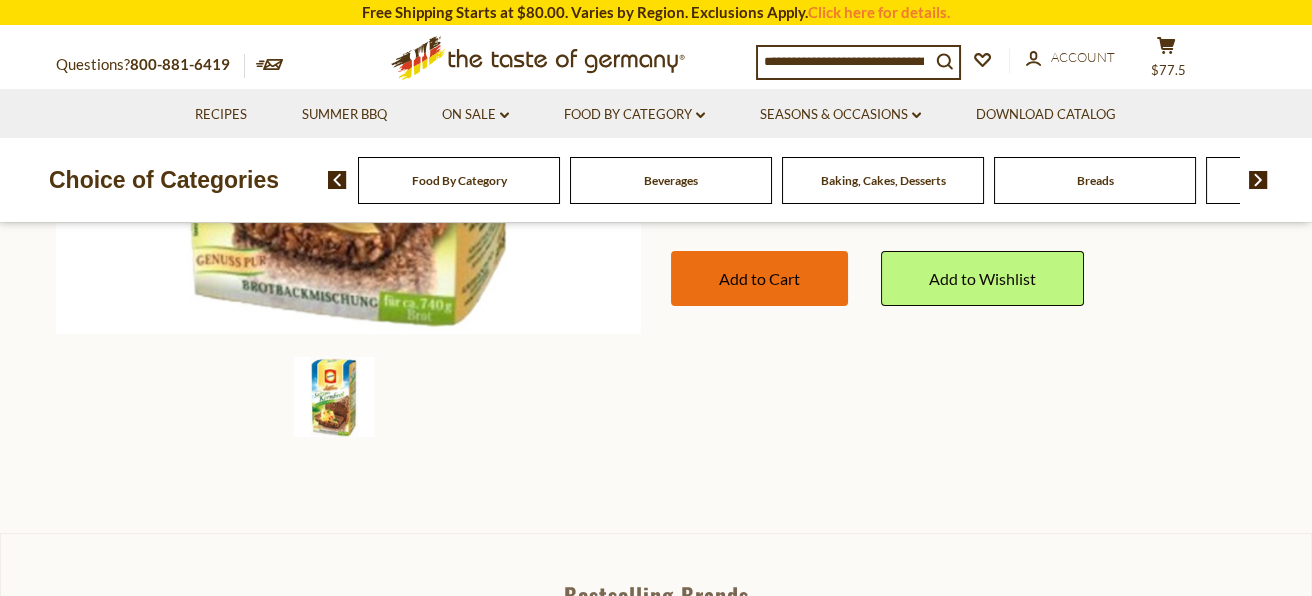 click on "Add to Cart" at bounding box center [759, 278] 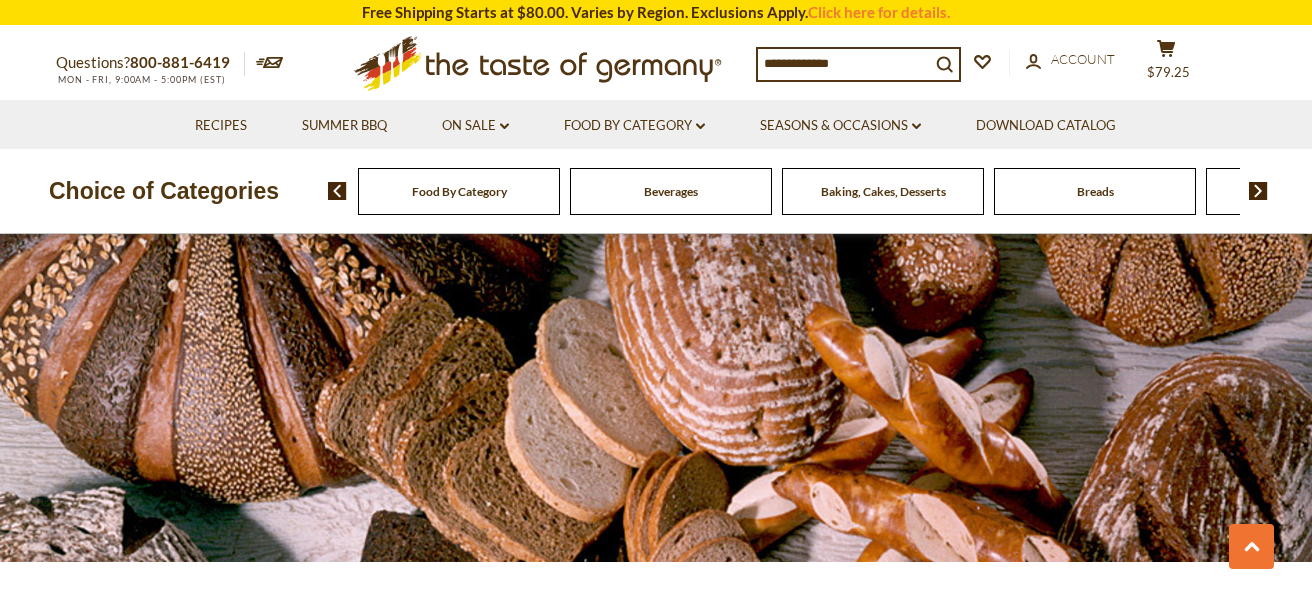 scroll, scrollTop: 2005, scrollLeft: 0, axis: vertical 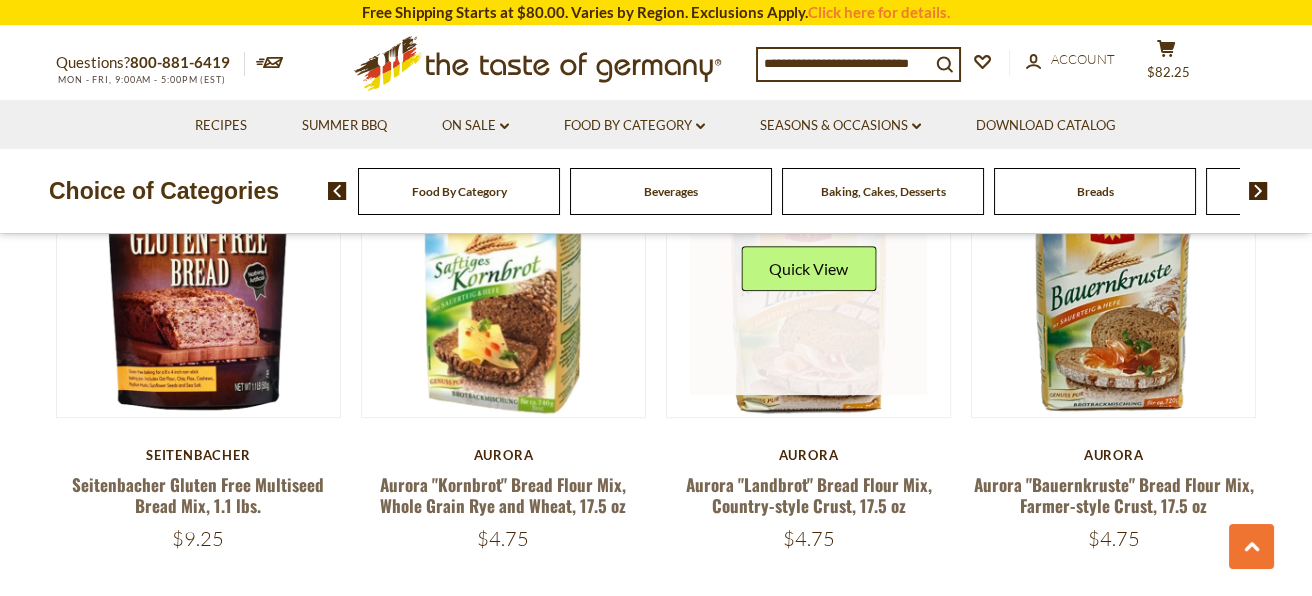 click at bounding box center (809, 276) 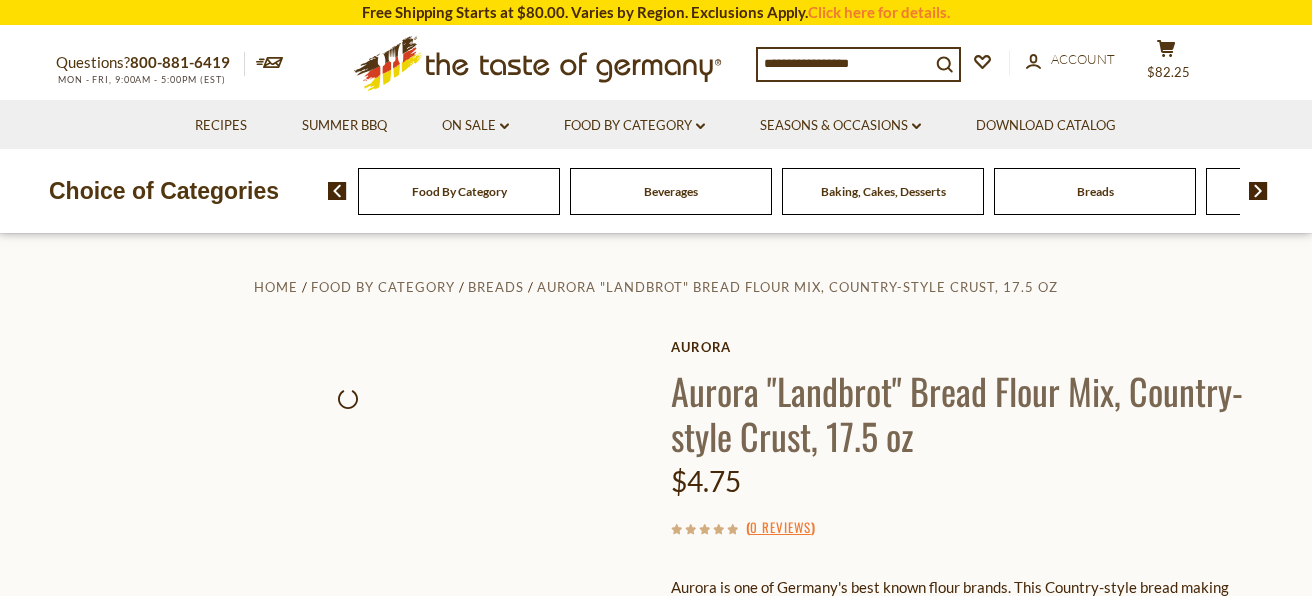 scroll, scrollTop: 0, scrollLeft: 0, axis: both 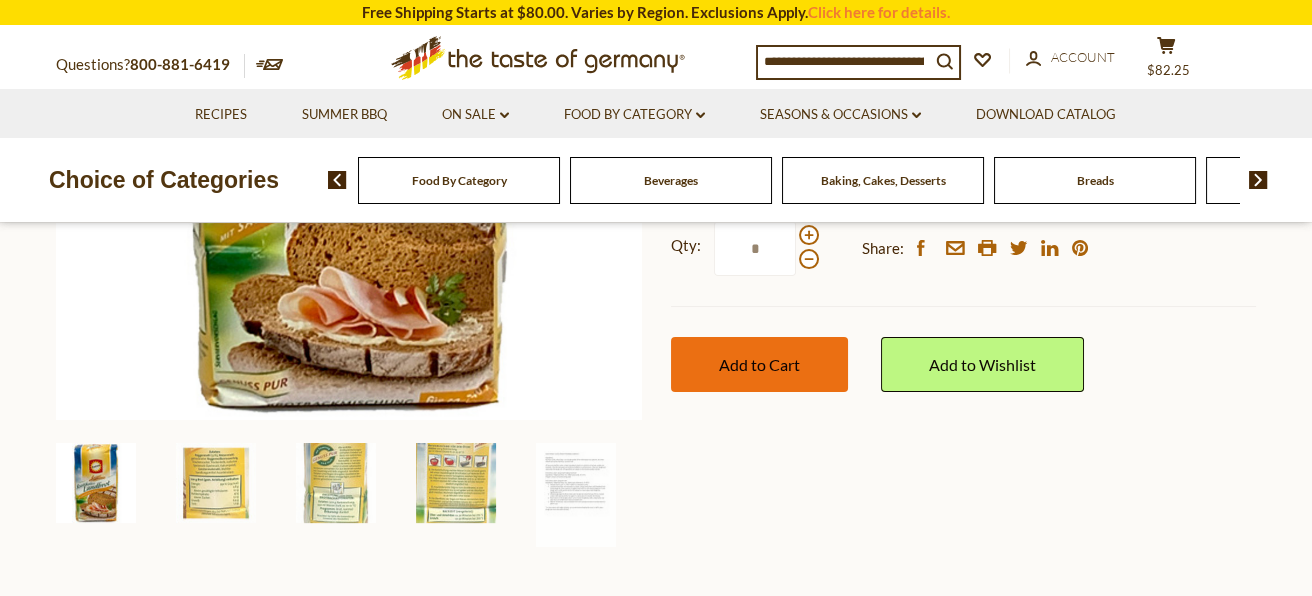 click on "Add to Cart" at bounding box center [759, 364] 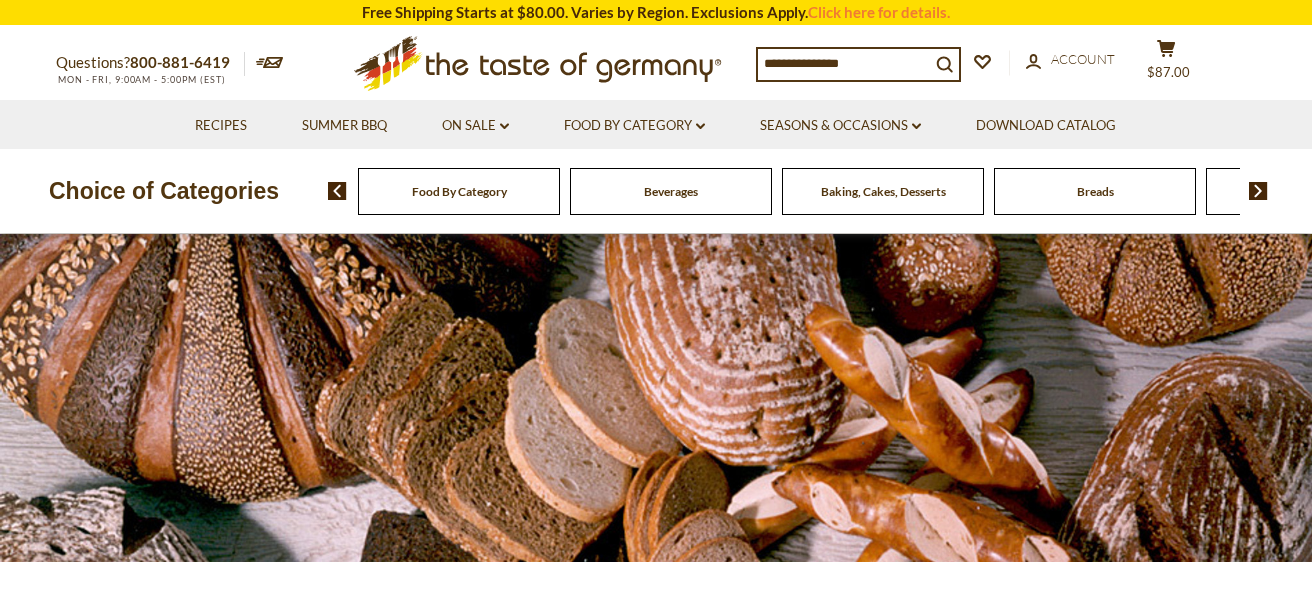 scroll, scrollTop: 2083, scrollLeft: 0, axis: vertical 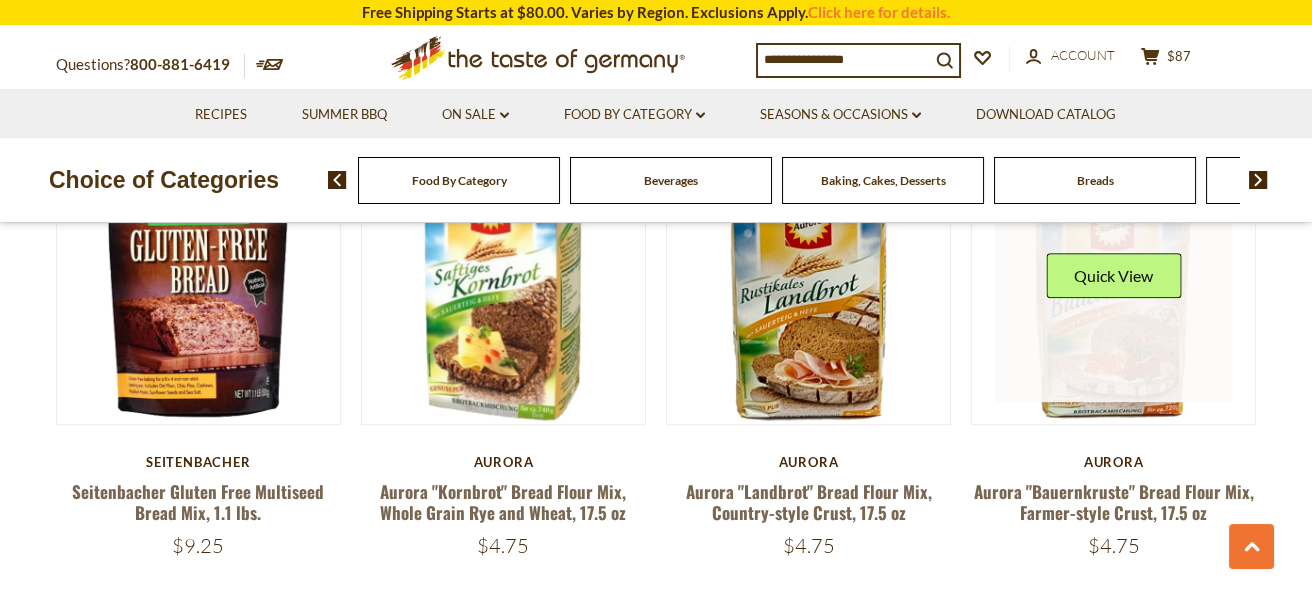 click at bounding box center [1114, 283] 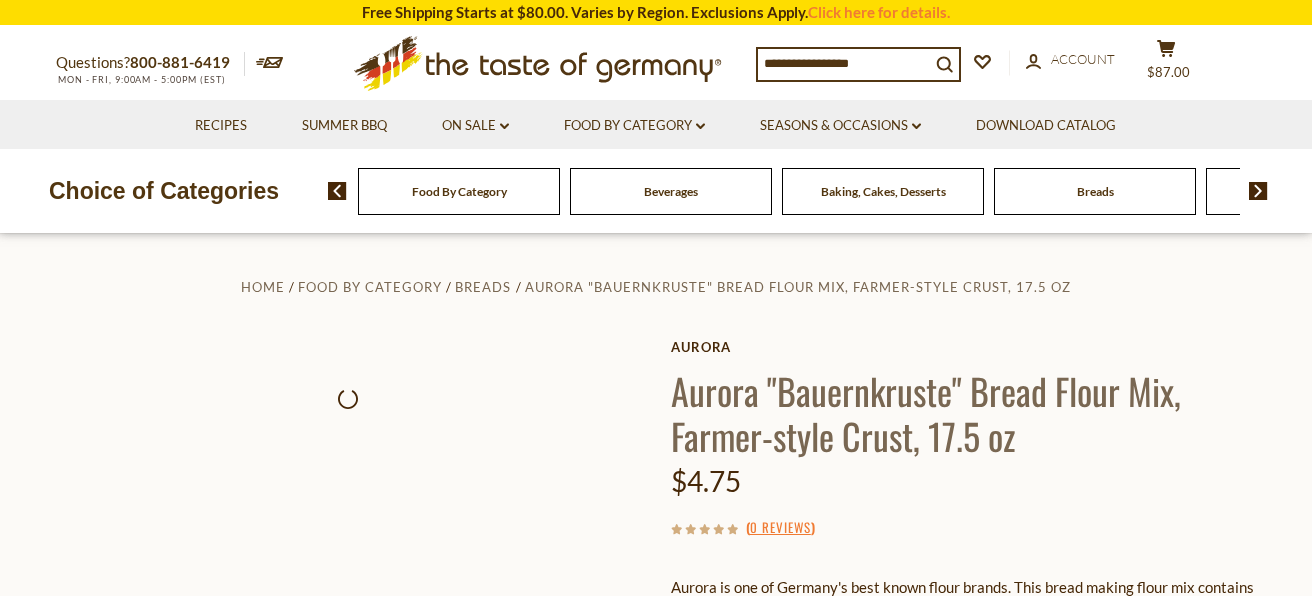 scroll, scrollTop: 0, scrollLeft: 0, axis: both 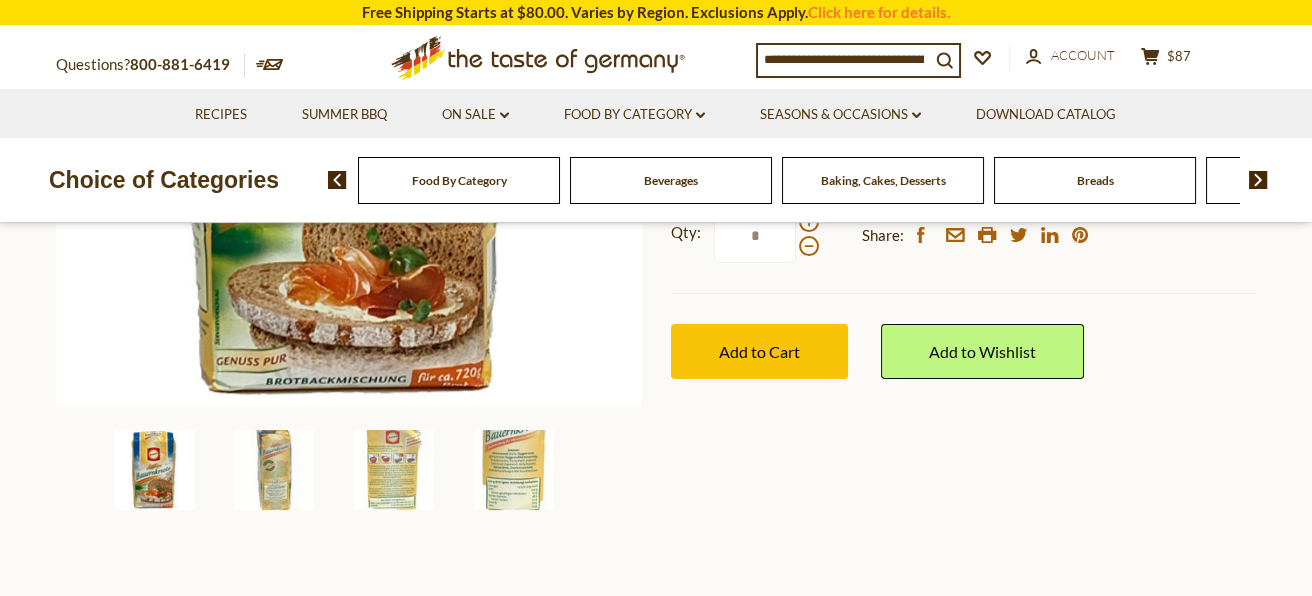 click on "Qty:
*
Share:
facebook
email
printer
twitter
linkedin
pinterest
Add to Cart" at bounding box center [963, 293] 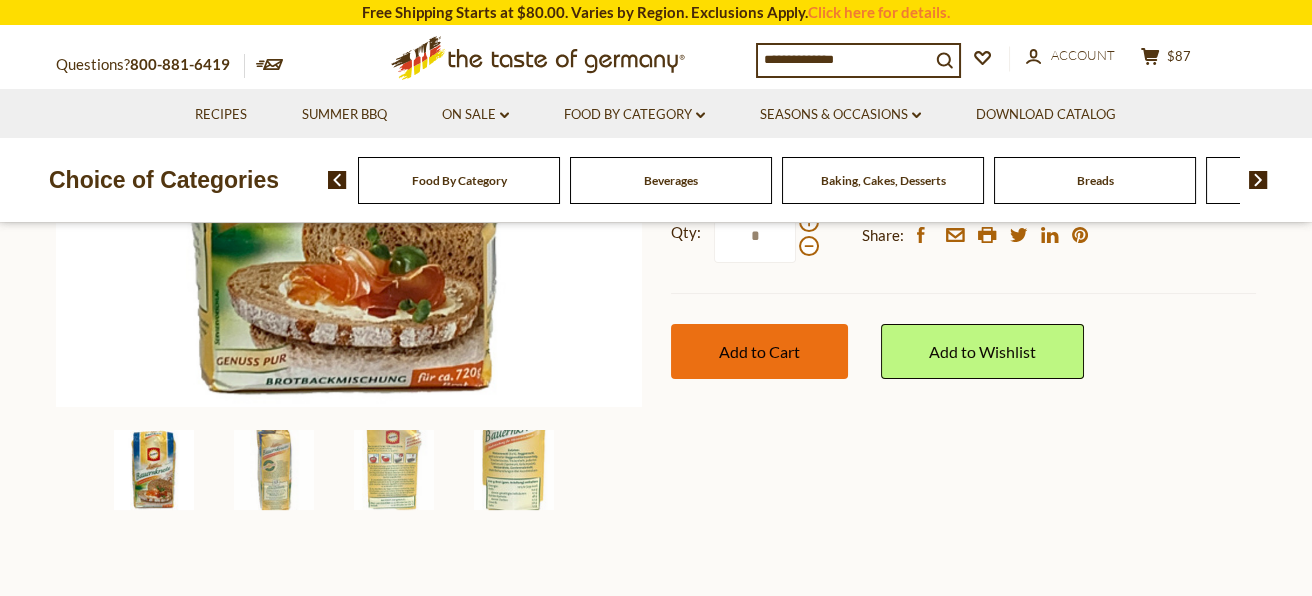 click on "Add to Cart" at bounding box center [759, 351] 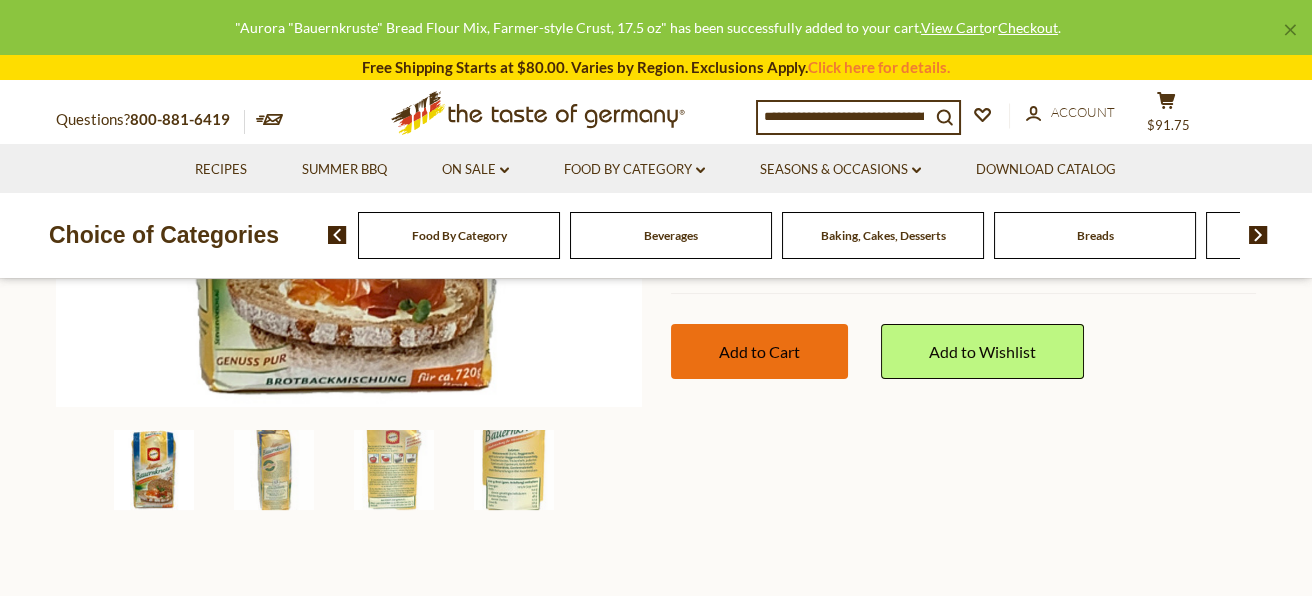 click on "Add to Cart" at bounding box center [759, 351] 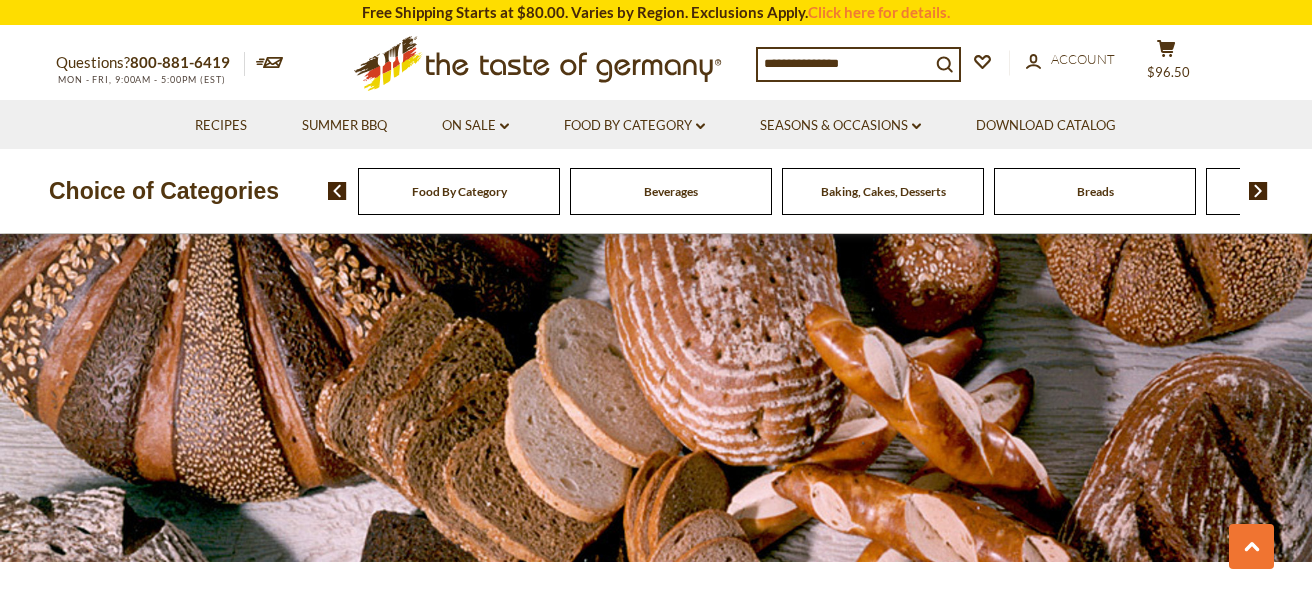 scroll, scrollTop: 2076, scrollLeft: 0, axis: vertical 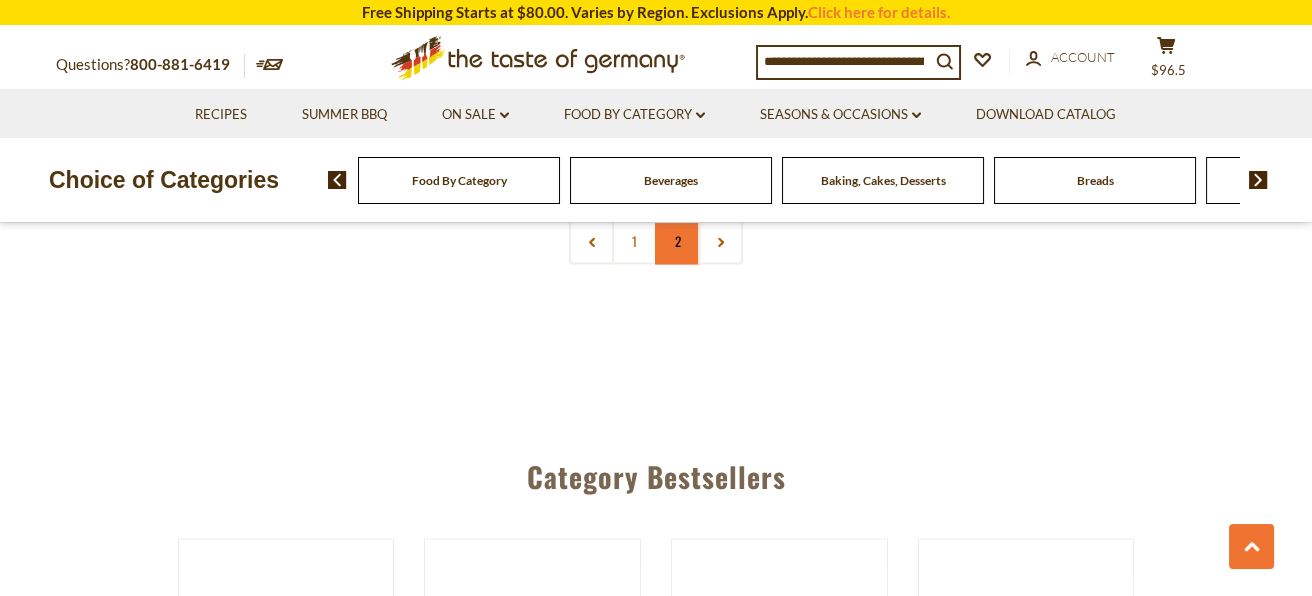 click on "2" at bounding box center (677, 241) 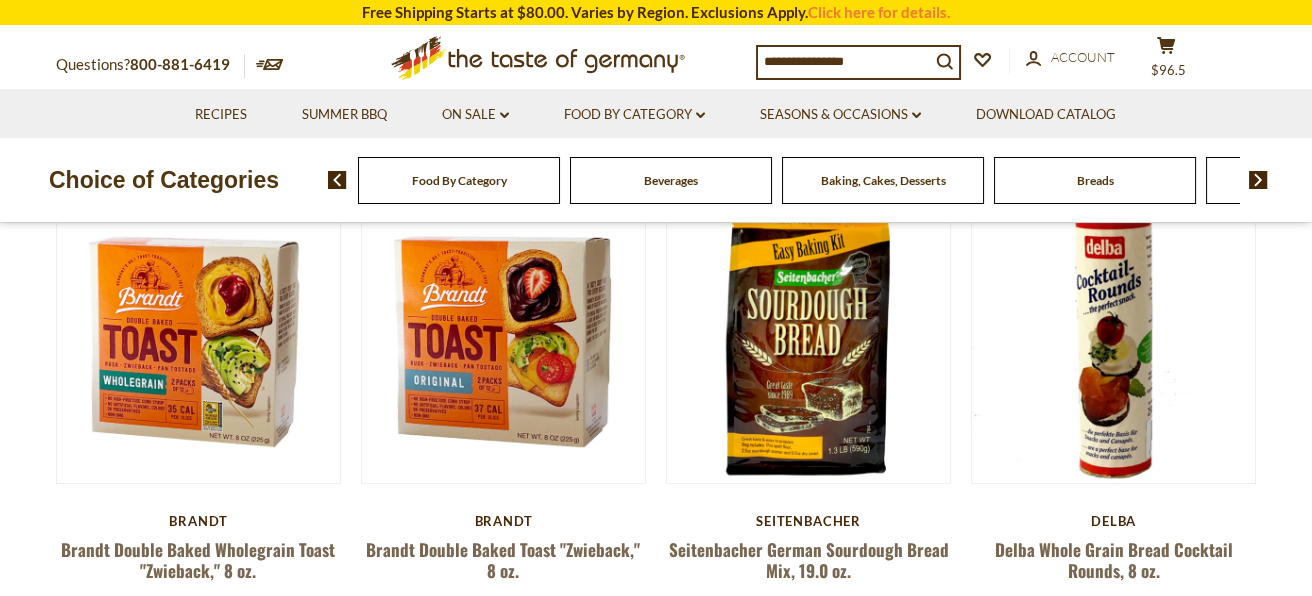 scroll, scrollTop: 595, scrollLeft: 0, axis: vertical 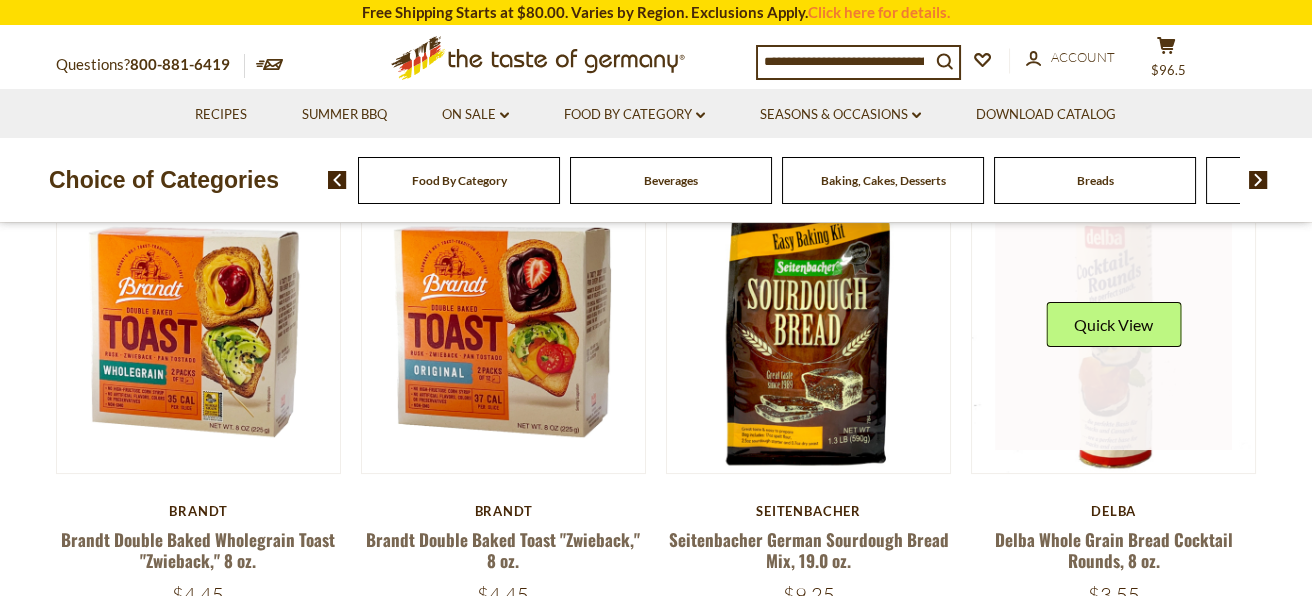 click at bounding box center (1114, 332) 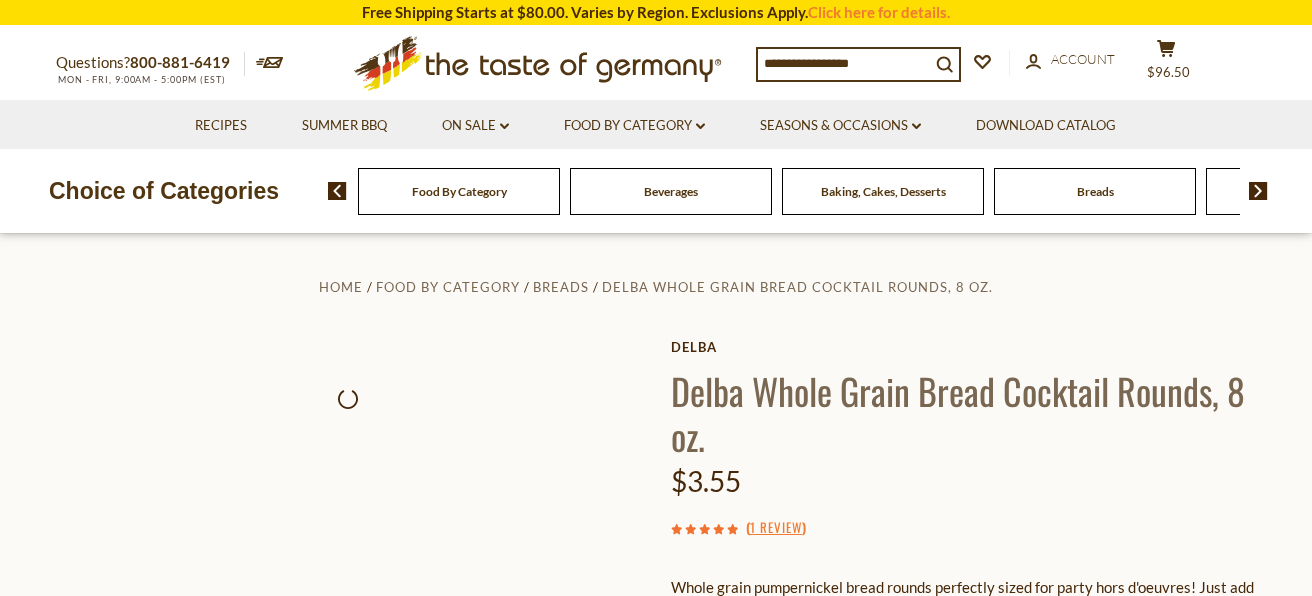 scroll, scrollTop: 0, scrollLeft: 0, axis: both 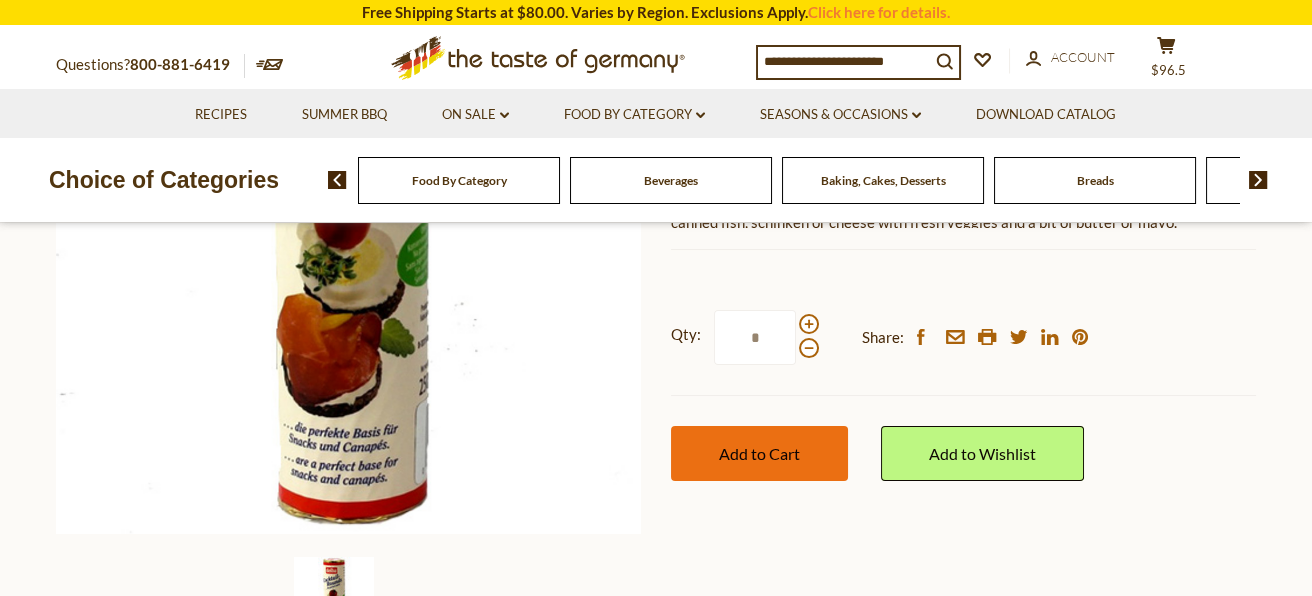 click on "Add to Cart" at bounding box center [759, 453] 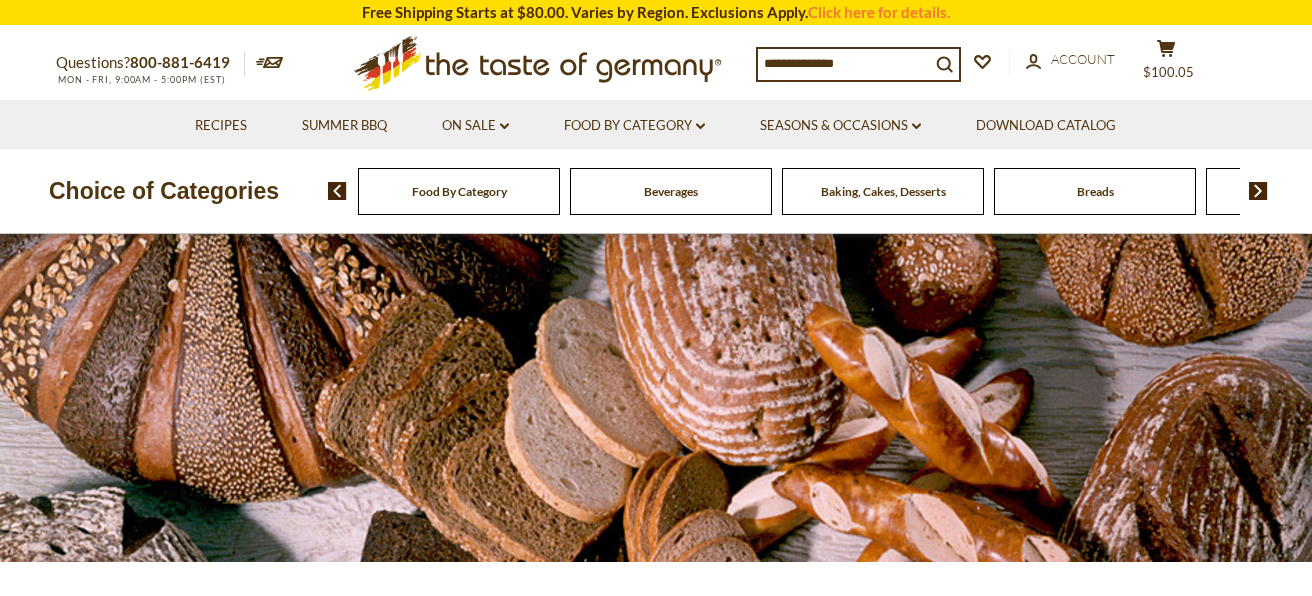 scroll, scrollTop: 595, scrollLeft: 0, axis: vertical 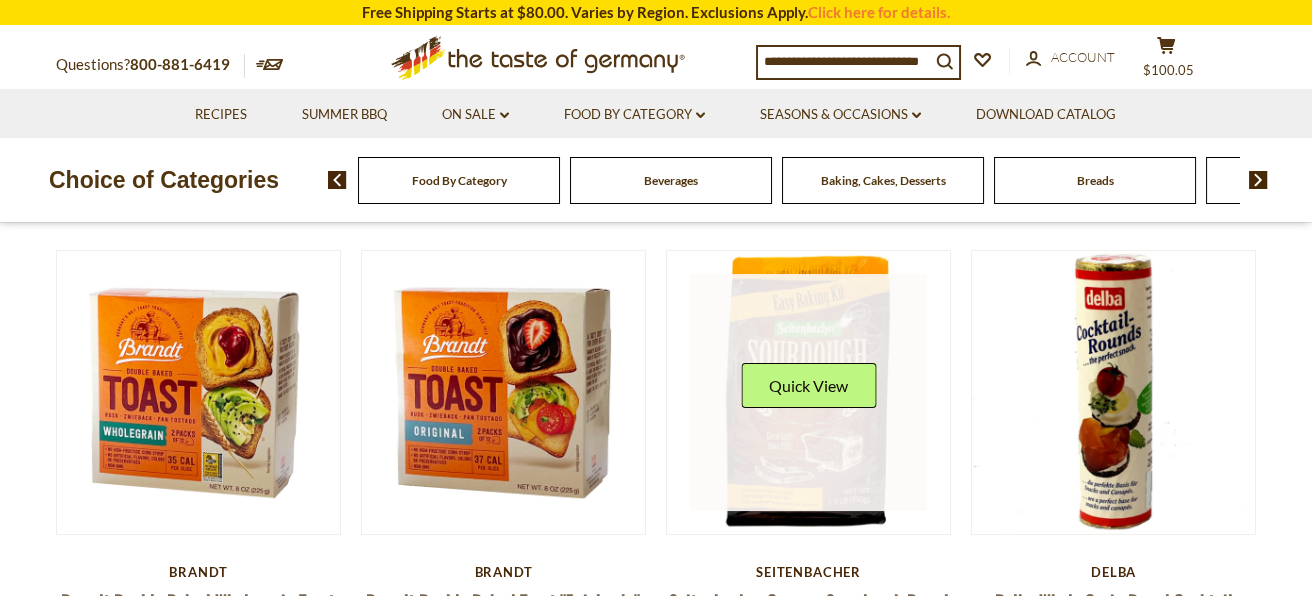 click at bounding box center [809, 393] 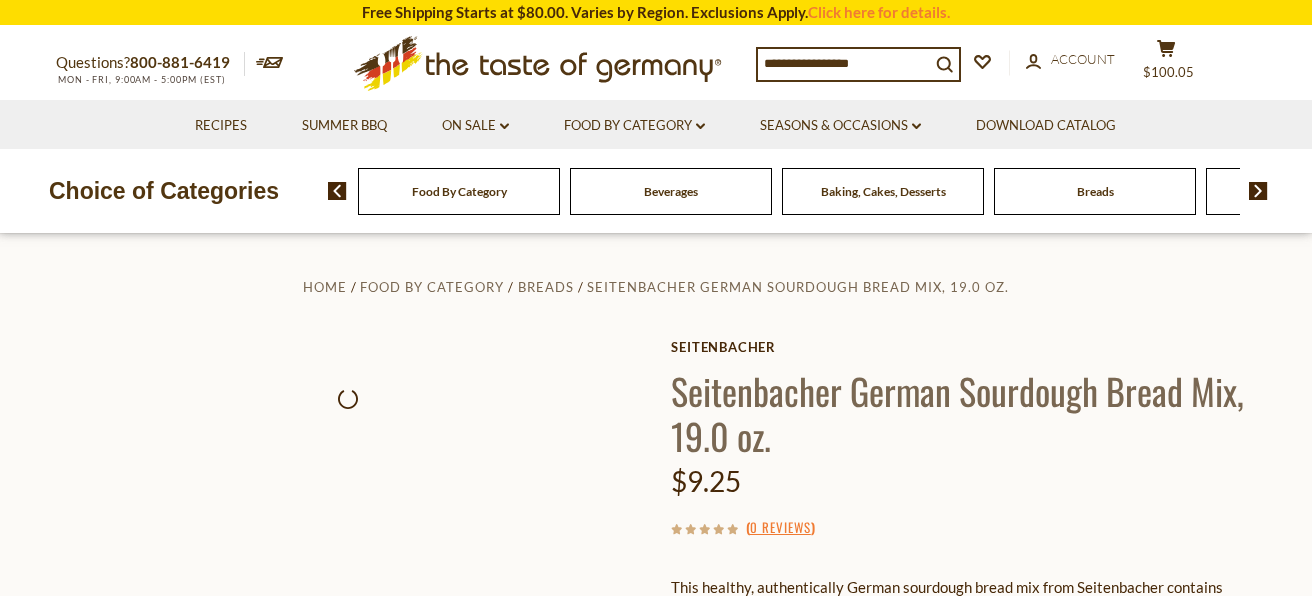 scroll, scrollTop: 0, scrollLeft: 0, axis: both 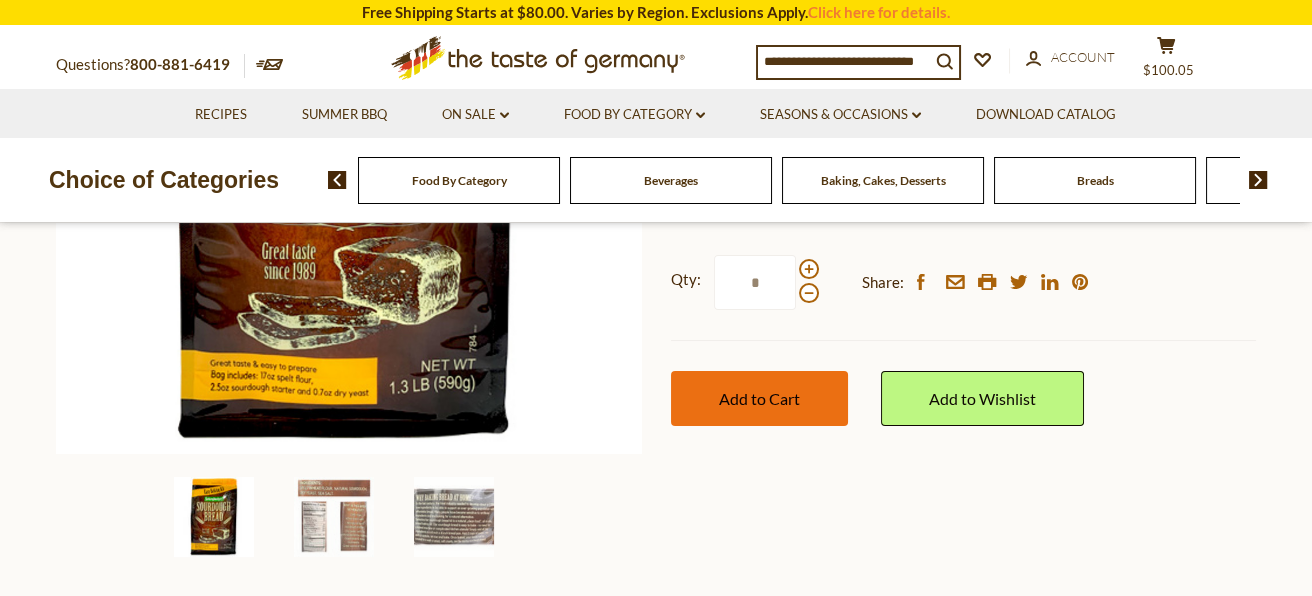 click on "Add to Cart" at bounding box center (759, 398) 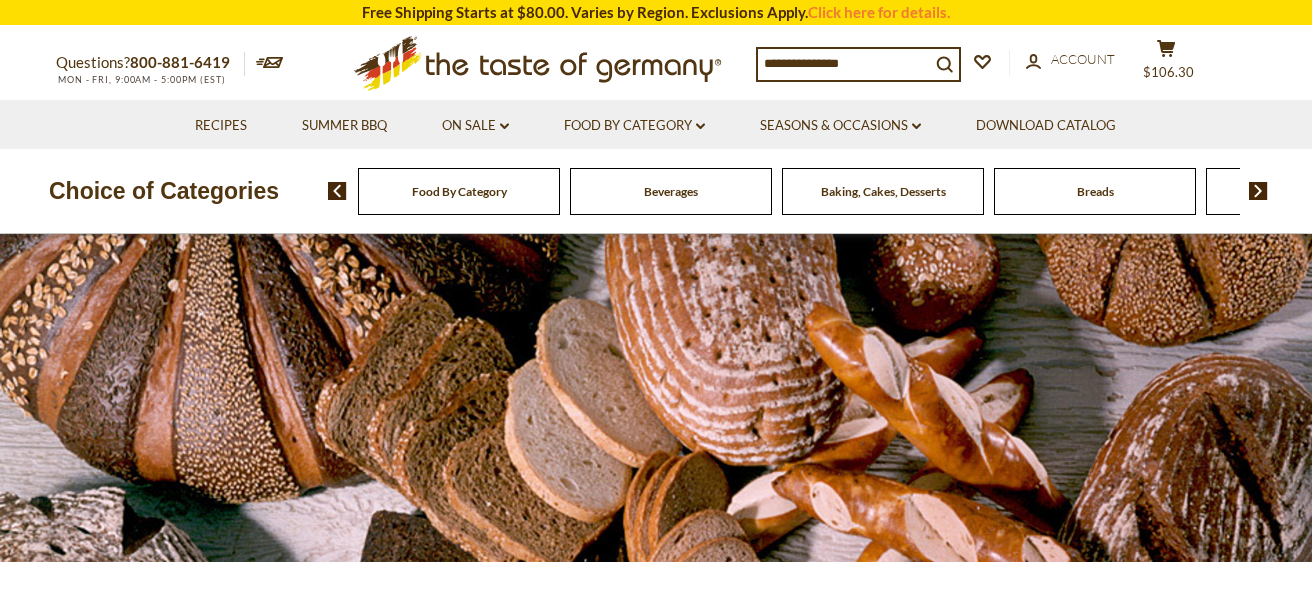 scroll, scrollTop: 534, scrollLeft: 0, axis: vertical 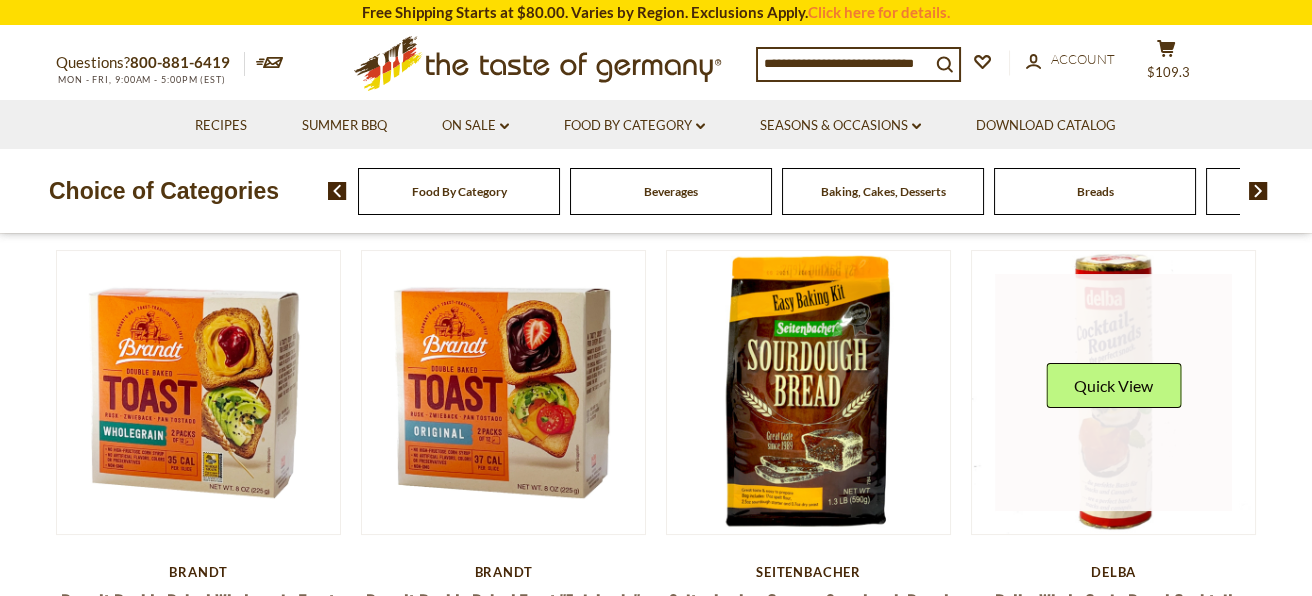 click at bounding box center [1114, 393] 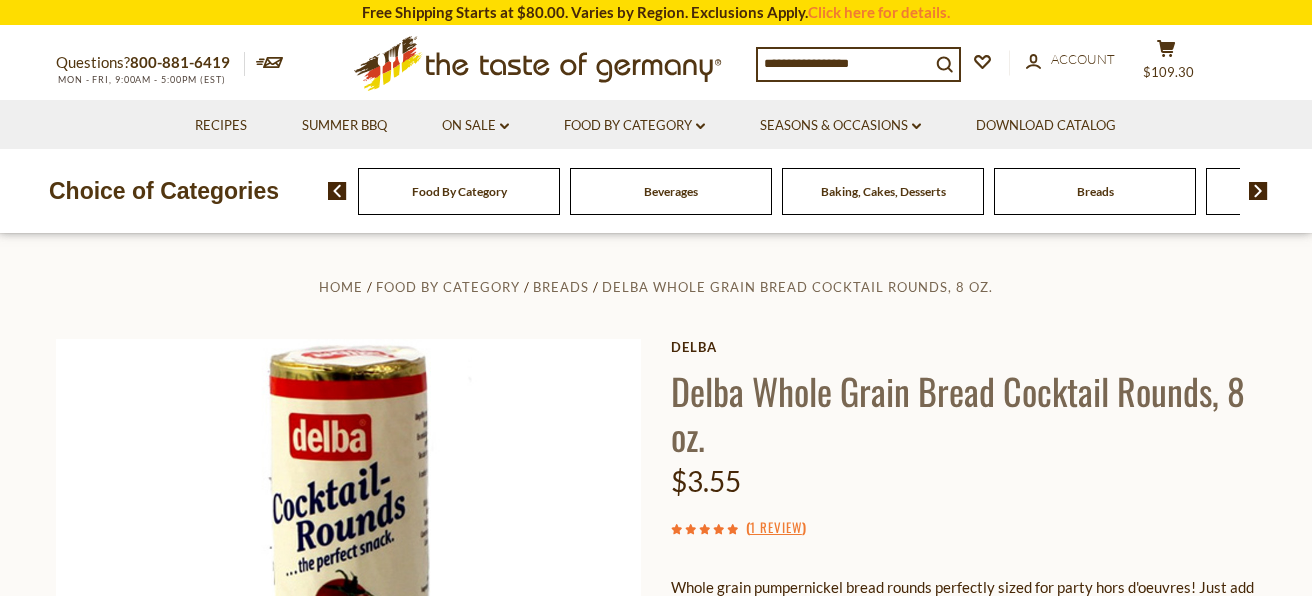 scroll, scrollTop: 0, scrollLeft: 0, axis: both 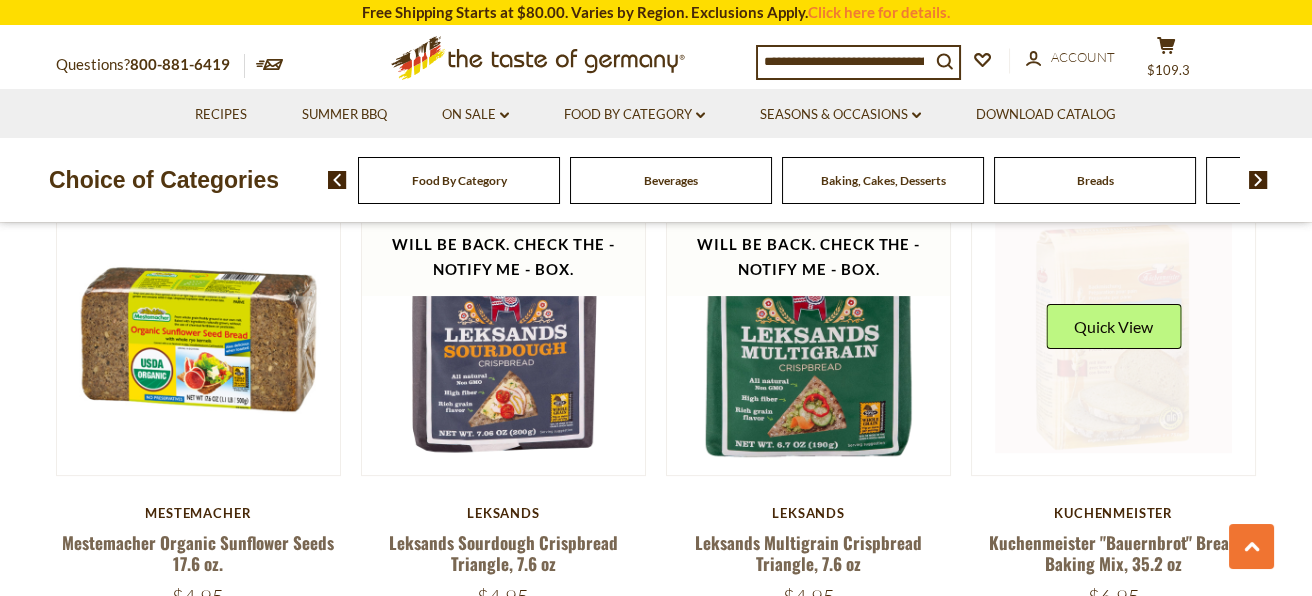 click at bounding box center [1114, 334] 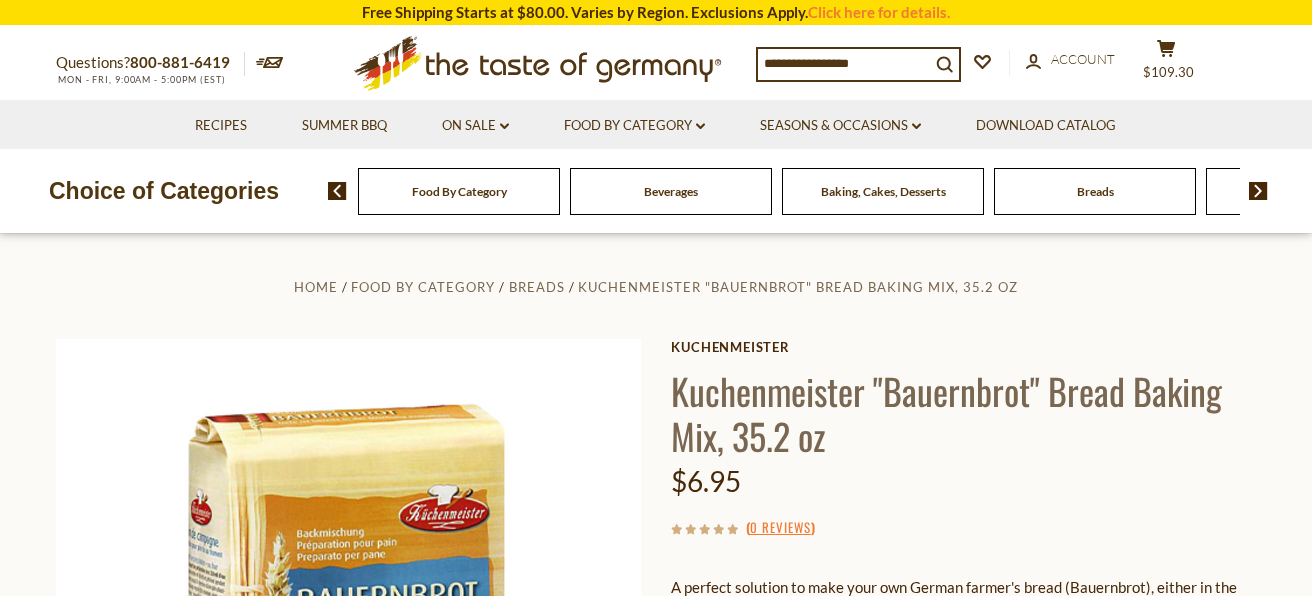 scroll, scrollTop: 0, scrollLeft: 0, axis: both 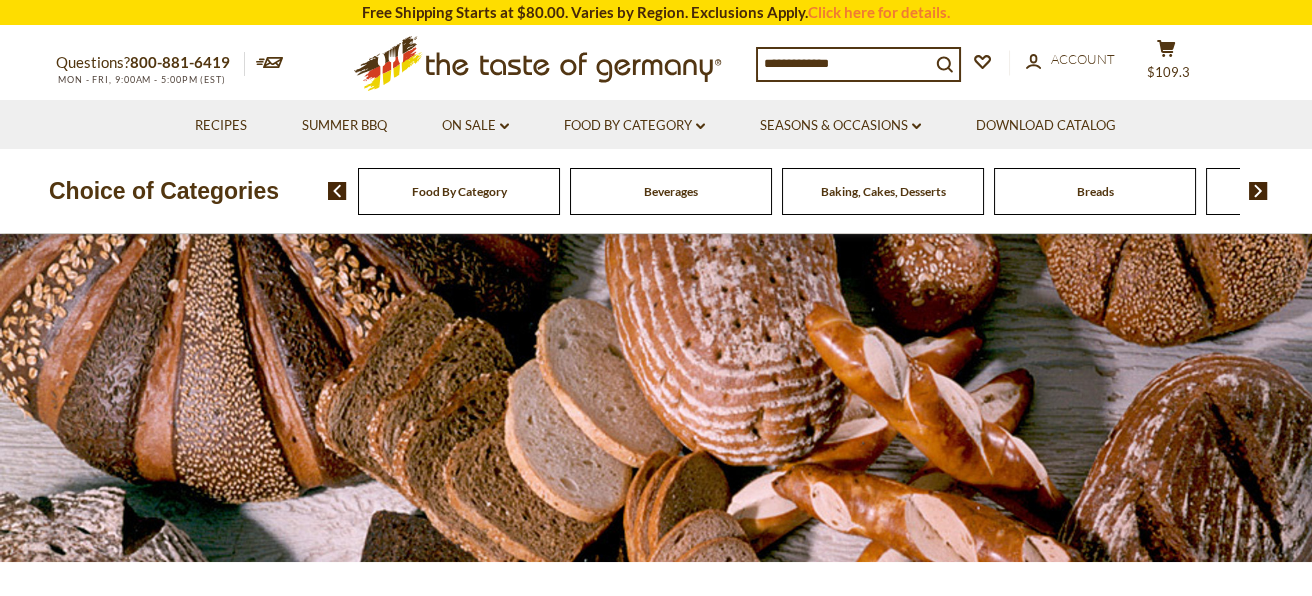 click at bounding box center [1258, 191] 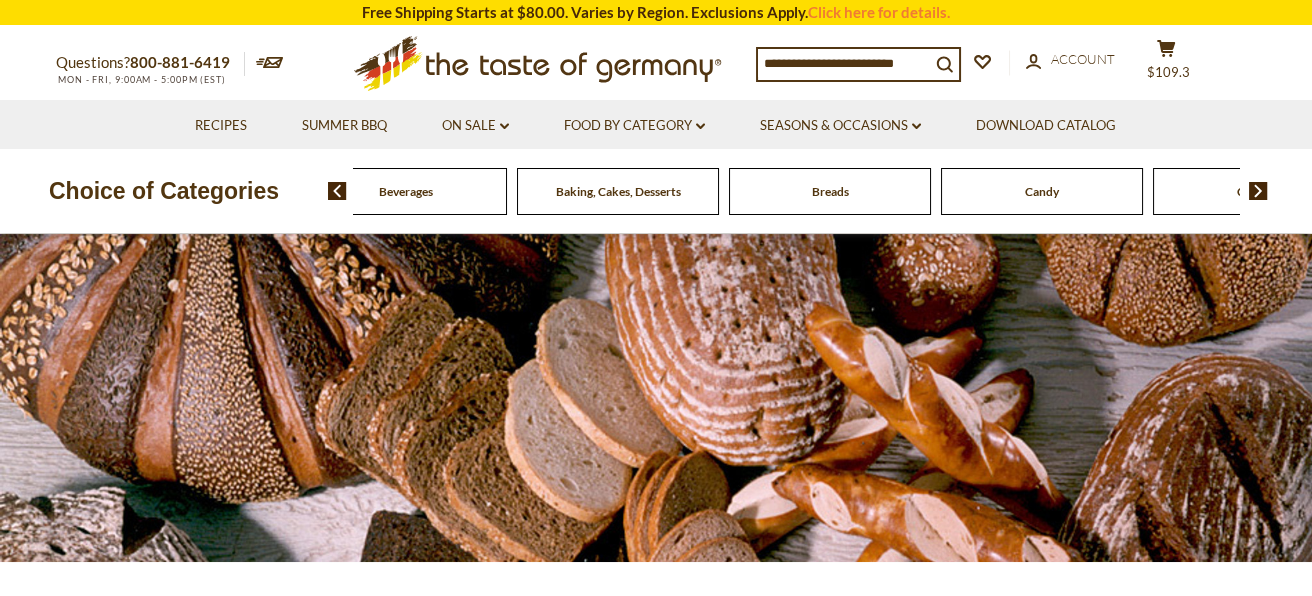 click at bounding box center (1258, 191) 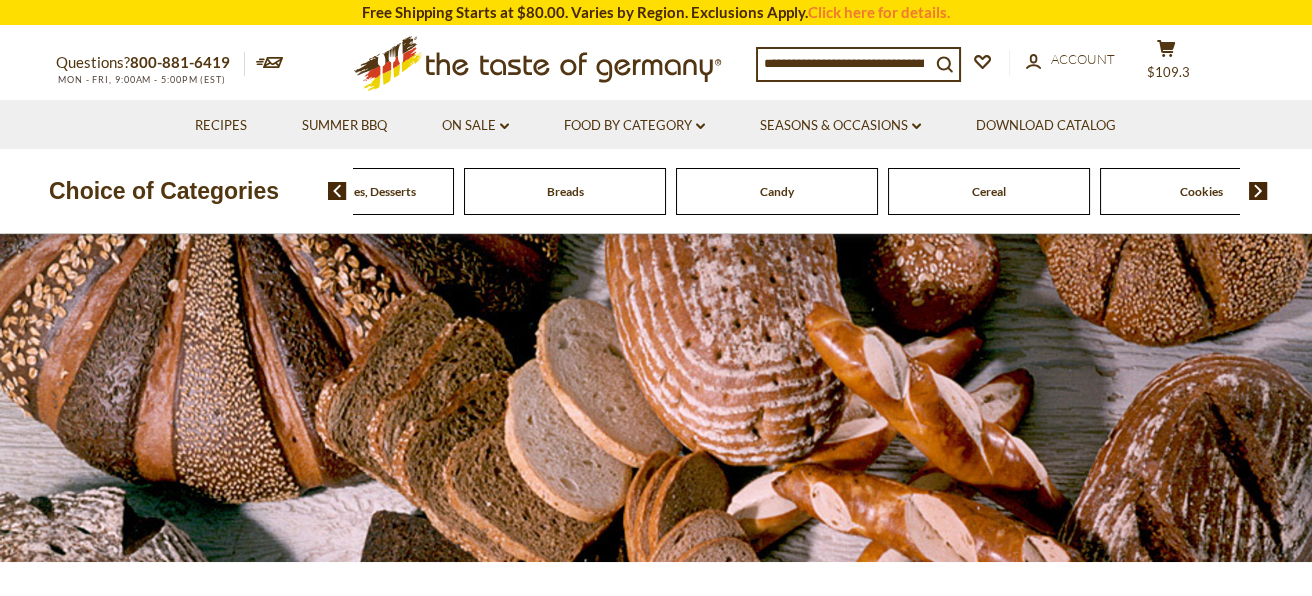 click at bounding box center [1258, 191] 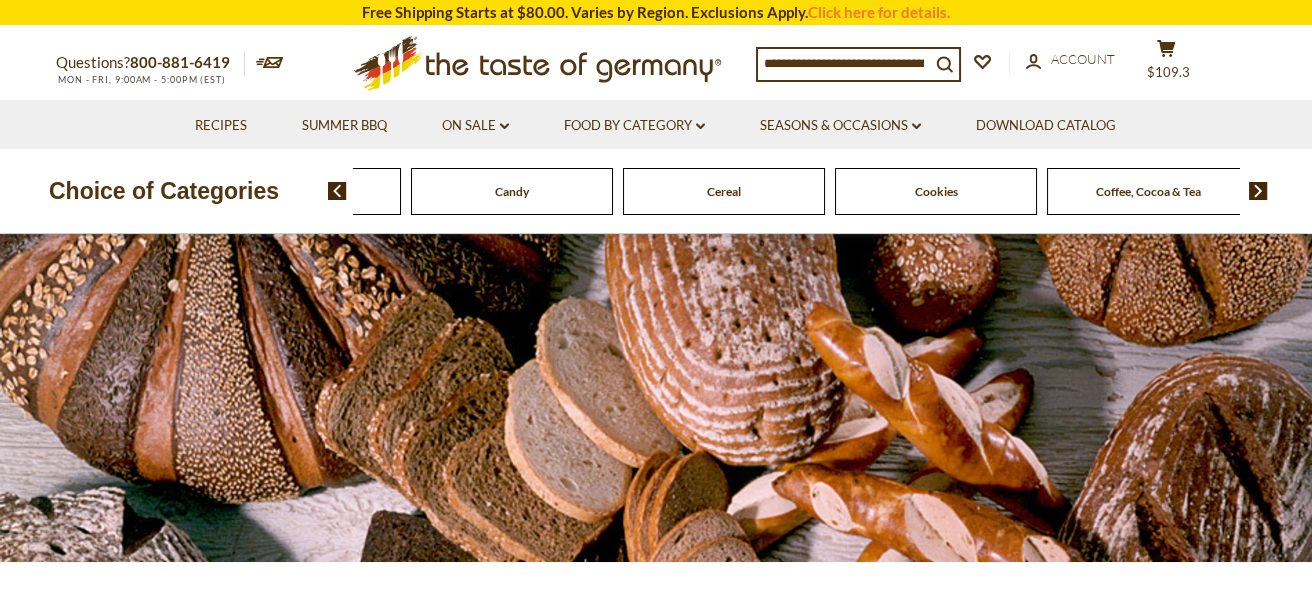 click at bounding box center [1258, 191] 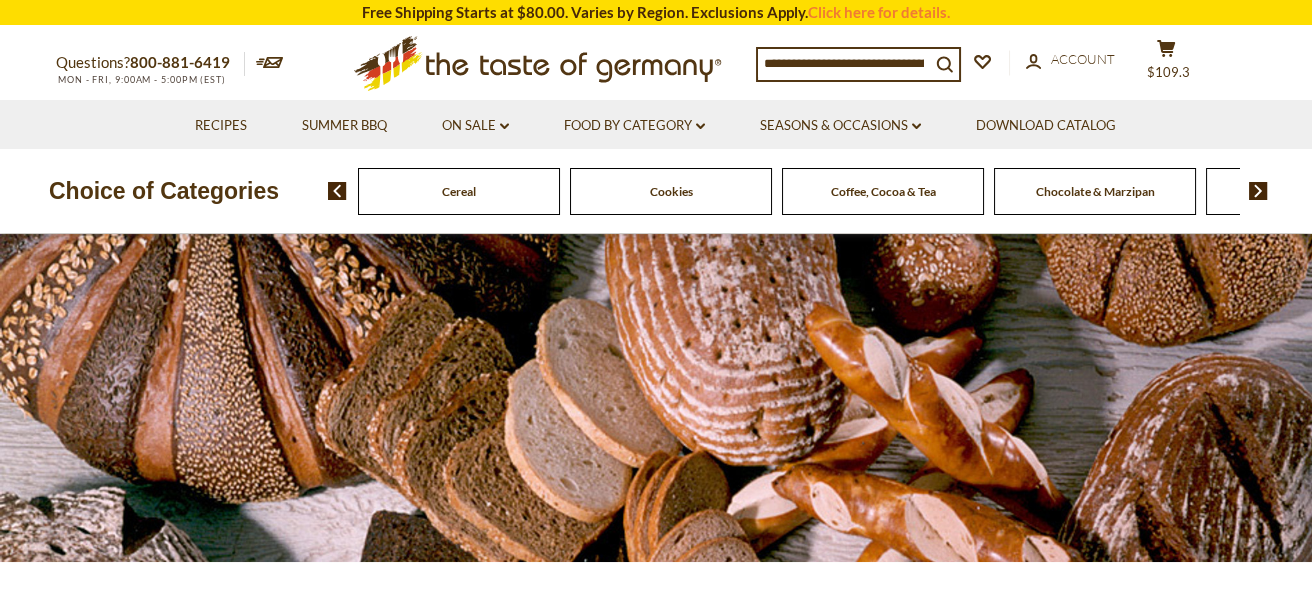 click on "Coffee, Cocoa & Tea" at bounding box center (-601, 191) 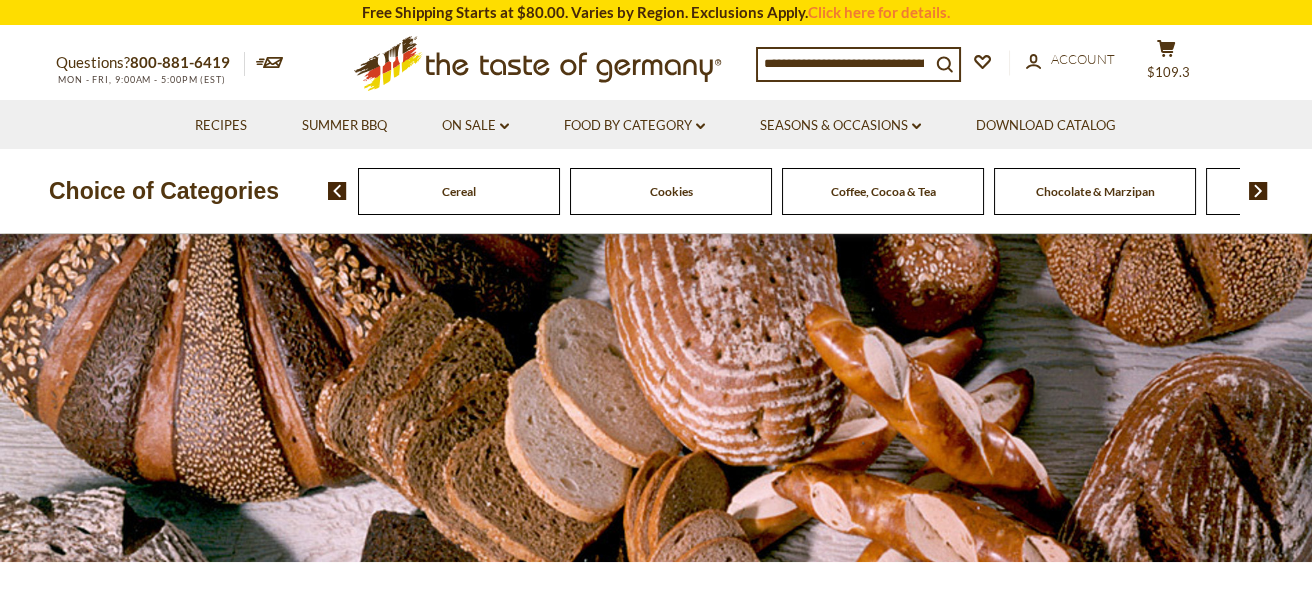 click on "Coffee, Cocoa & Tea" at bounding box center [-601, 191] 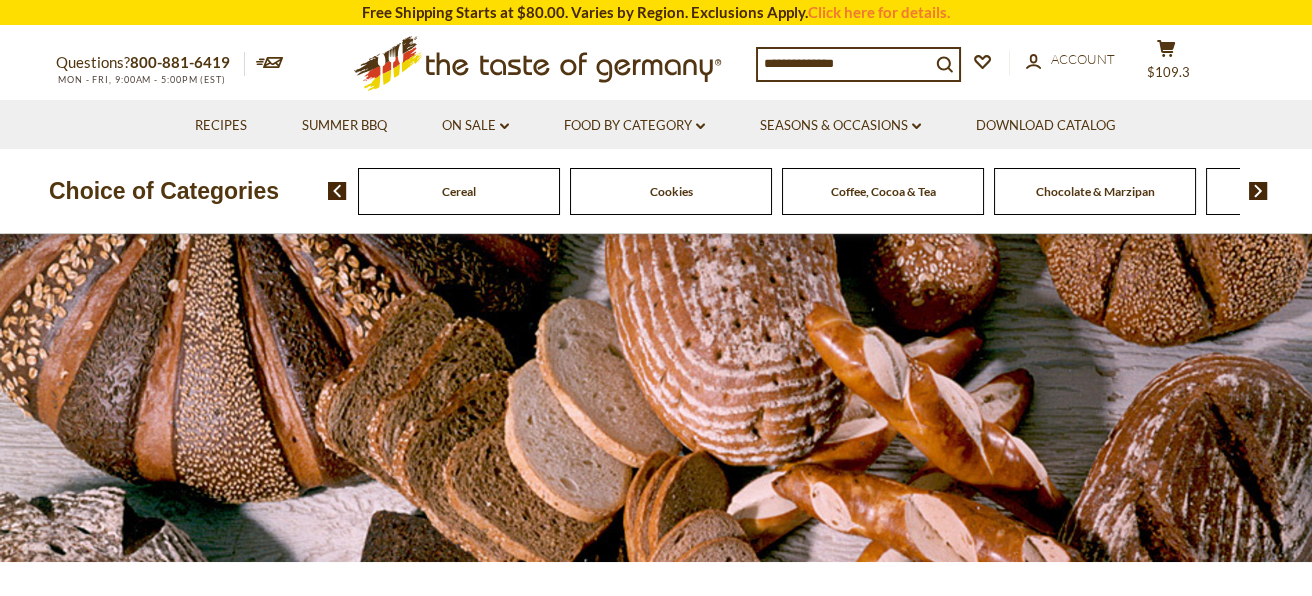 click on "Coffee, Cocoa & Tea" at bounding box center [-601, 191] 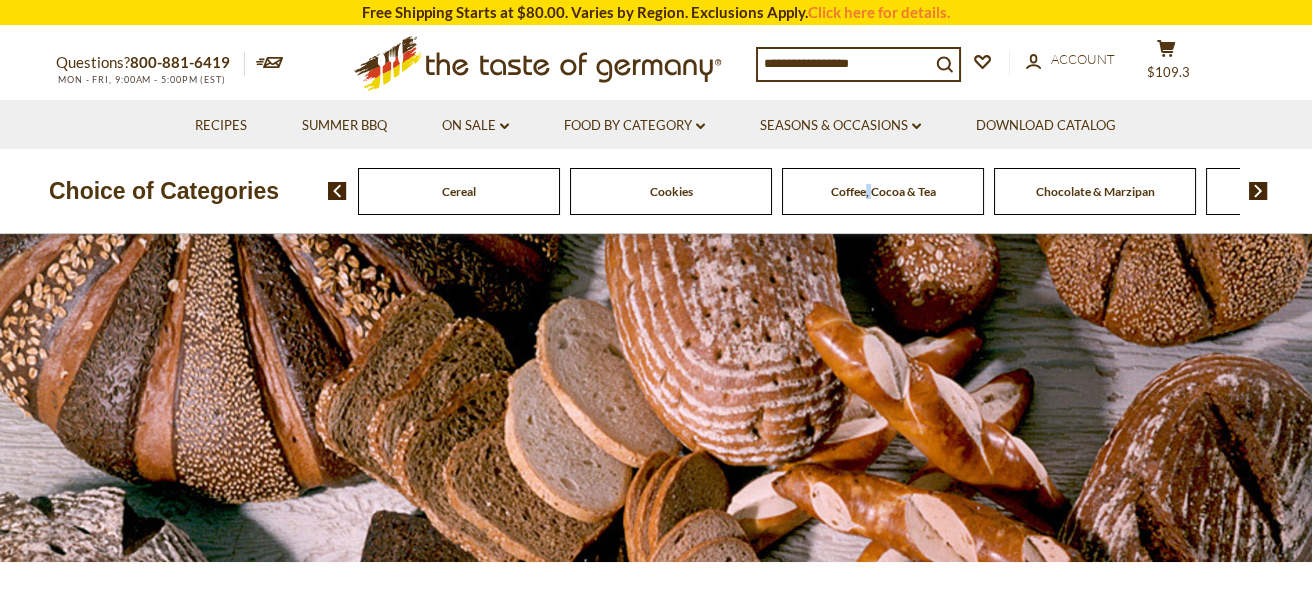 click on "Coffee, Cocoa & Tea" at bounding box center [-601, 191] 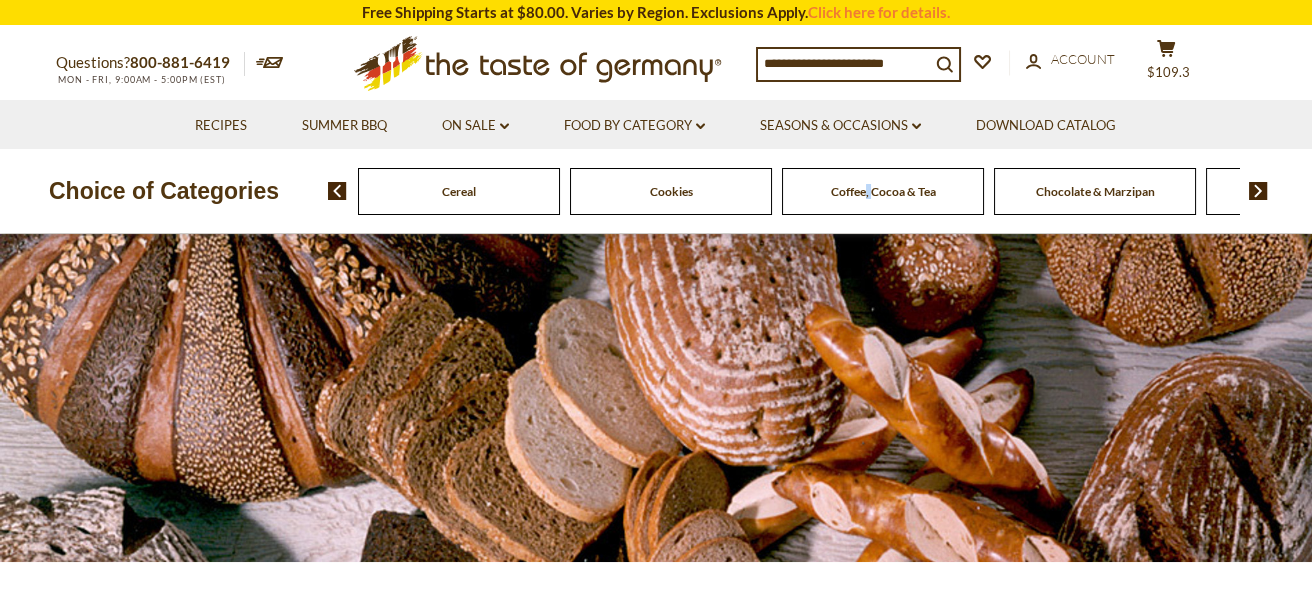 click on "Coffee, Cocoa & Tea" at bounding box center (-601, 191) 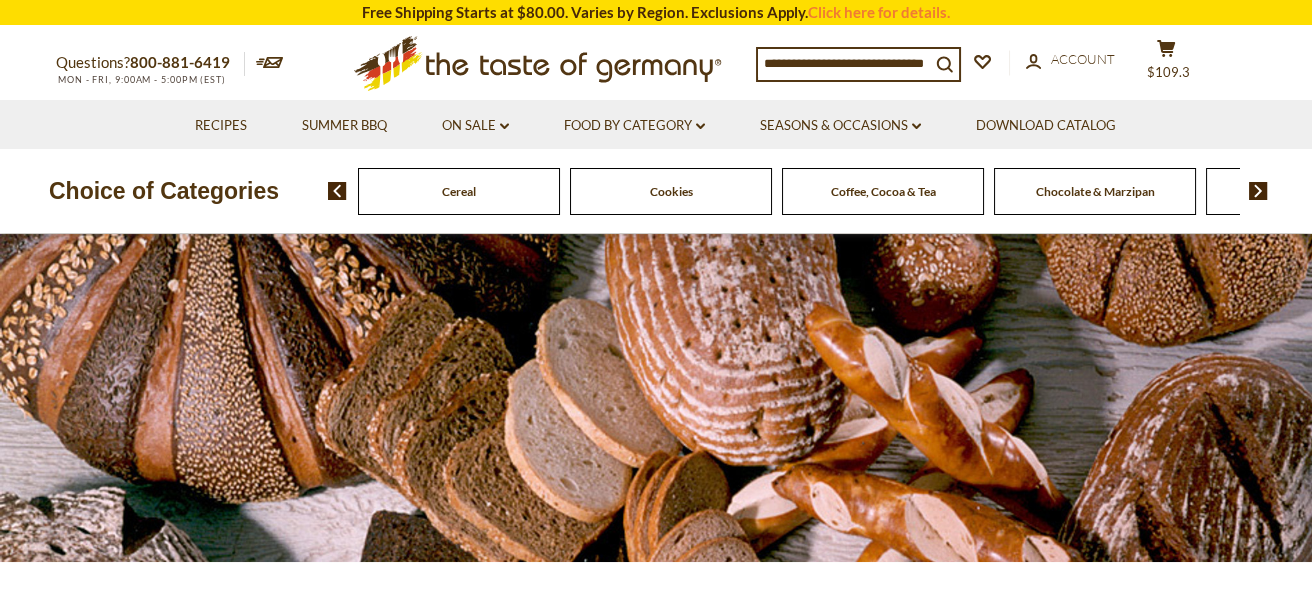 click at bounding box center (1258, 191) 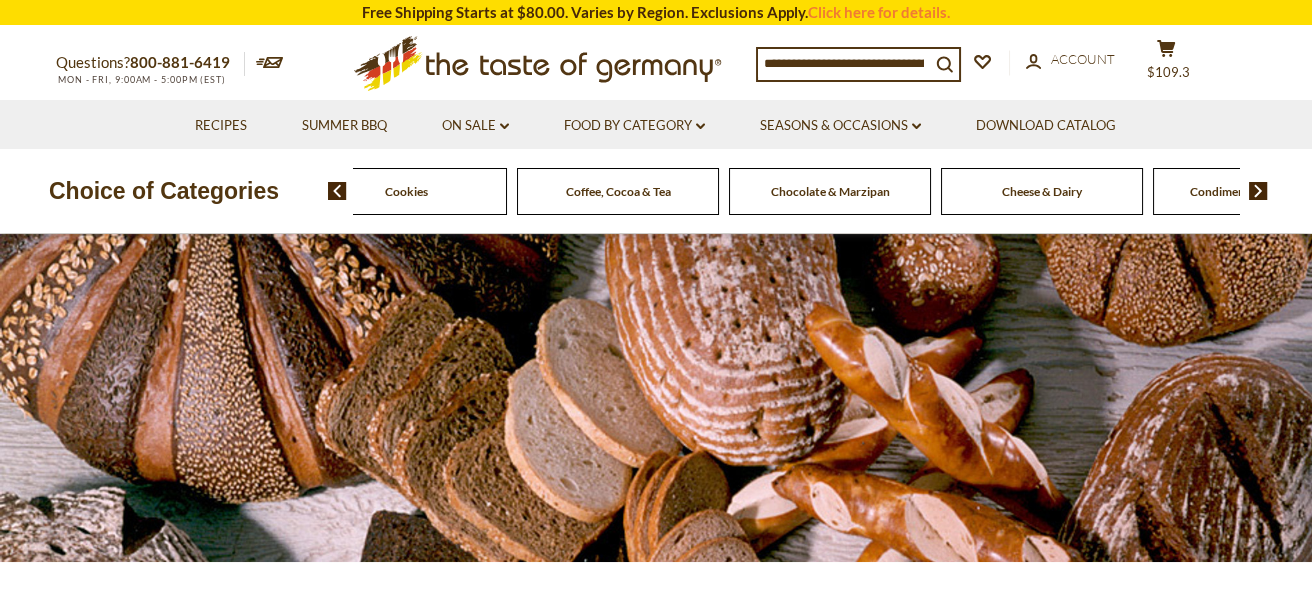 click at bounding box center [1258, 191] 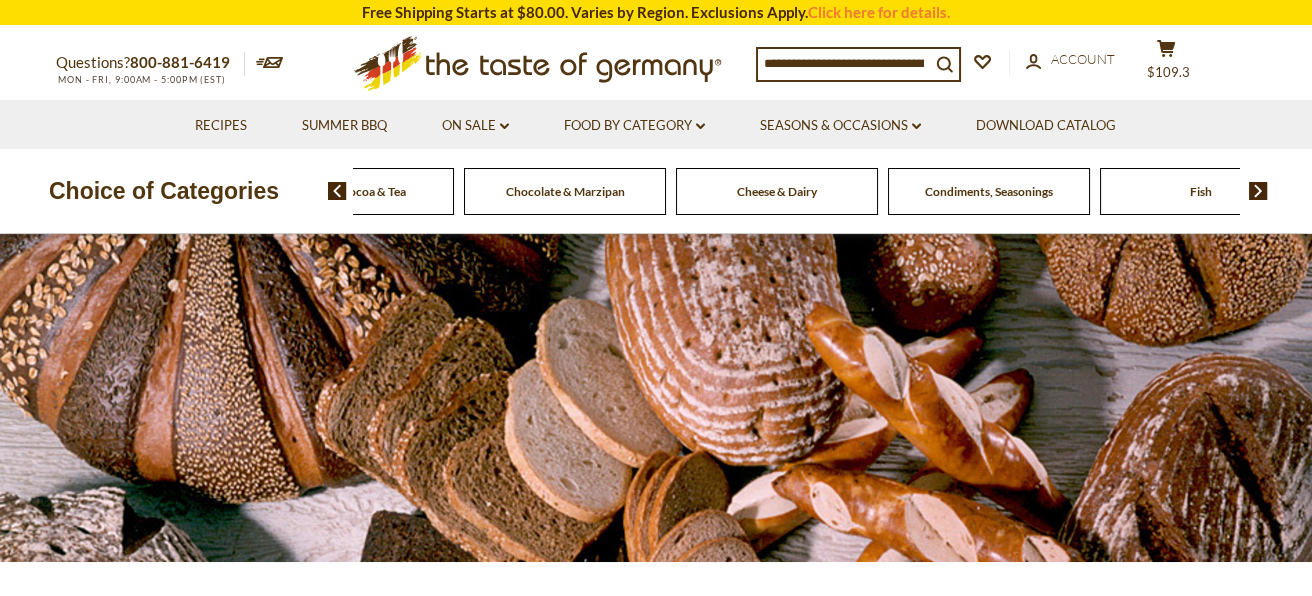 click at bounding box center [1258, 191] 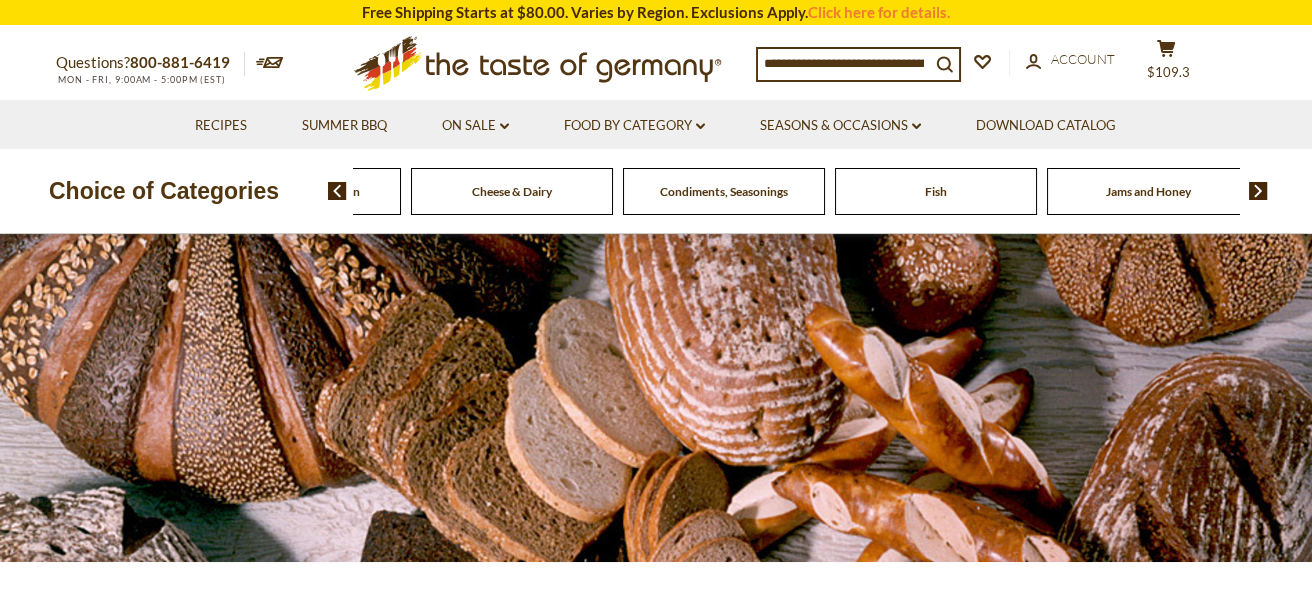 click at bounding box center [1258, 191] 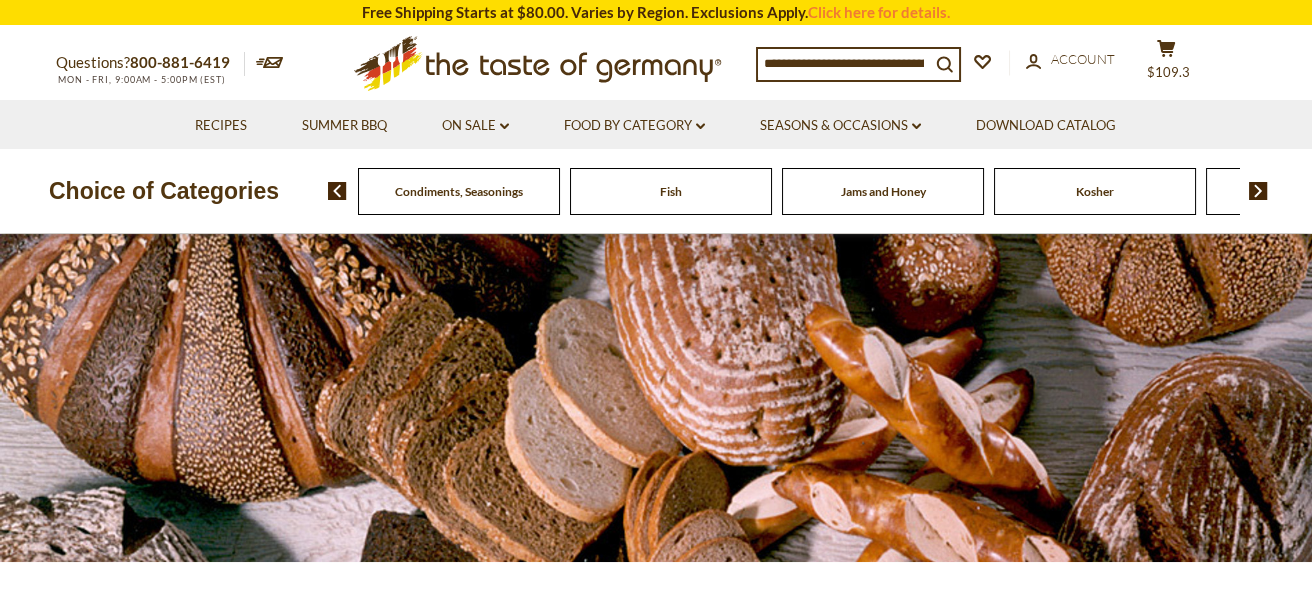 click at bounding box center (1258, 191) 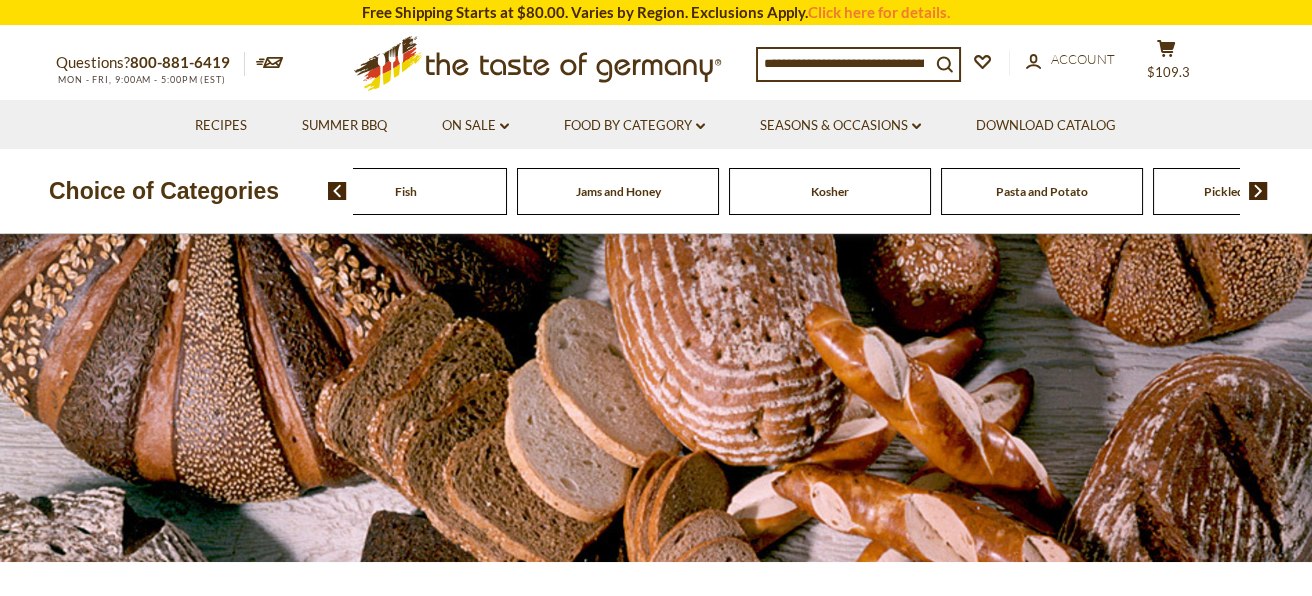 click at bounding box center [1258, 191] 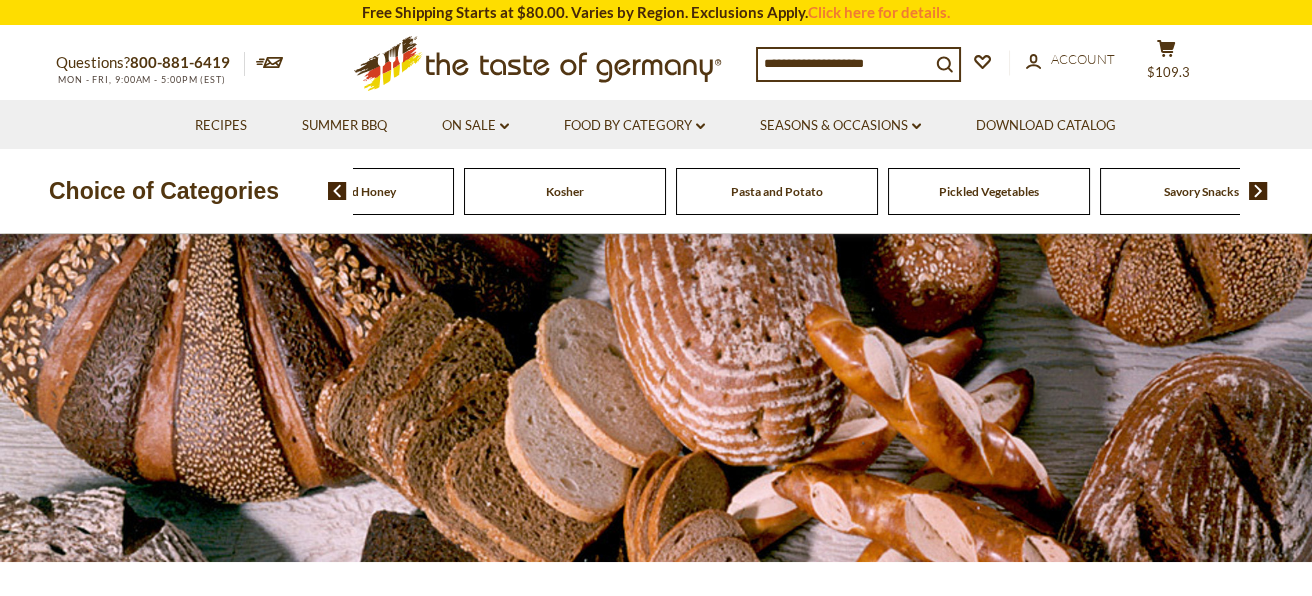 click at bounding box center (1258, 191) 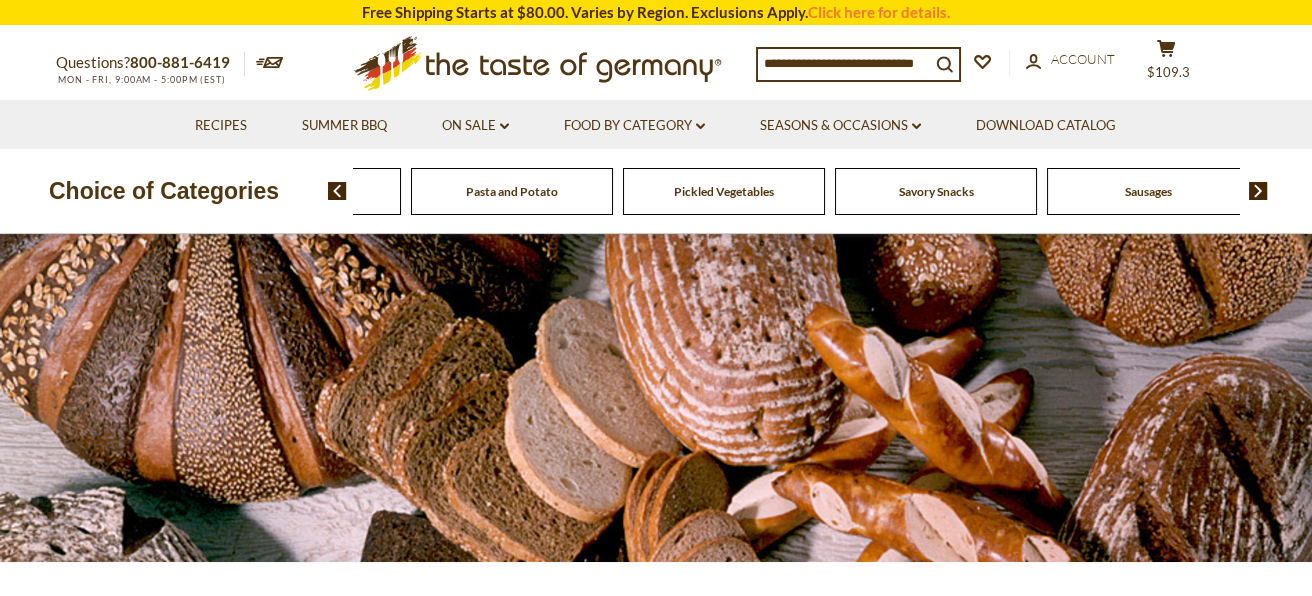 click at bounding box center [1258, 191] 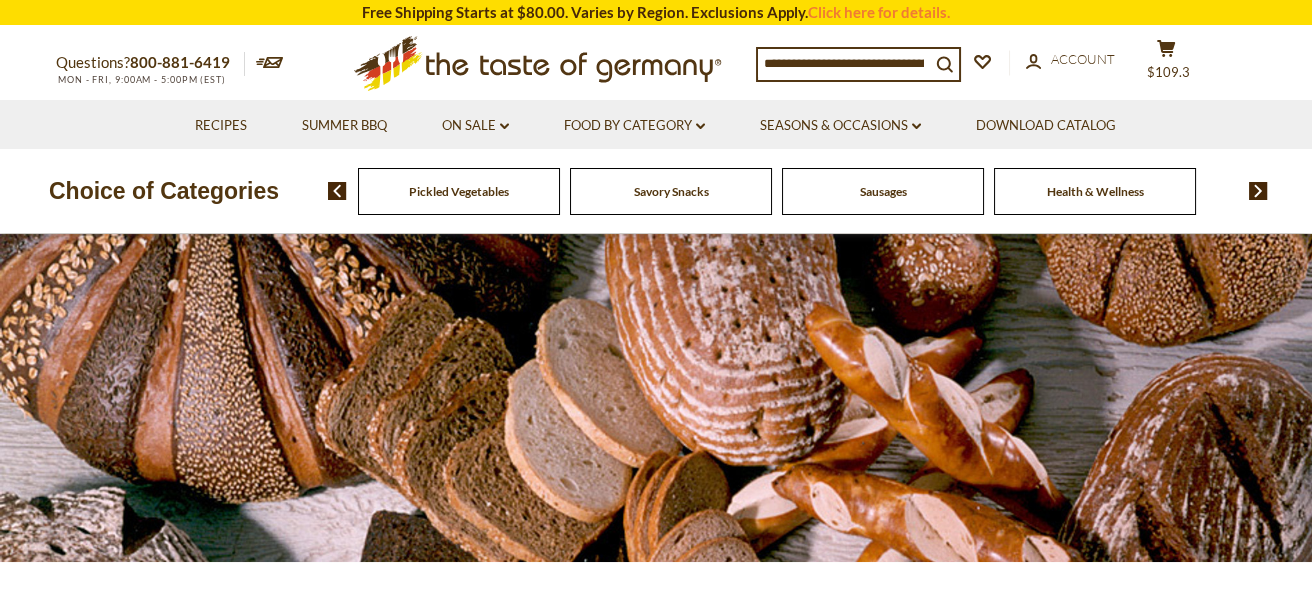 click at bounding box center [1258, 191] 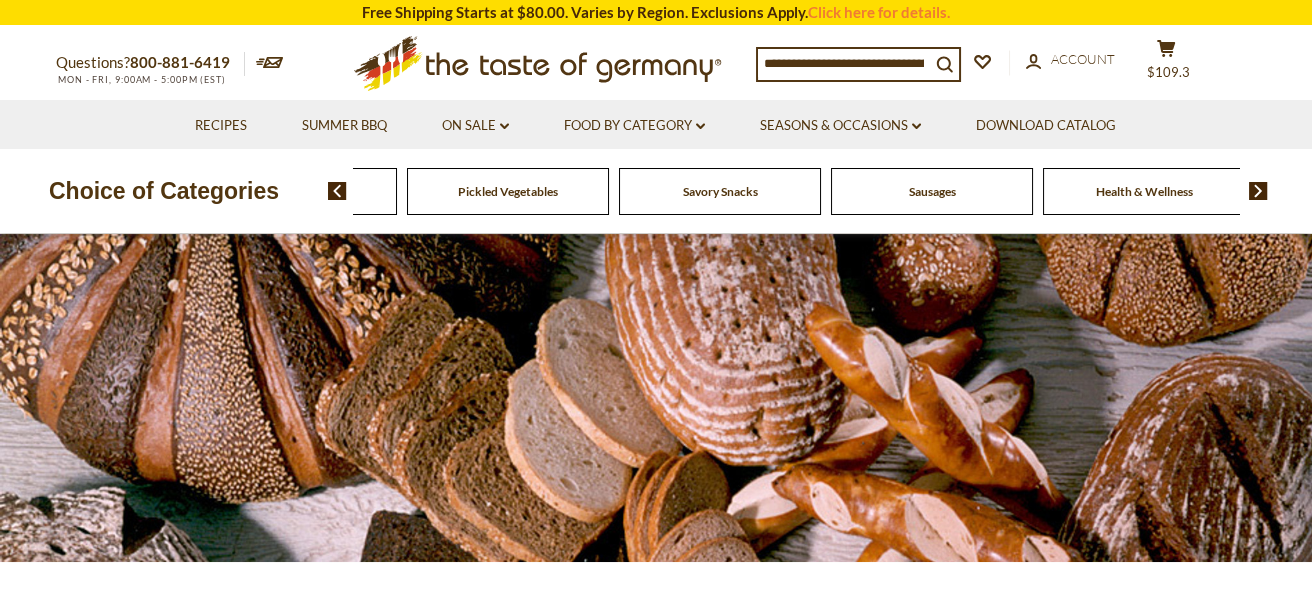 click at bounding box center [337, 191] 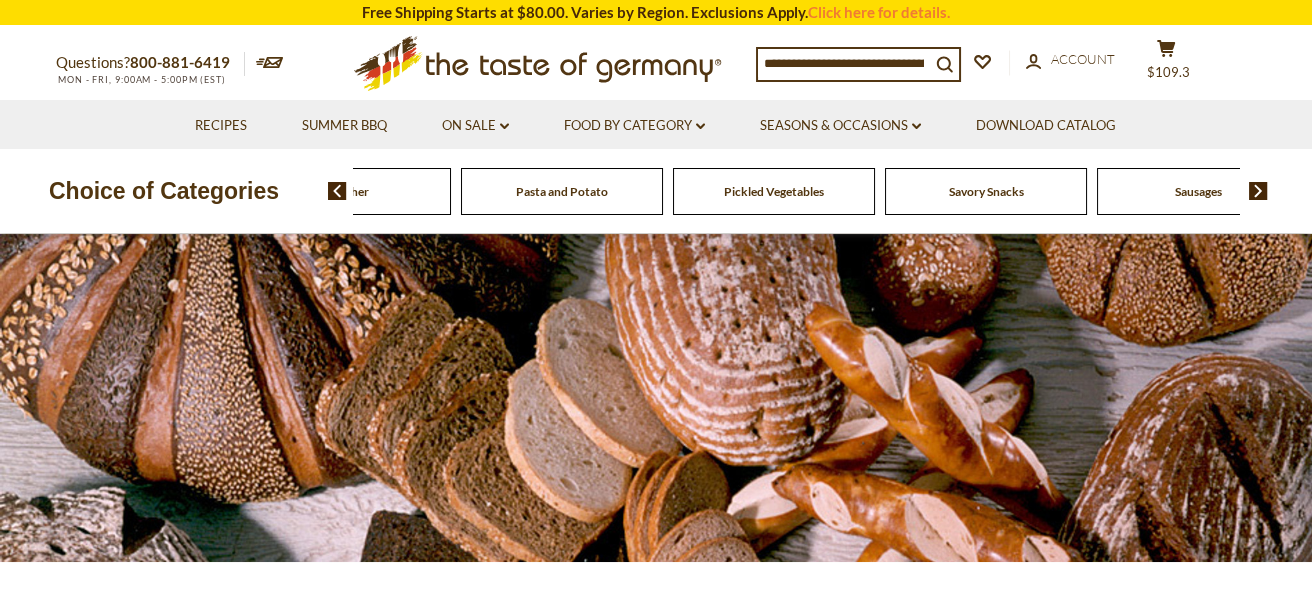 click at bounding box center [337, 191] 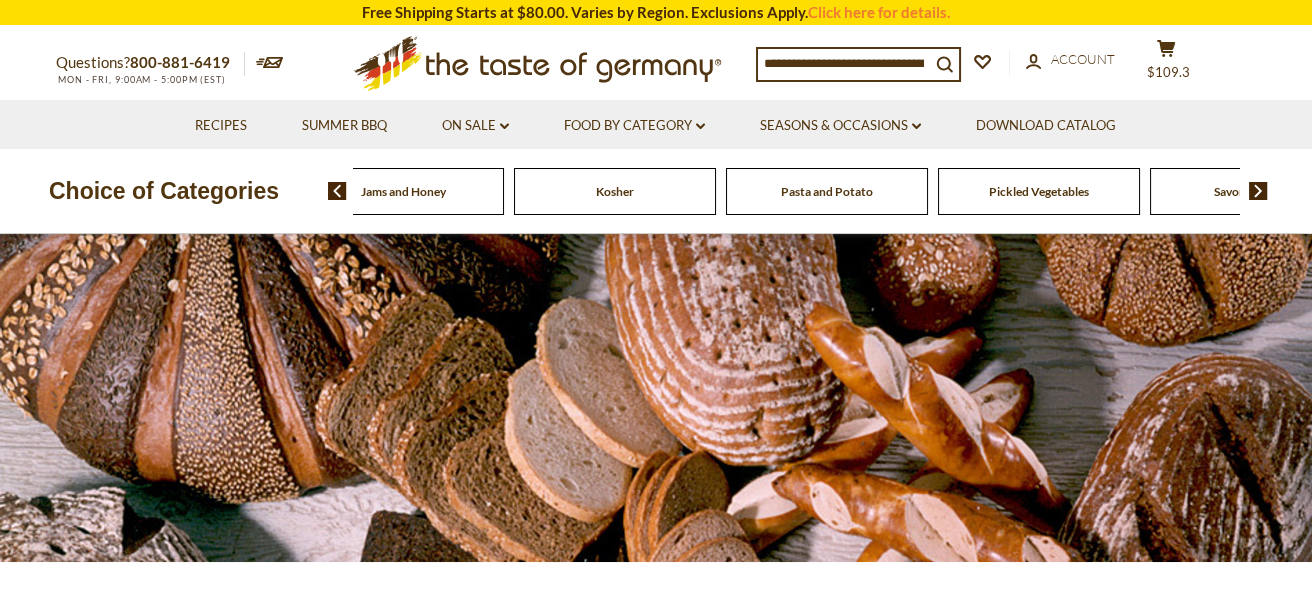 click at bounding box center (337, 191) 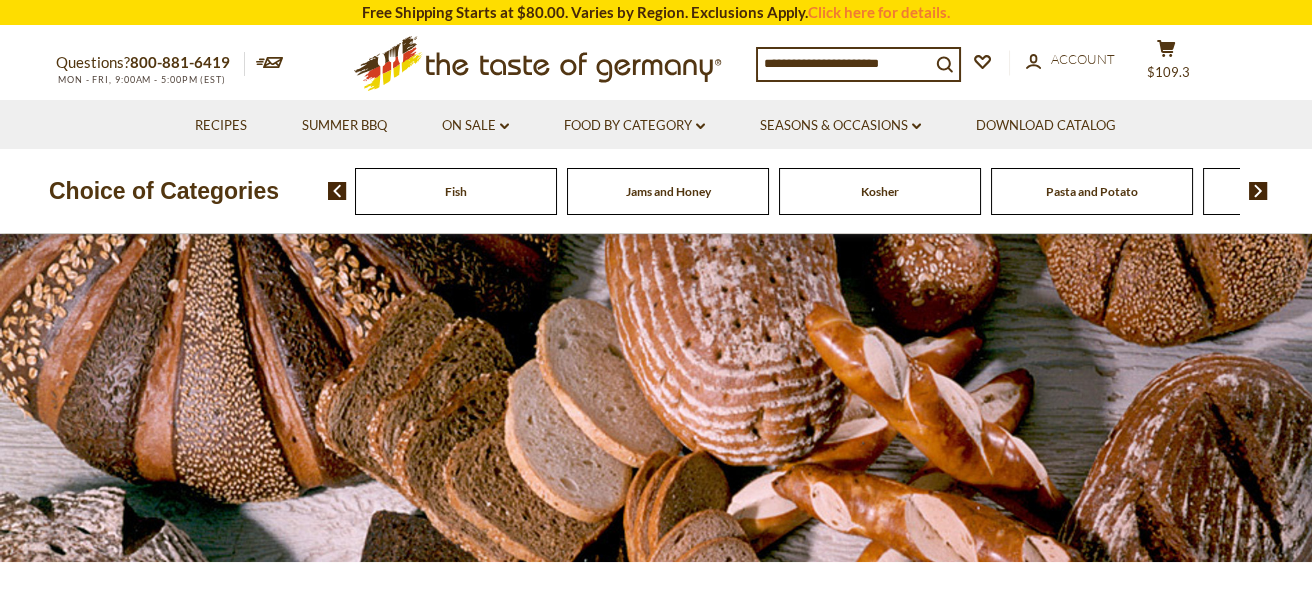 click on "Fish" at bounding box center (-1876, 191) 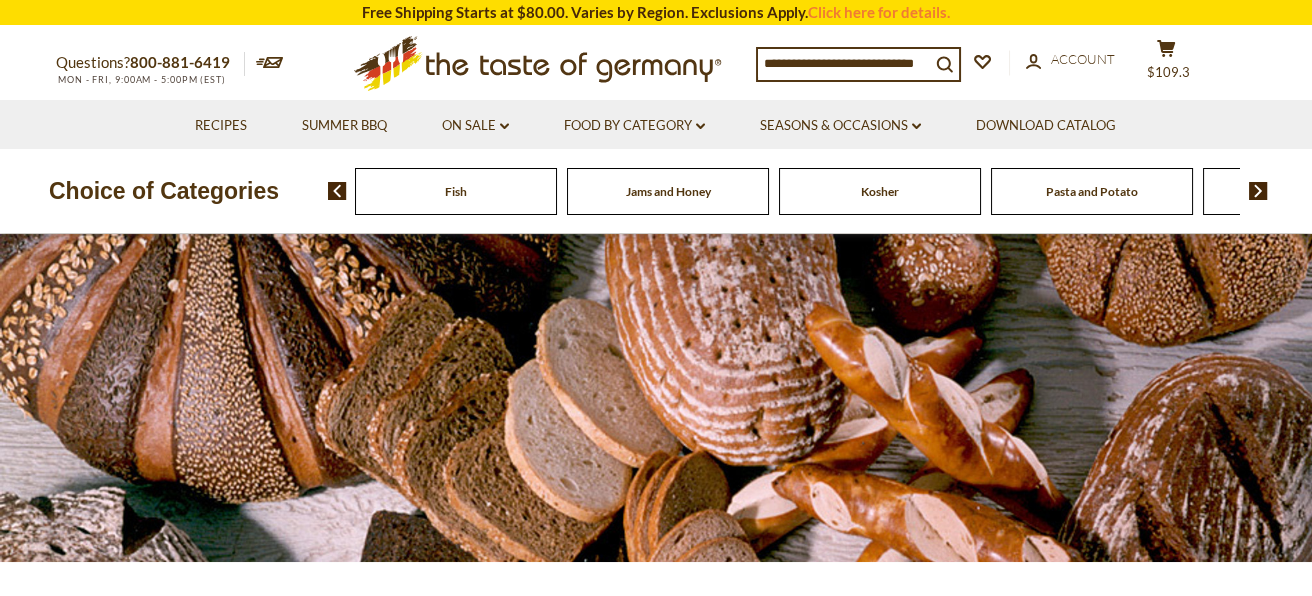 click on "Fish" at bounding box center [-1876, 191] 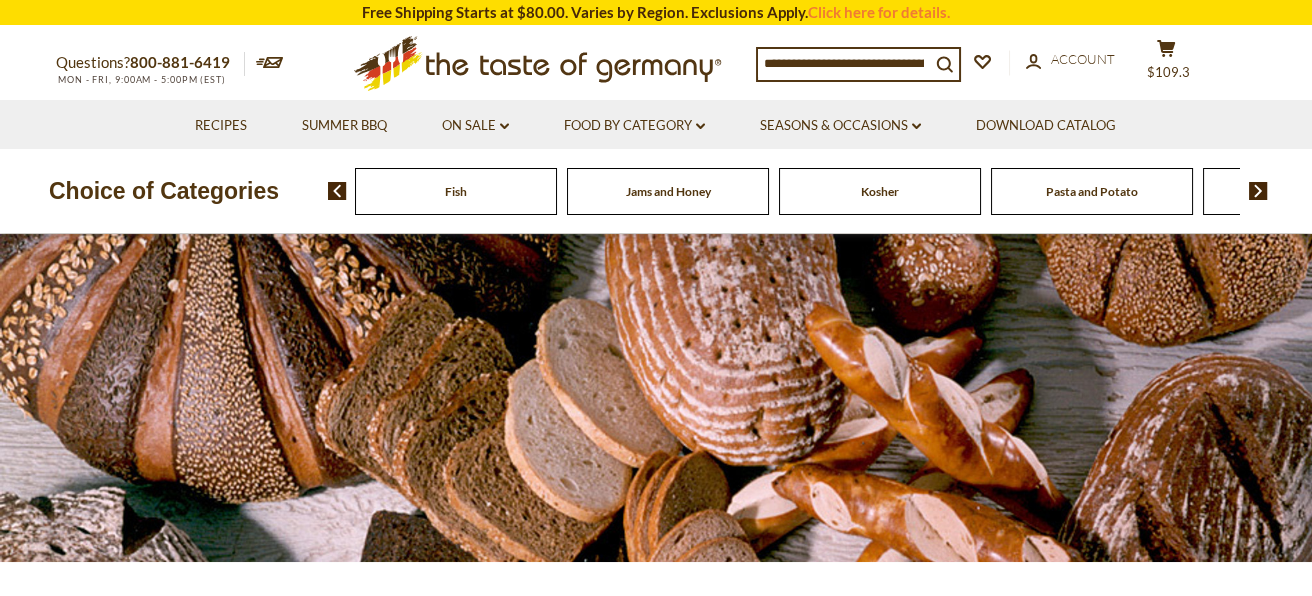 click on "Fish" at bounding box center [-1876, 191] 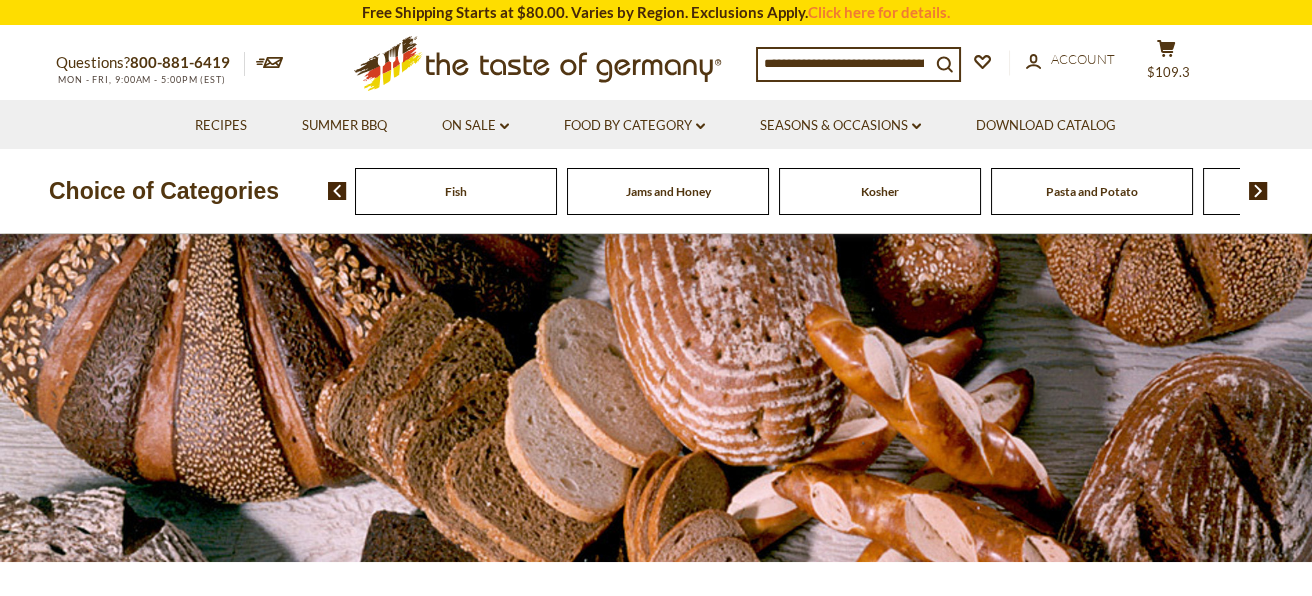 click on "Fish" at bounding box center (456, 191) 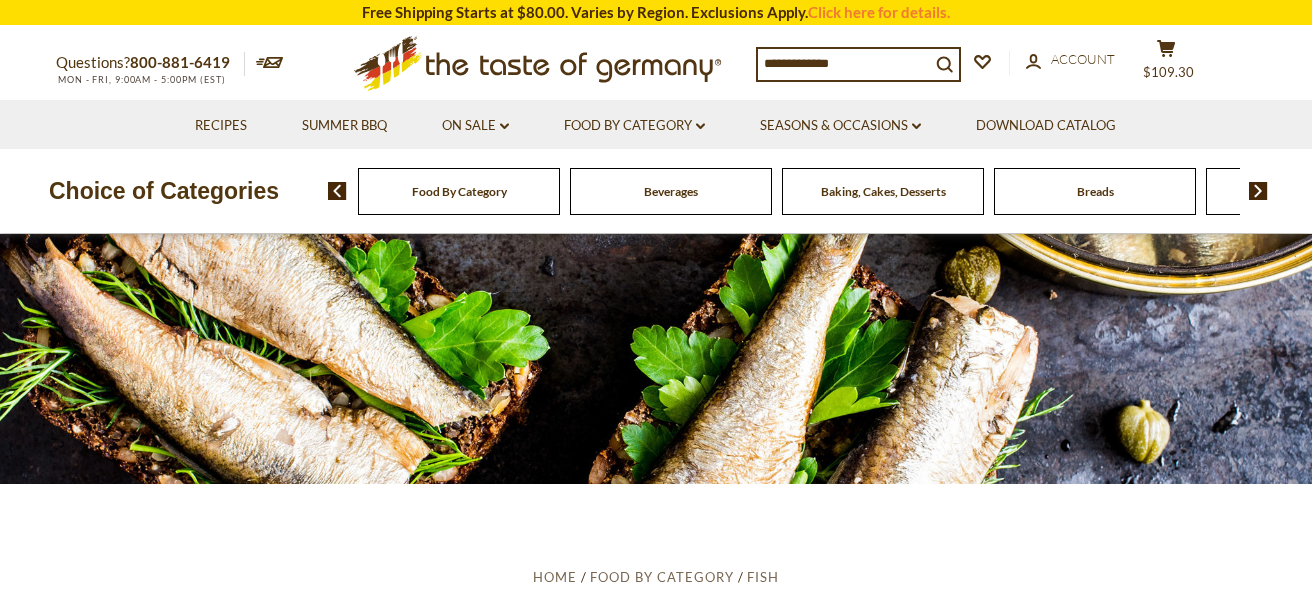 scroll, scrollTop: 0, scrollLeft: 0, axis: both 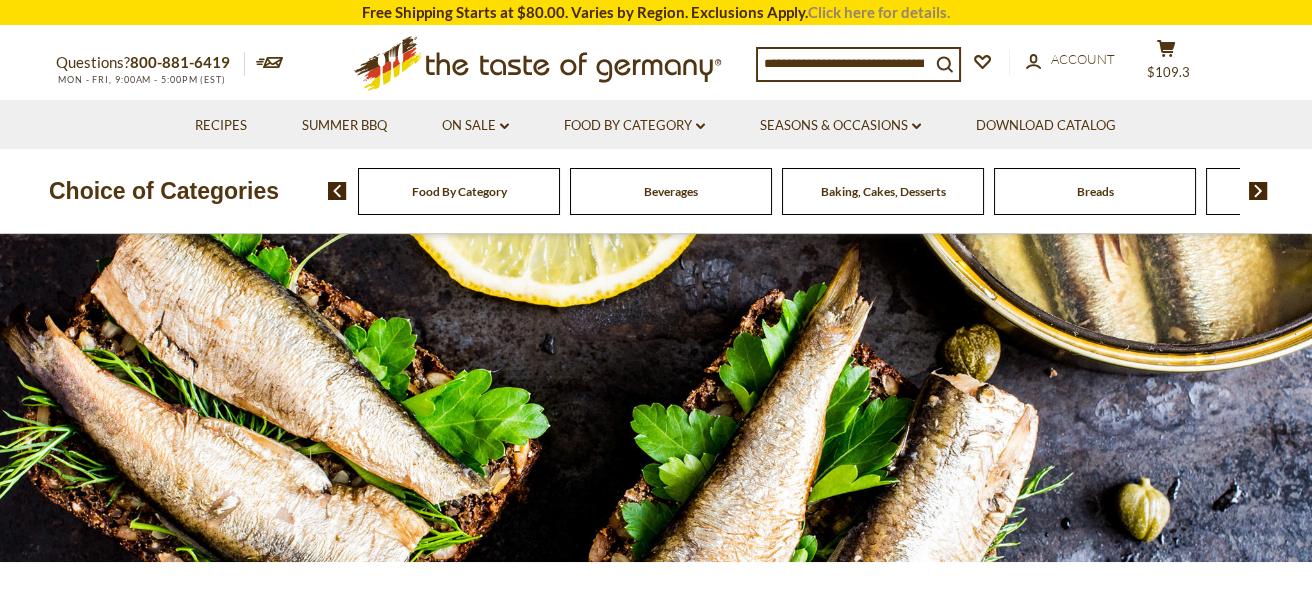 click on "Click here for details." at bounding box center (879, 12) 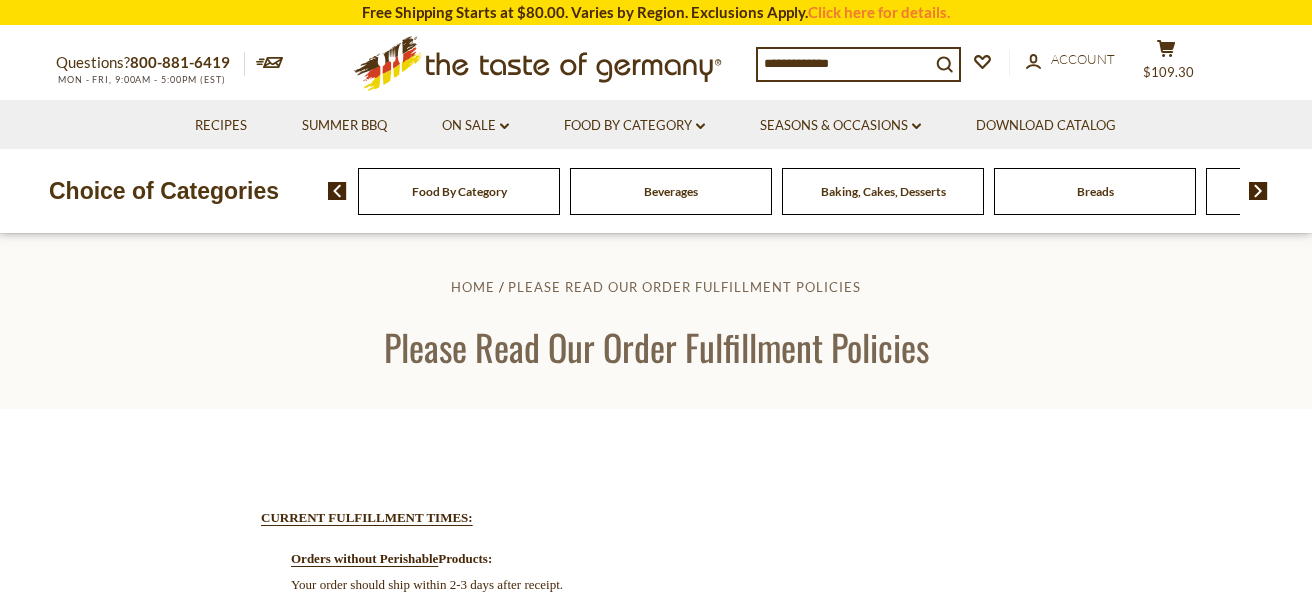 scroll, scrollTop: 0, scrollLeft: 0, axis: both 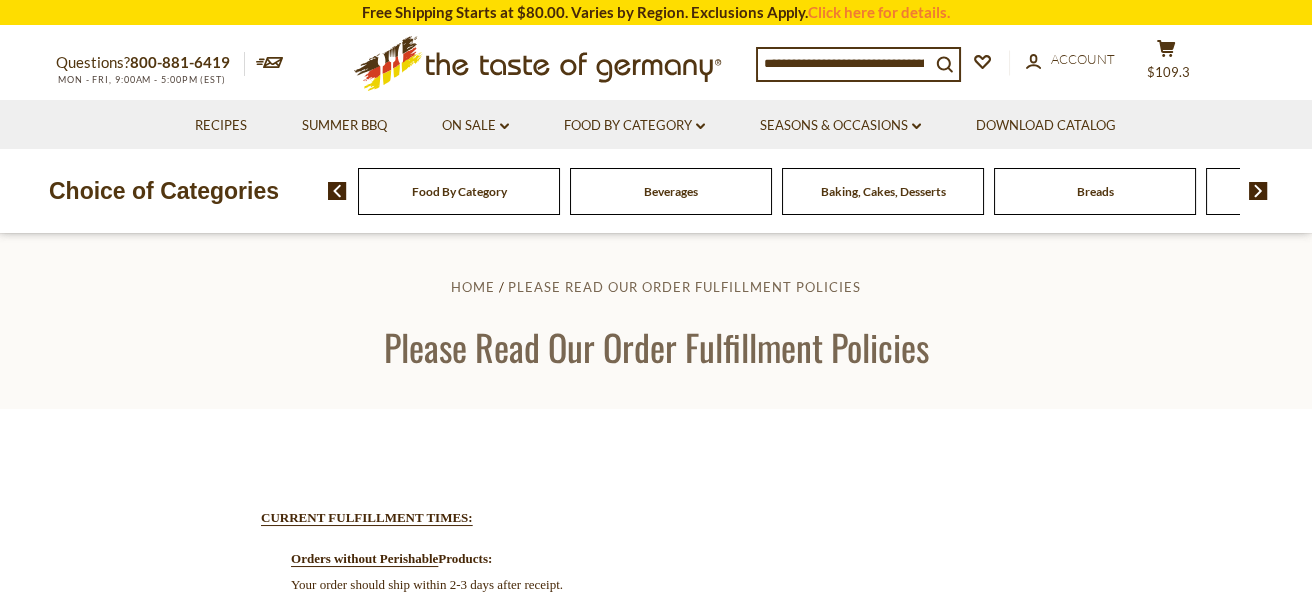 click on "Food By Category
Beverages
Baking, Cakes, Desserts
Breads
Candy
Cereal
Cookies
Coffee, Cocoa & Tea
Chocolate & Marzipan
Cheese & Dairy" at bounding box center [820, 191] 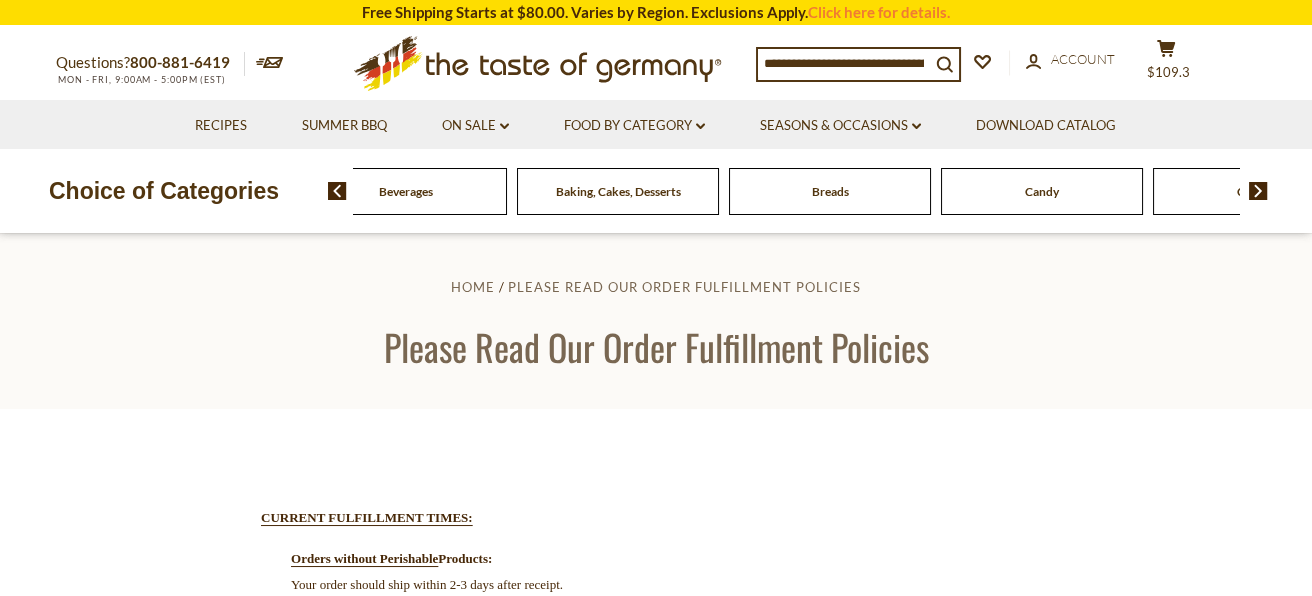 click at bounding box center [1258, 191] 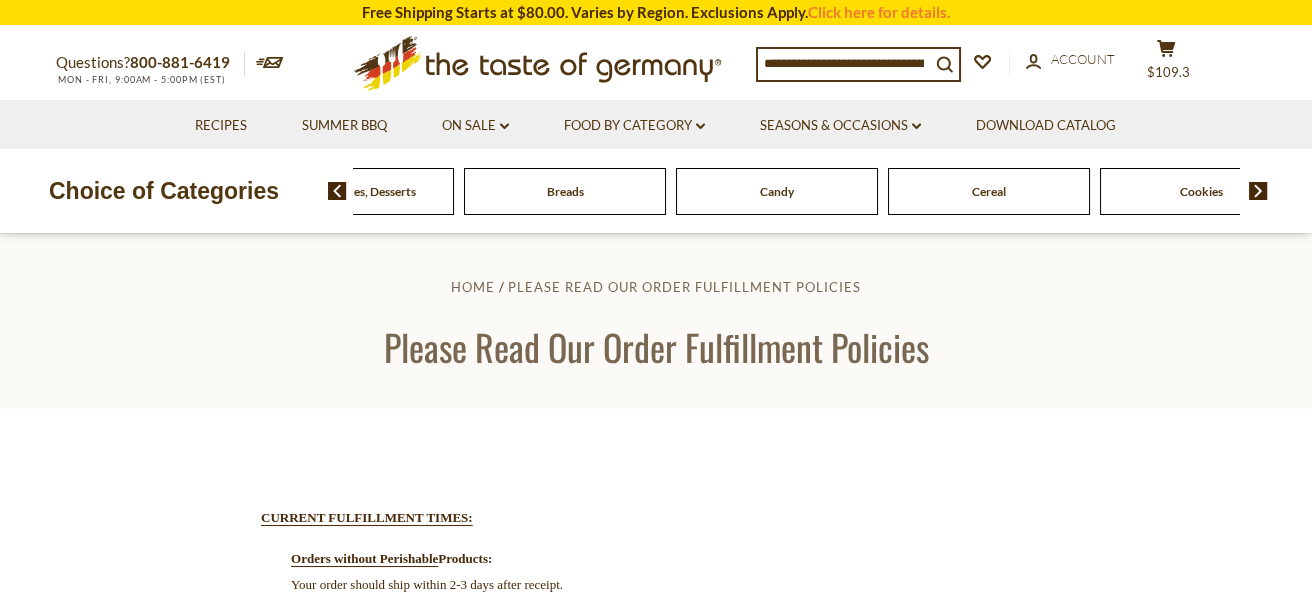 click at bounding box center (1258, 191) 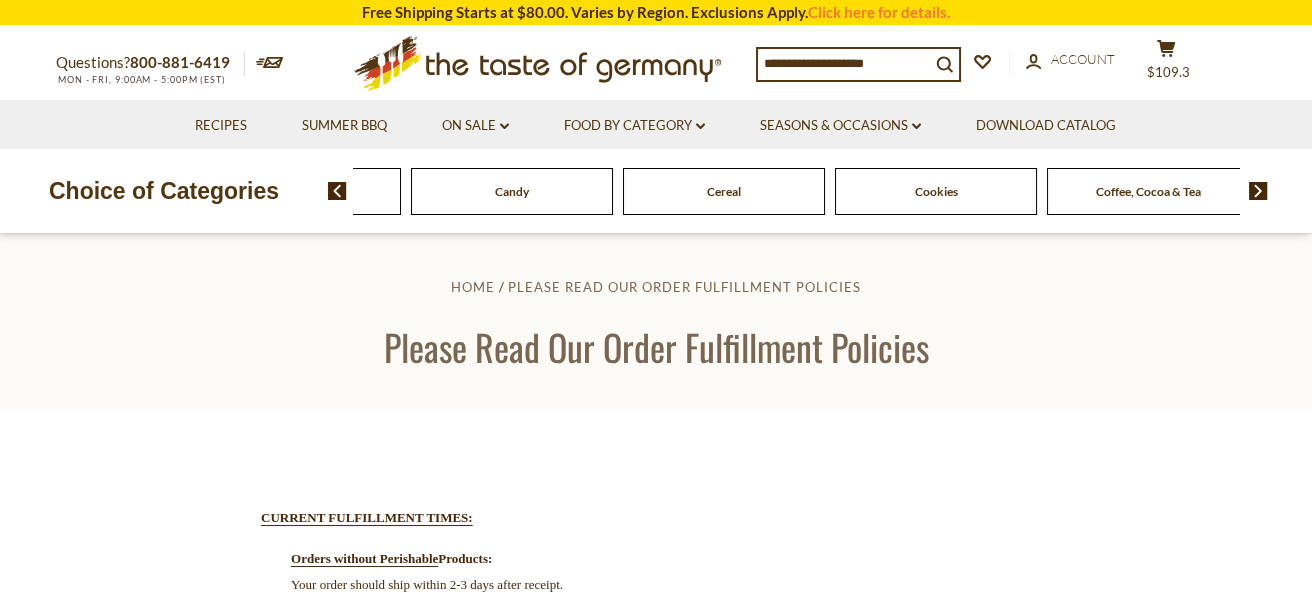 click at bounding box center (1258, 191) 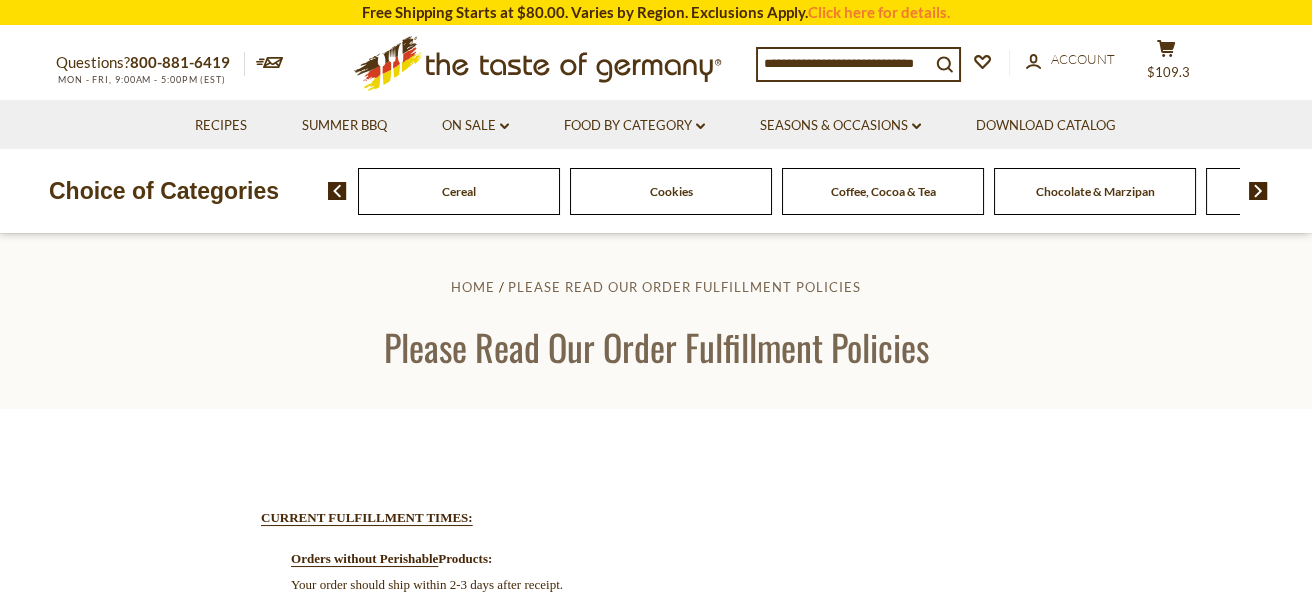 click at bounding box center [1258, 191] 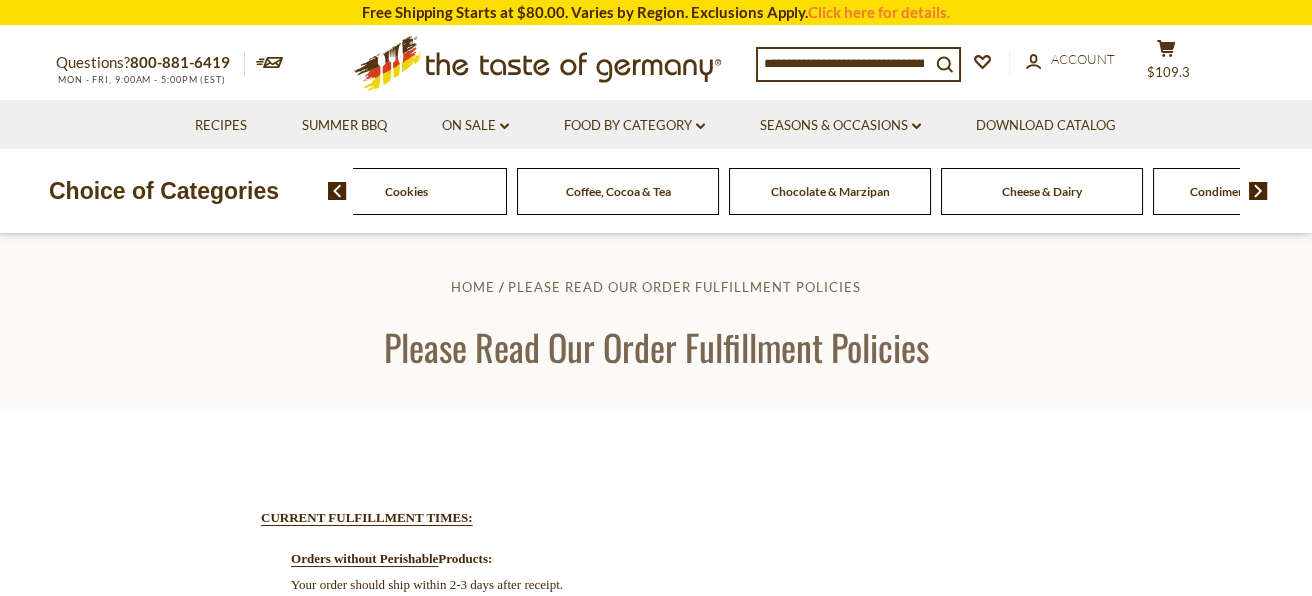 click at bounding box center [1258, 191] 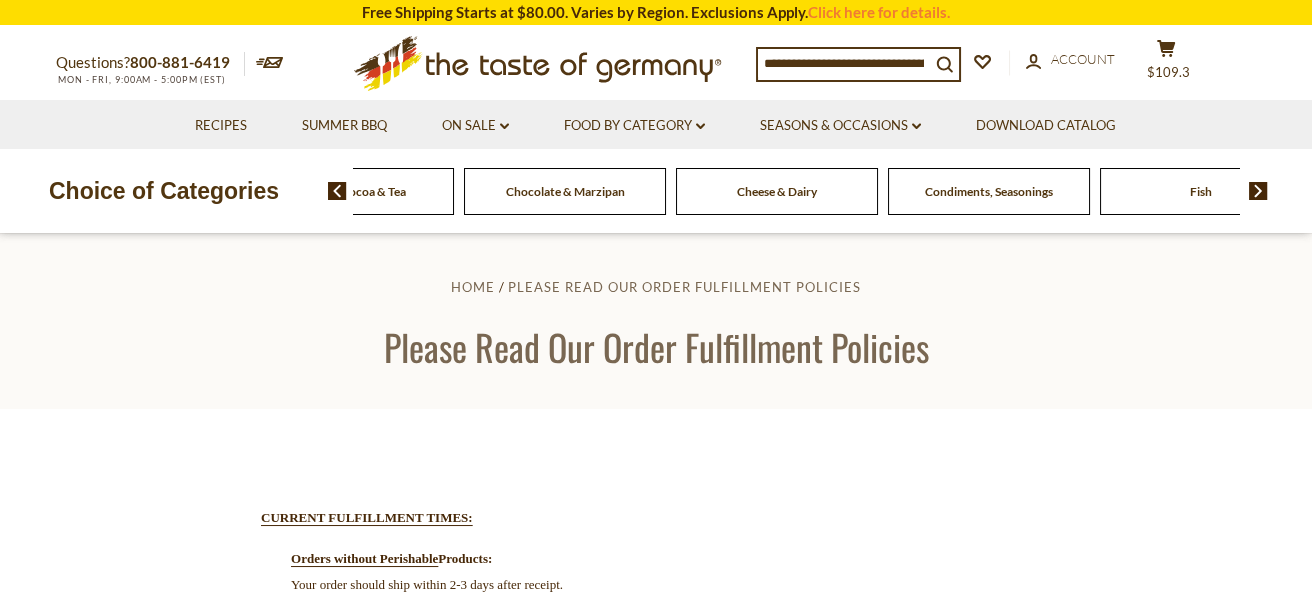 click at bounding box center [1258, 191] 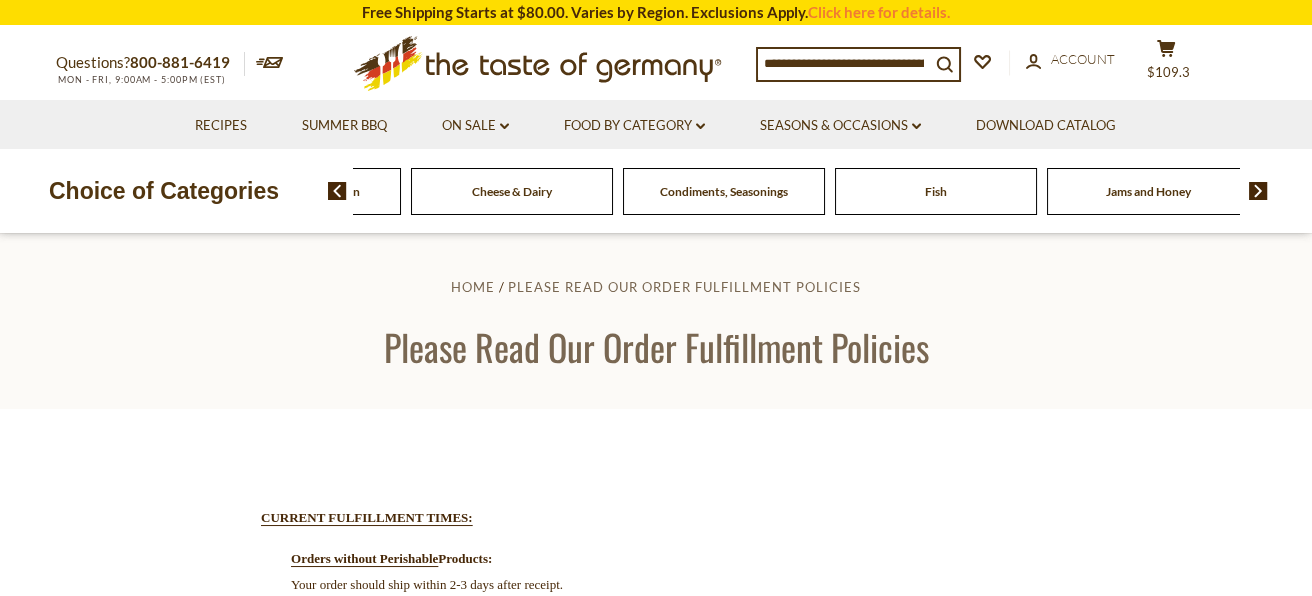 click on "Fish" at bounding box center (-1396, 191) 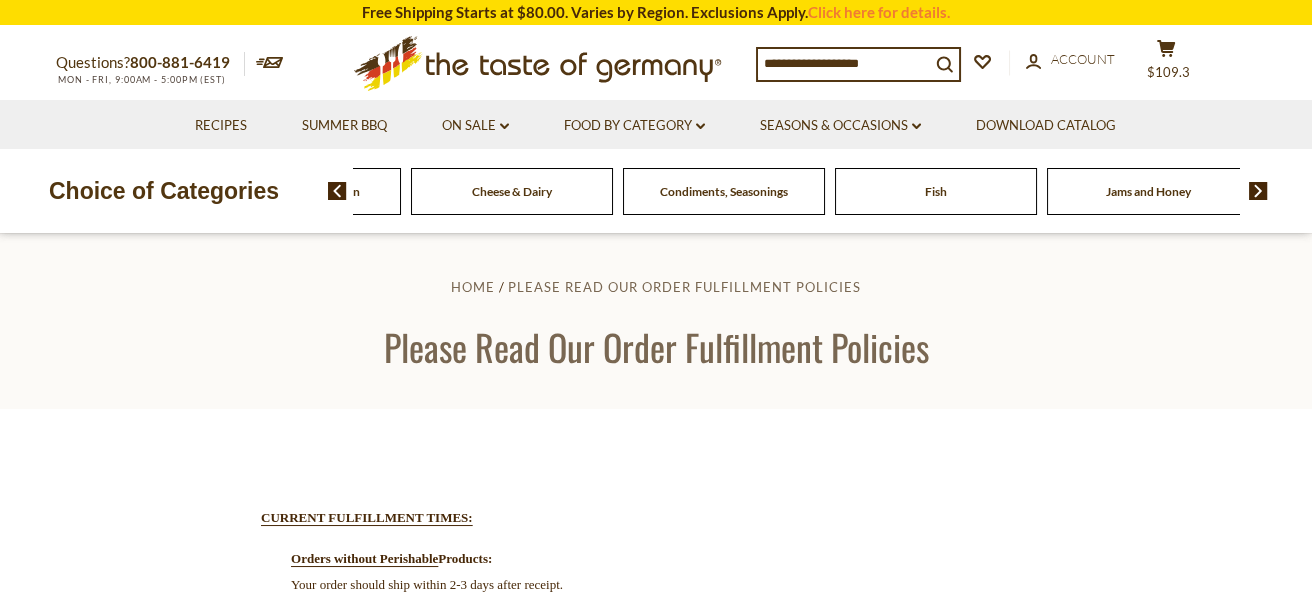 click on "Fish" at bounding box center [-1396, 191] 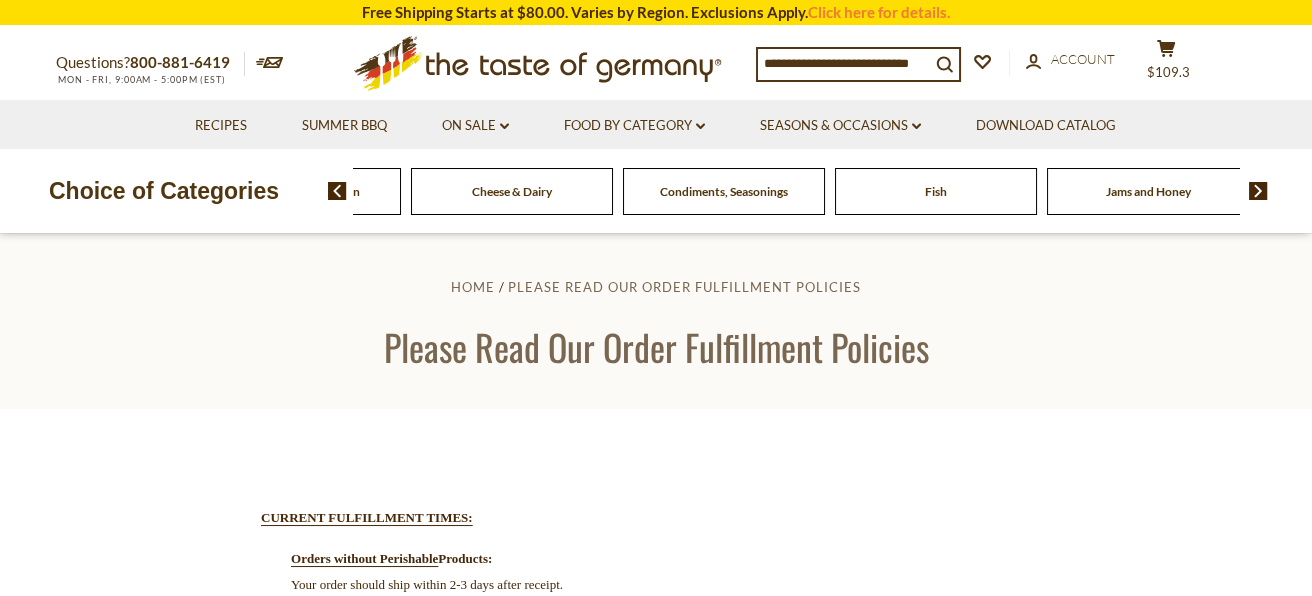 click on "Fish" at bounding box center [936, 191] 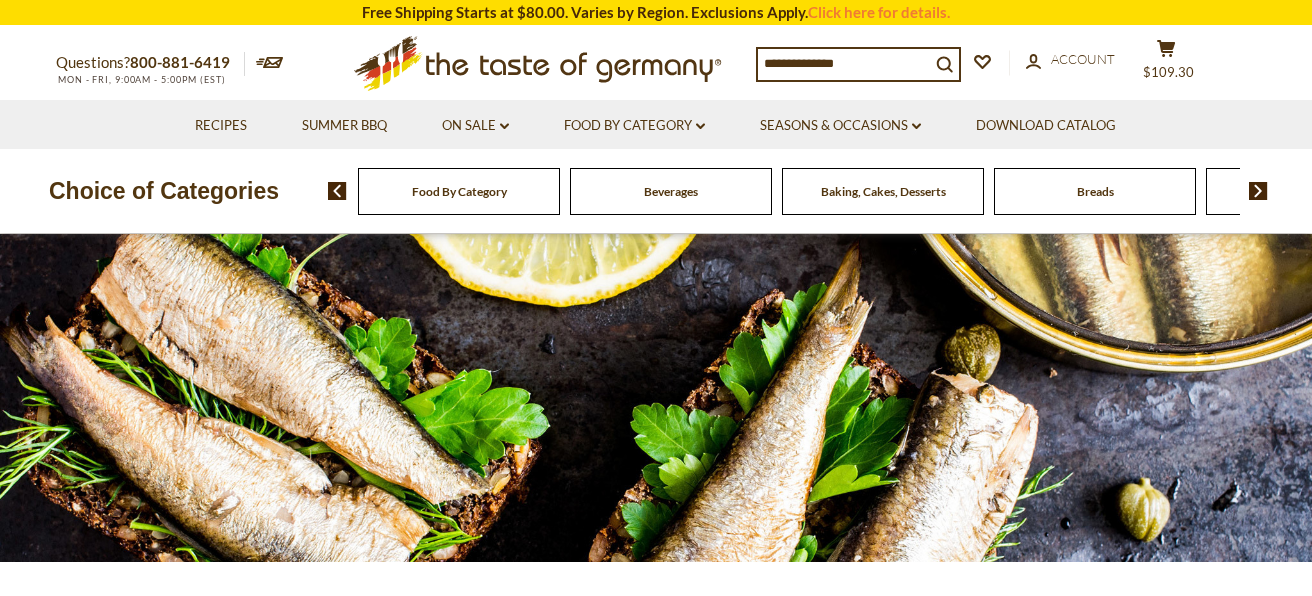 scroll, scrollTop: 0, scrollLeft: 0, axis: both 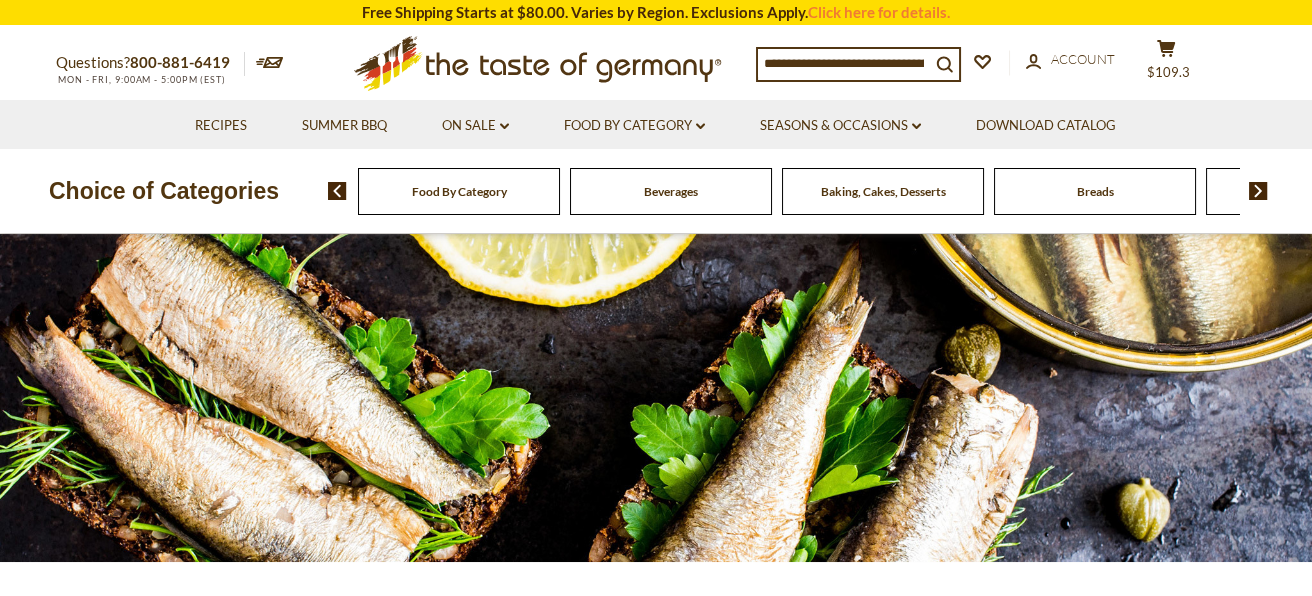 click on "Beverages" at bounding box center [671, 191] 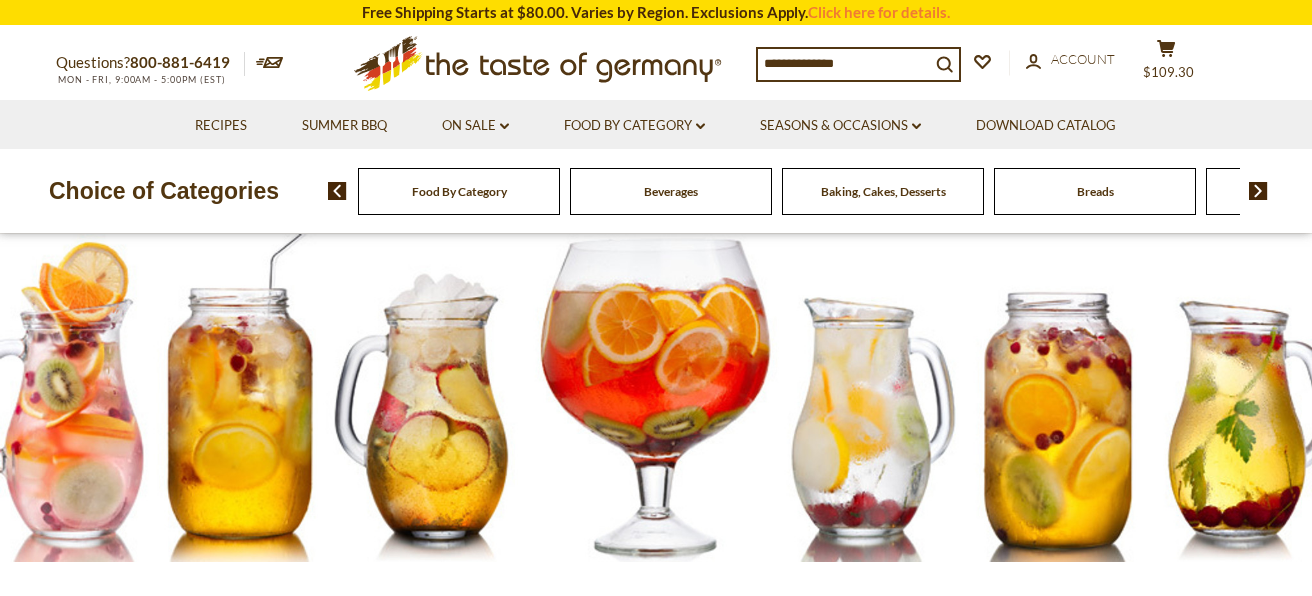 scroll, scrollTop: 0, scrollLeft: 0, axis: both 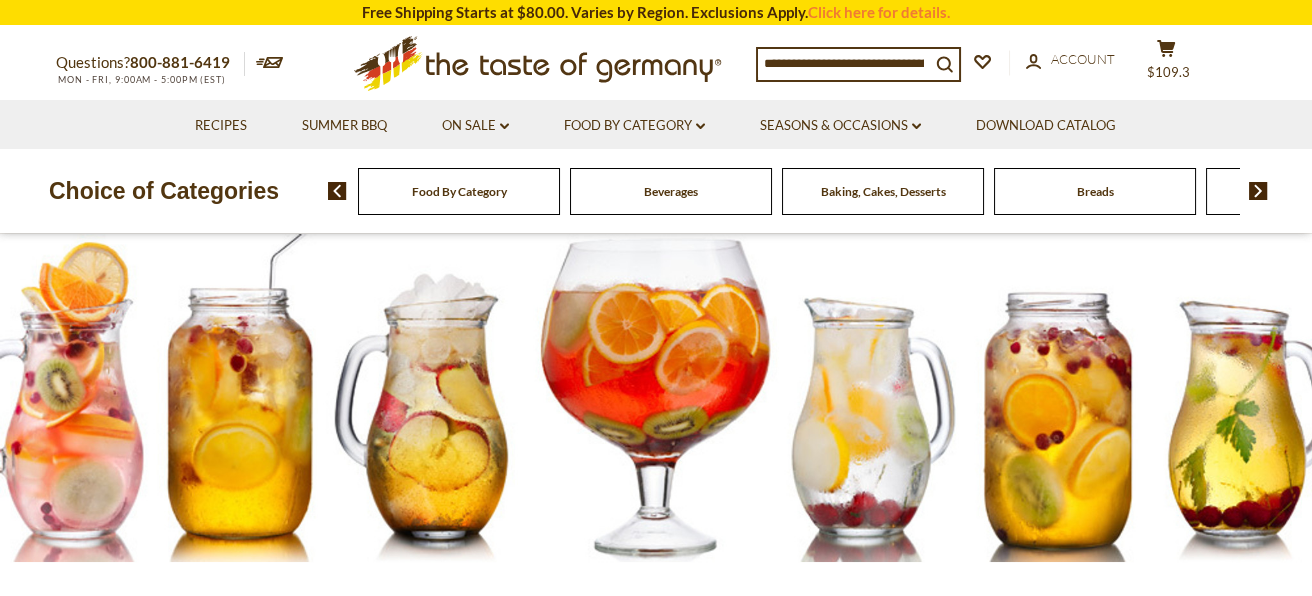 click on "Baking, Cakes, Desserts" at bounding box center [459, 191] 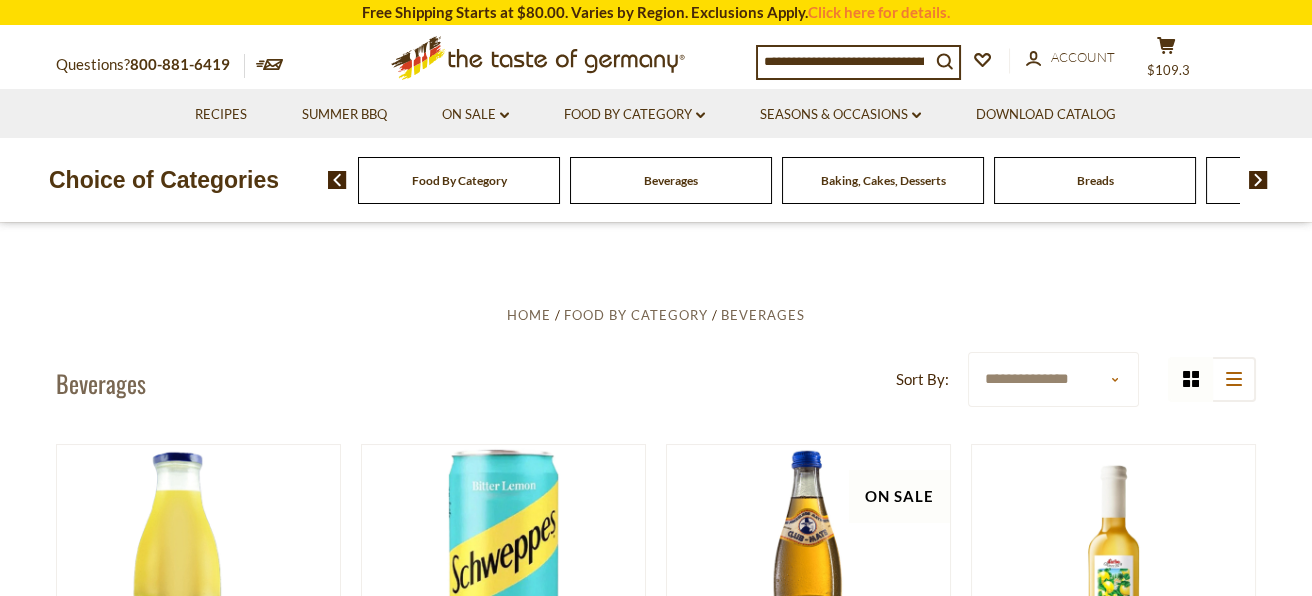 scroll, scrollTop: 419, scrollLeft: 0, axis: vertical 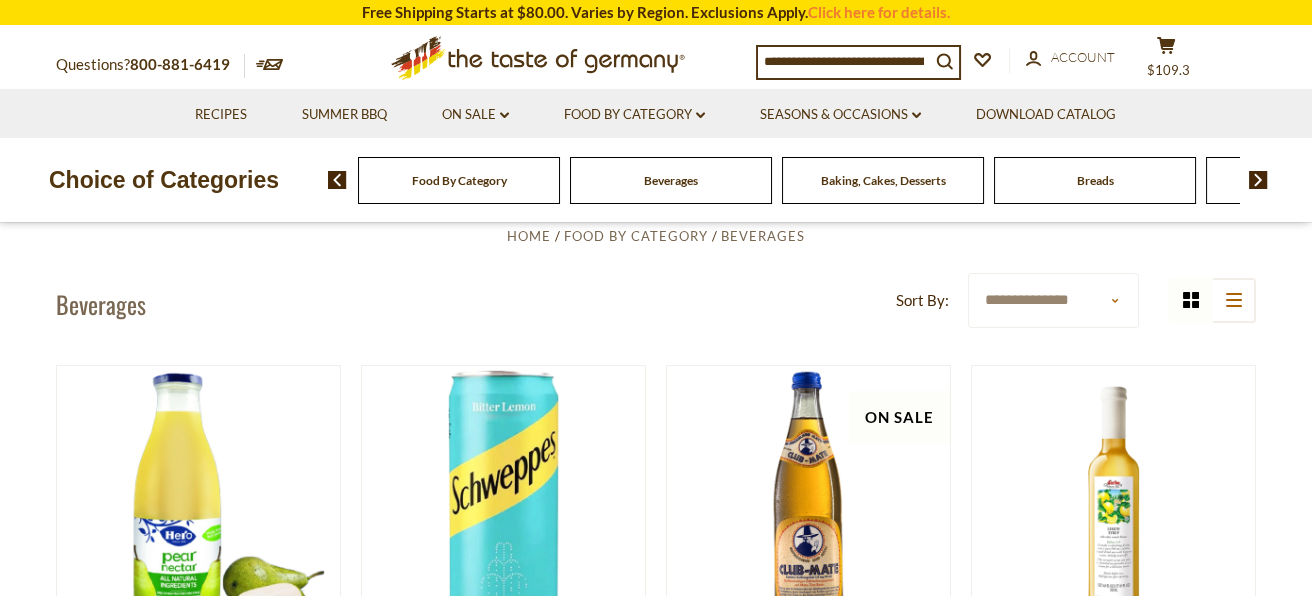 click on "Food By Category
Beverages
Baking, Cakes, Desserts
Breads
Candy
Cereal
Cookies
Coffee, Cocoa & Tea
Chocolate & Marzipan
Cheese & Dairy" at bounding box center [820, 180] 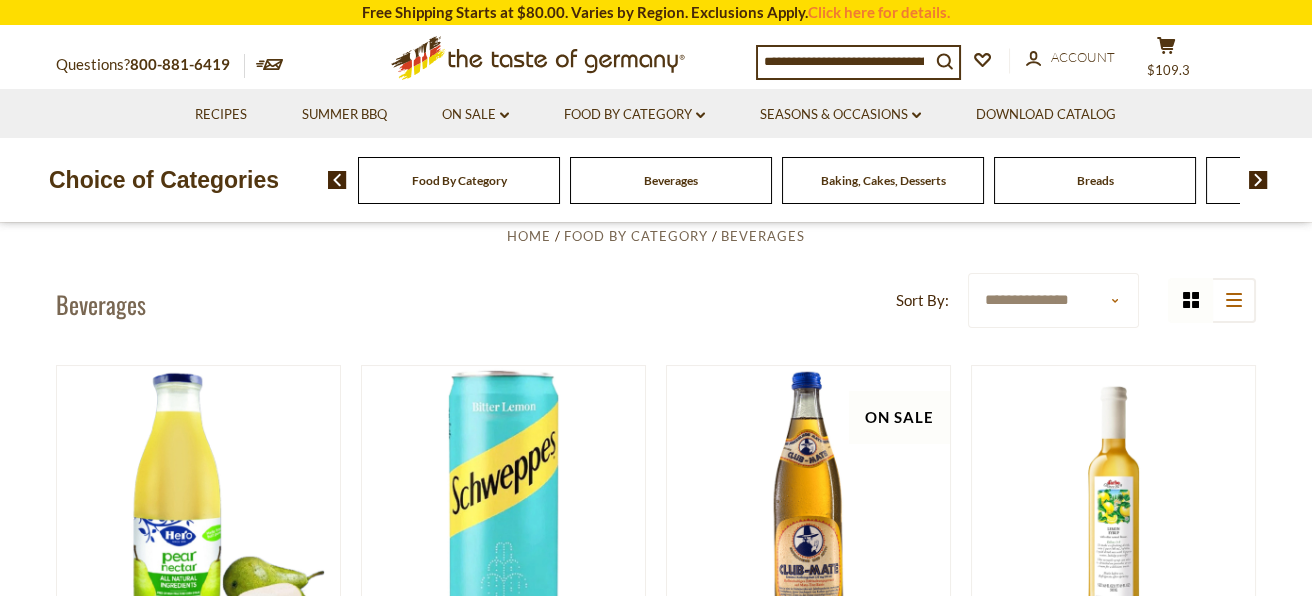 click at bounding box center [1258, 180] 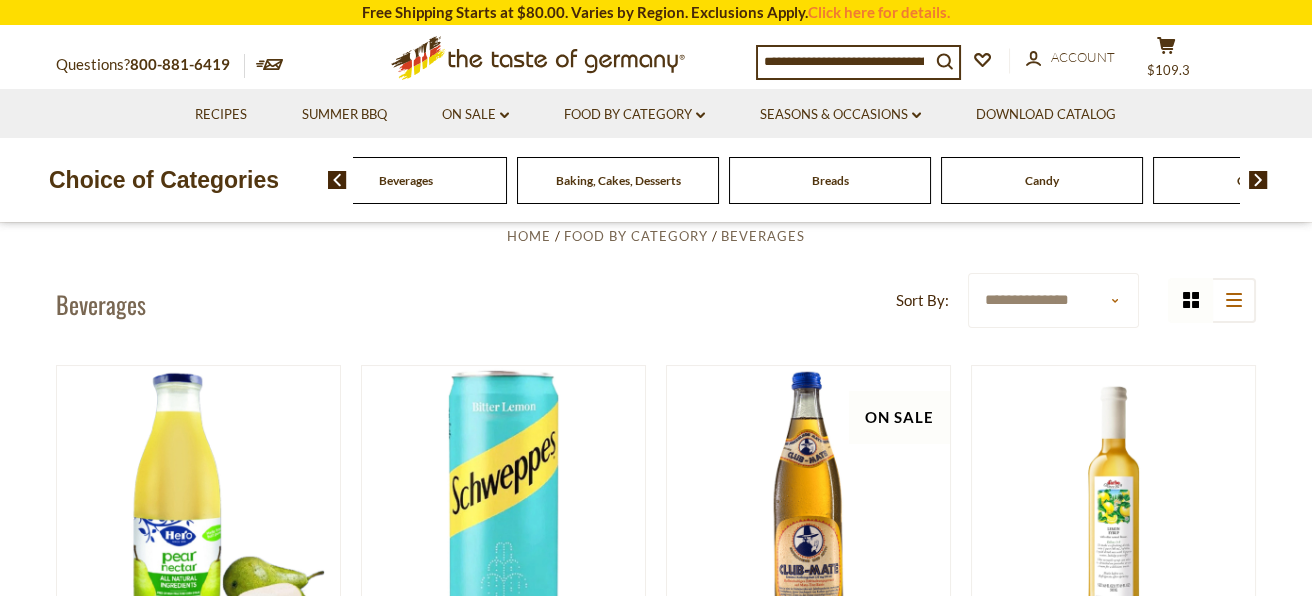 click at bounding box center [1258, 180] 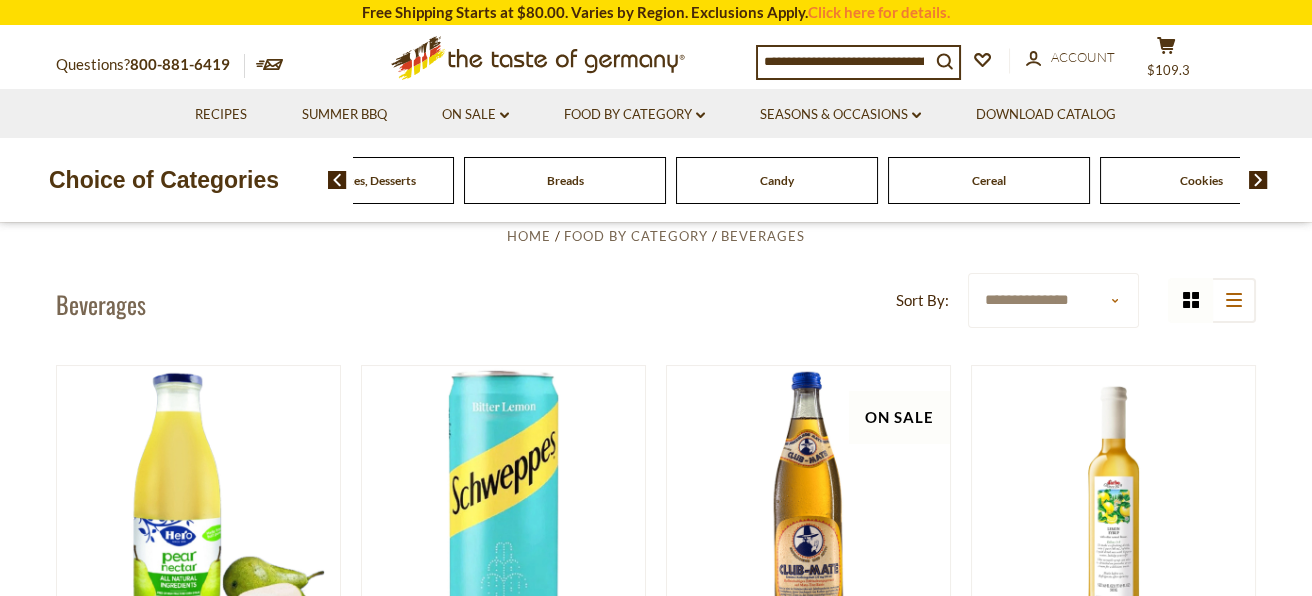 click at bounding box center (1258, 180) 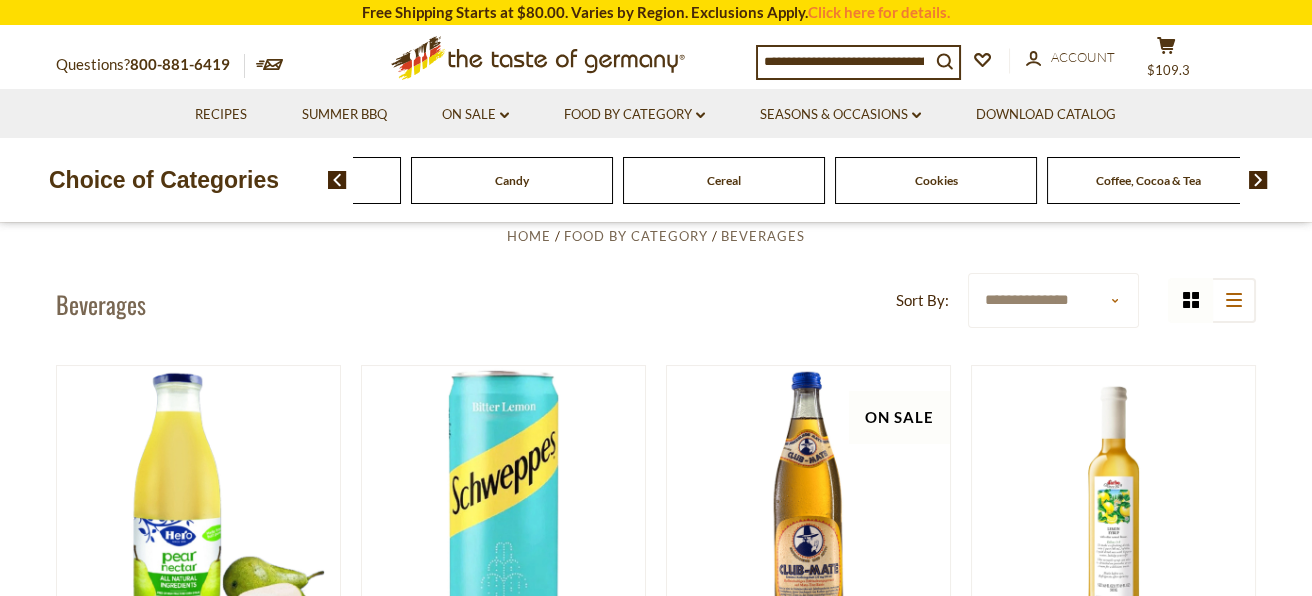 click at bounding box center (1258, 180) 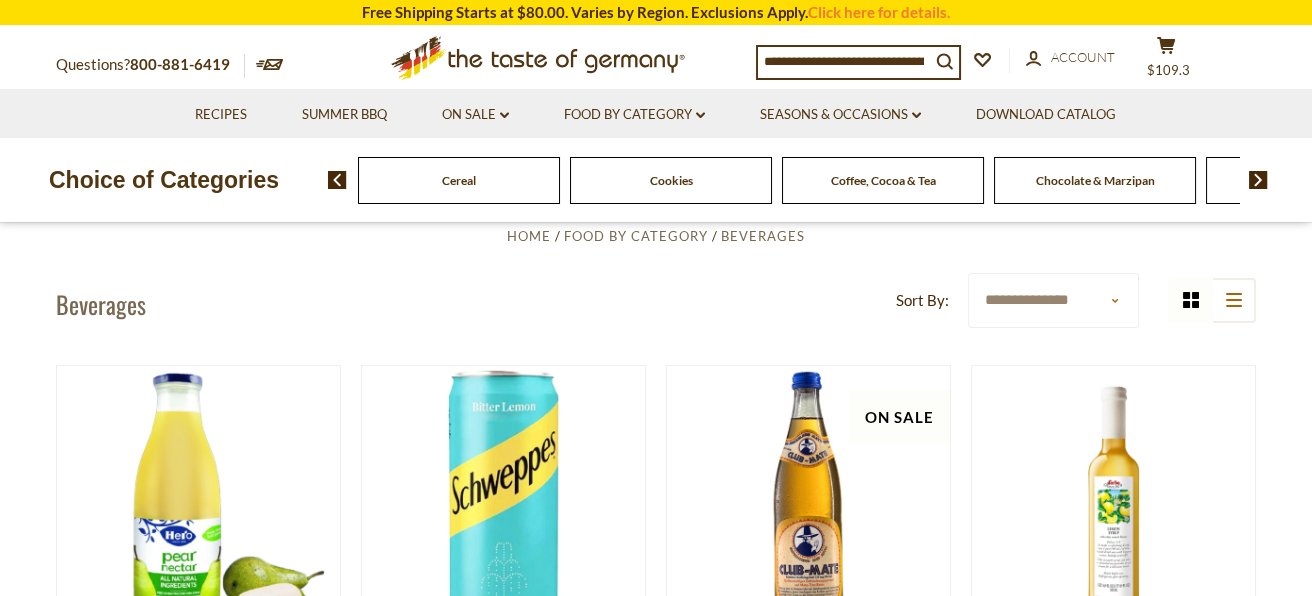 click on "Coffee, Cocoa & Tea" at bounding box center (-601, 180) 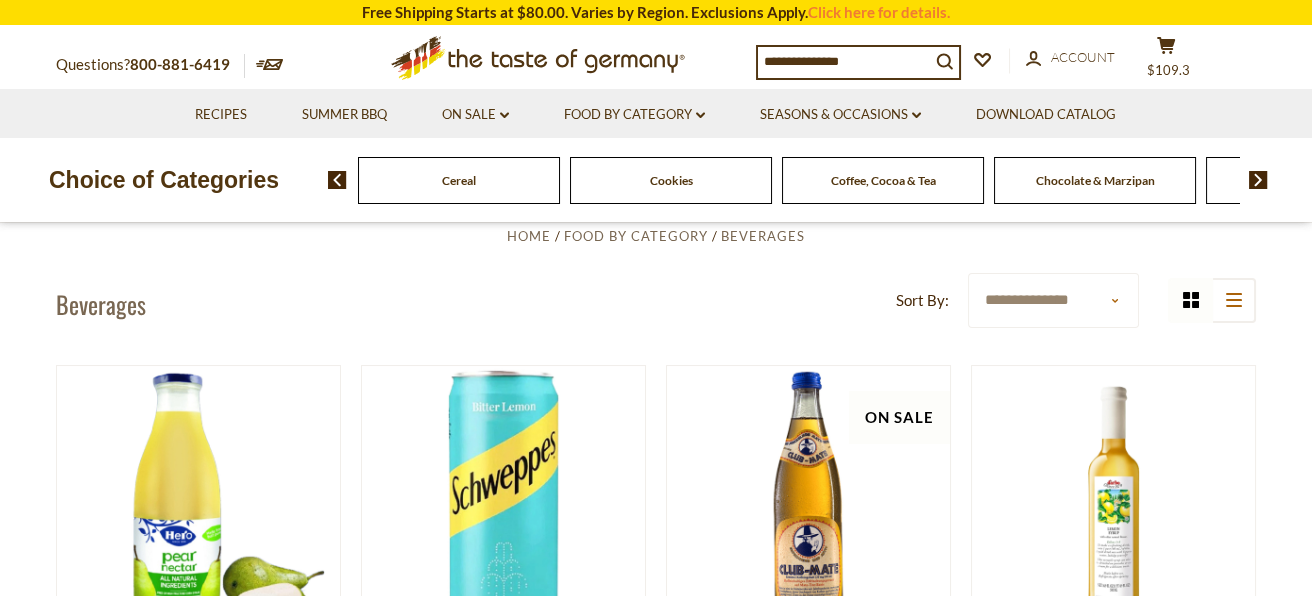 click on "Coffee, Cocoa & Tea" at bounding box center (883, 180) 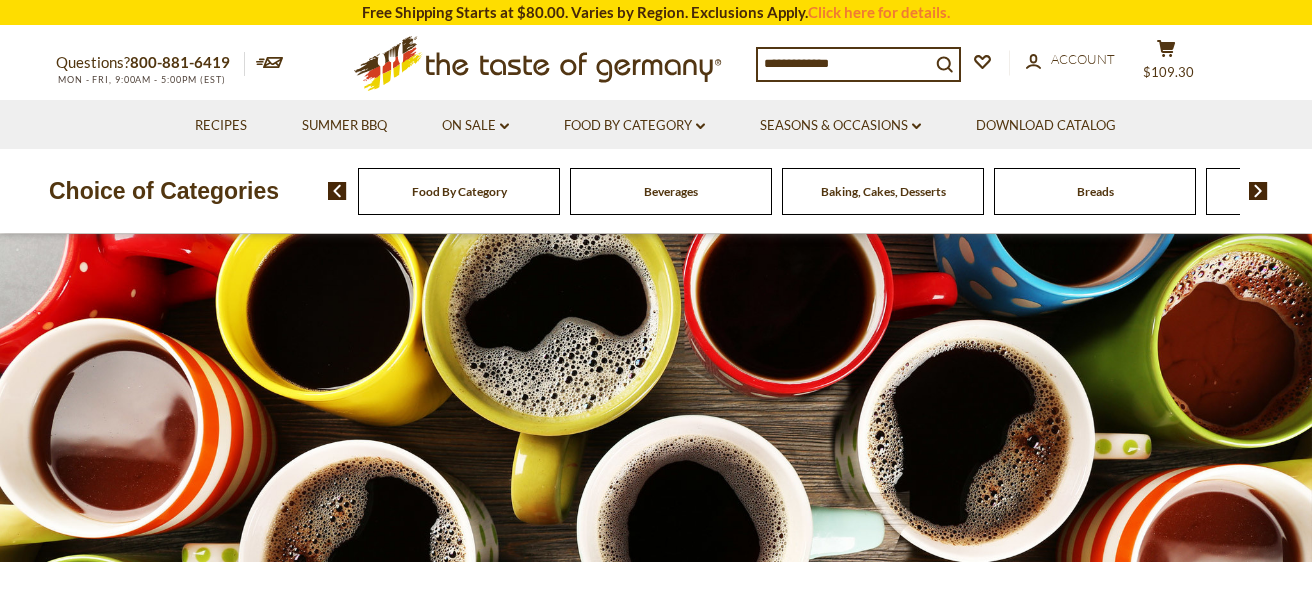 scroll, scrollTop: 0, scrollLeft: 0, axis: both 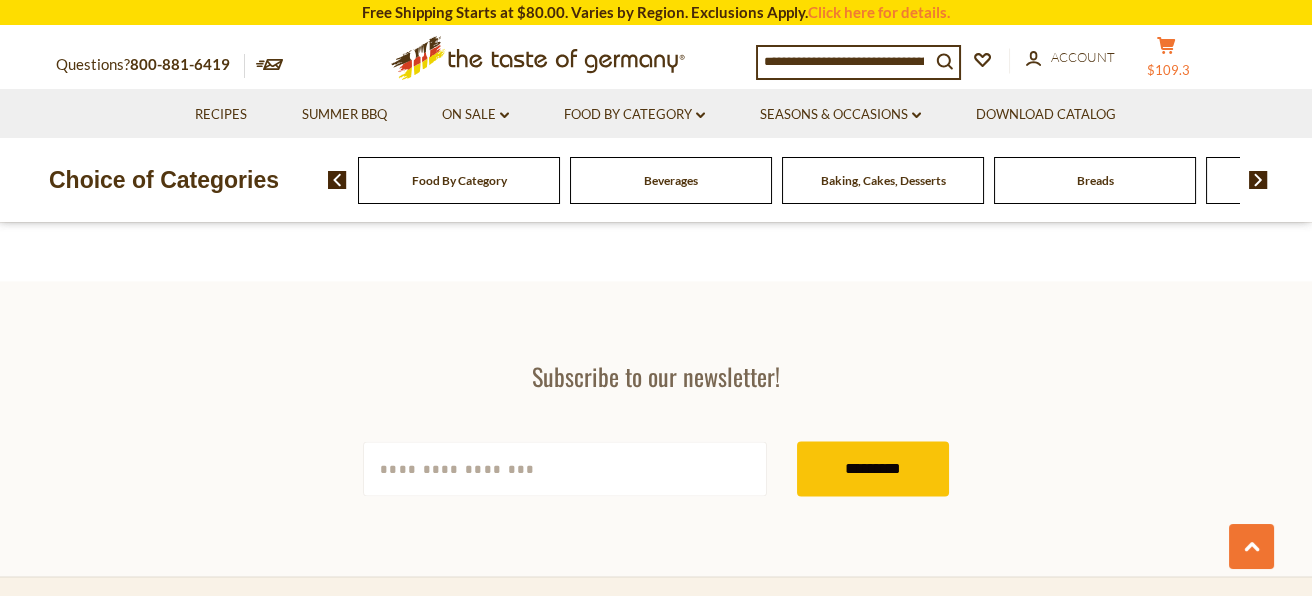 click on "$109.3" at bounding box center (1168, 70) 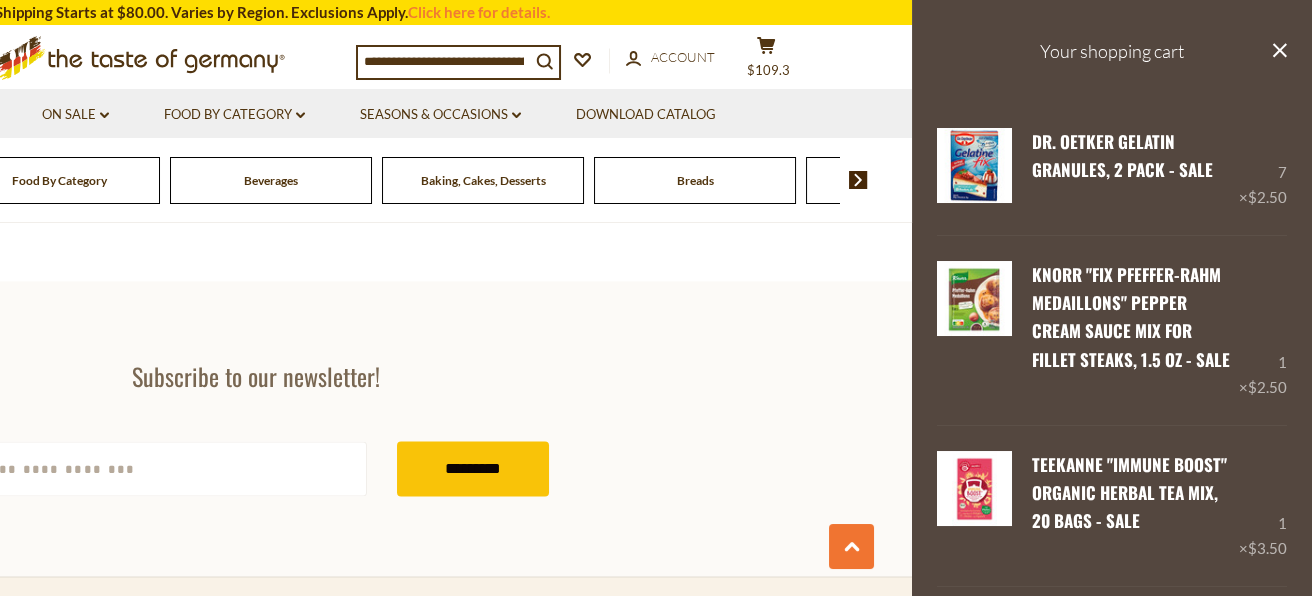 click on "Your shopping cart" at bounding box center (1112, 51) 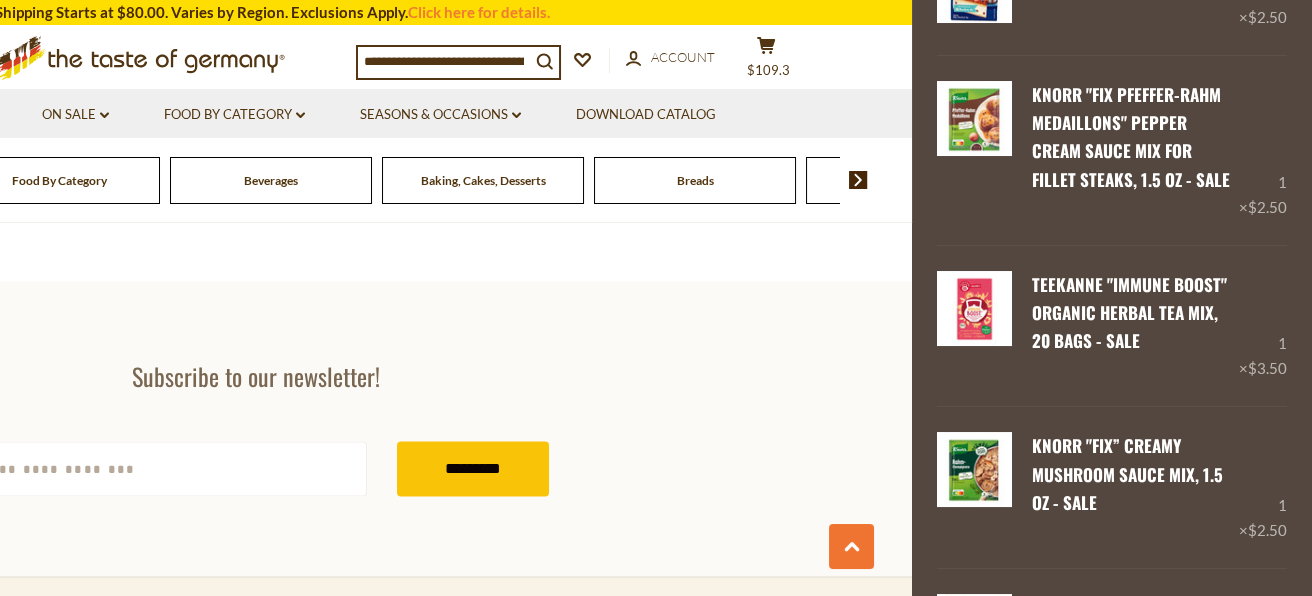 scroll, scrollTop: 239, scrollLeft: 0, axis: vertical 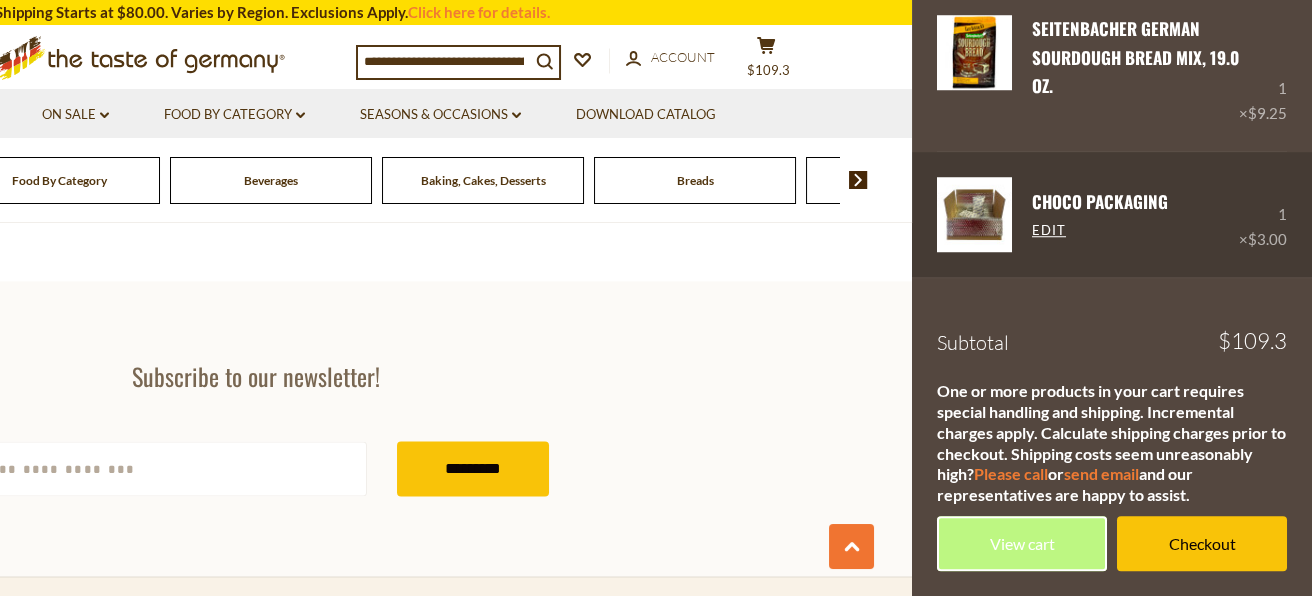 click on "CHOCO Packaging" at bounding box center (1100, 201) 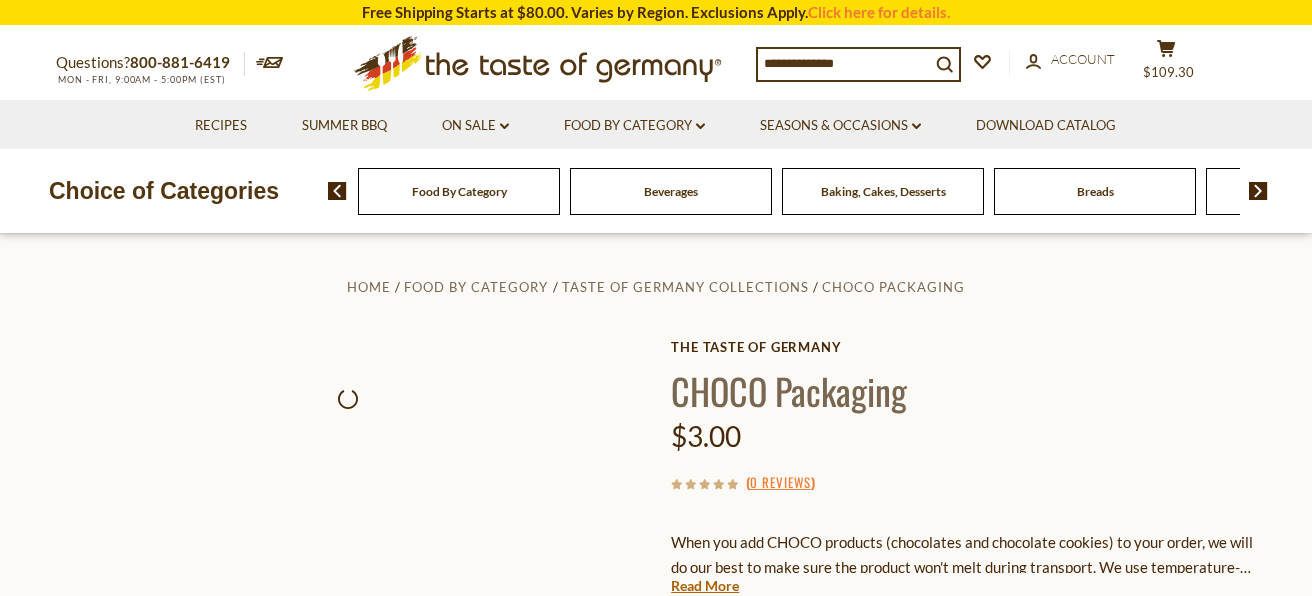 scroll, scrollTop: 0, scrollLeft: 0, axis: both 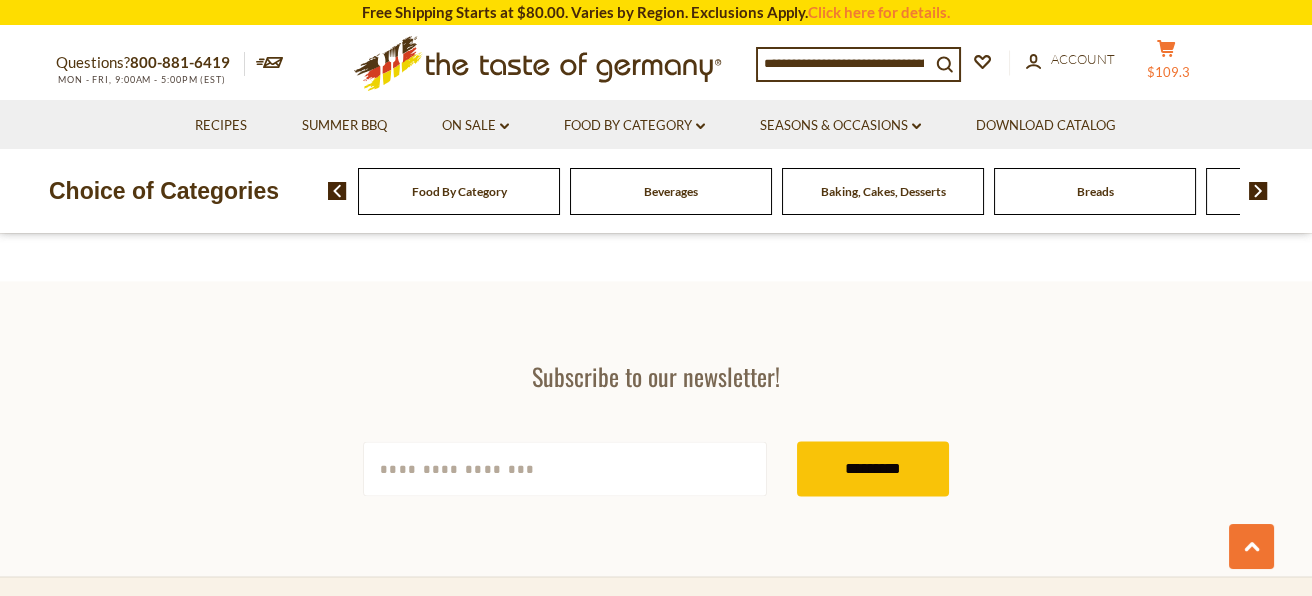 click on "$109.3" at bounding box center (1168, 72) 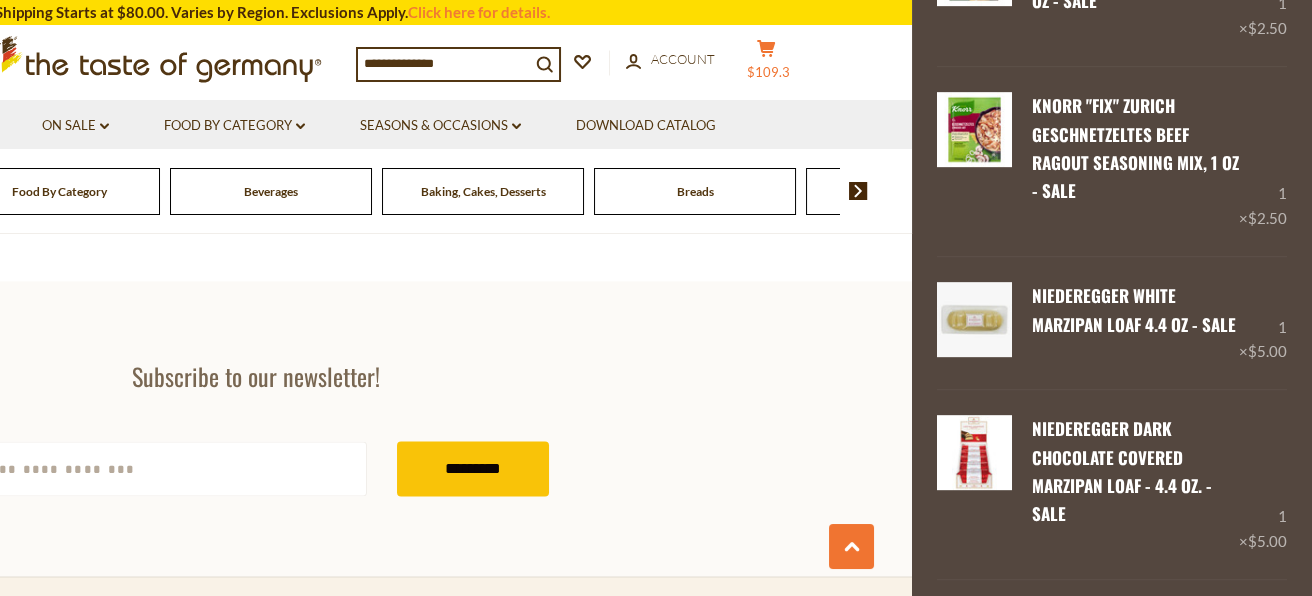 scroll, scrollTop: 1954, scrollLeft: 0, axis: vertical 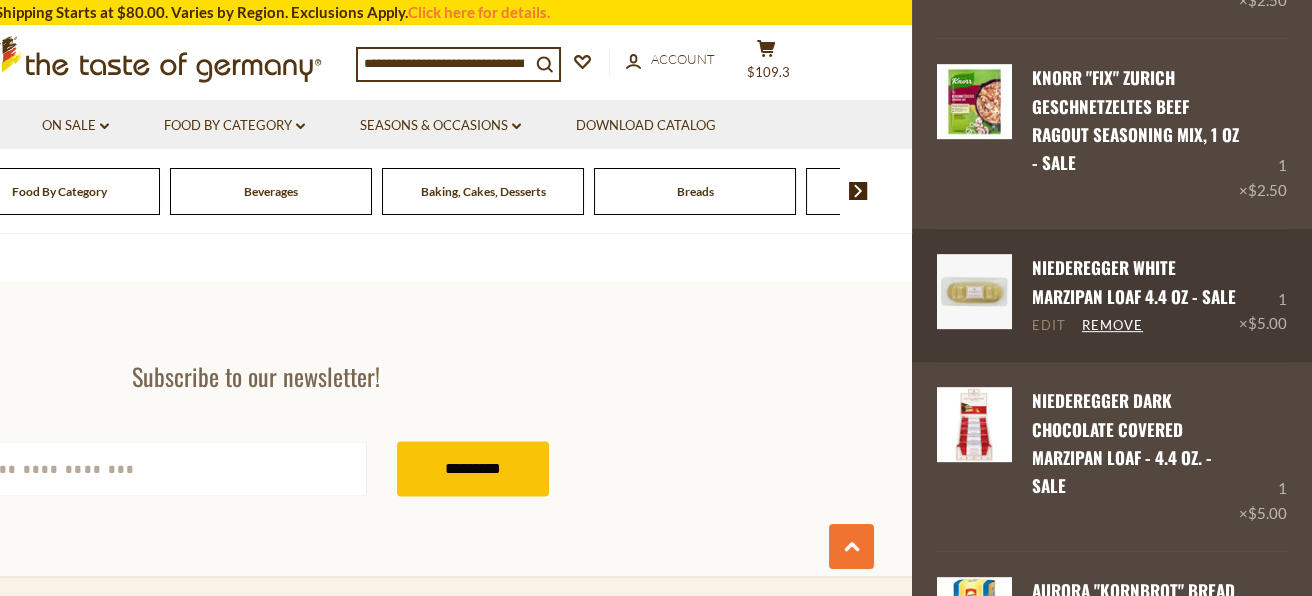 click on "Edit" at bounding box center [1049, 326] 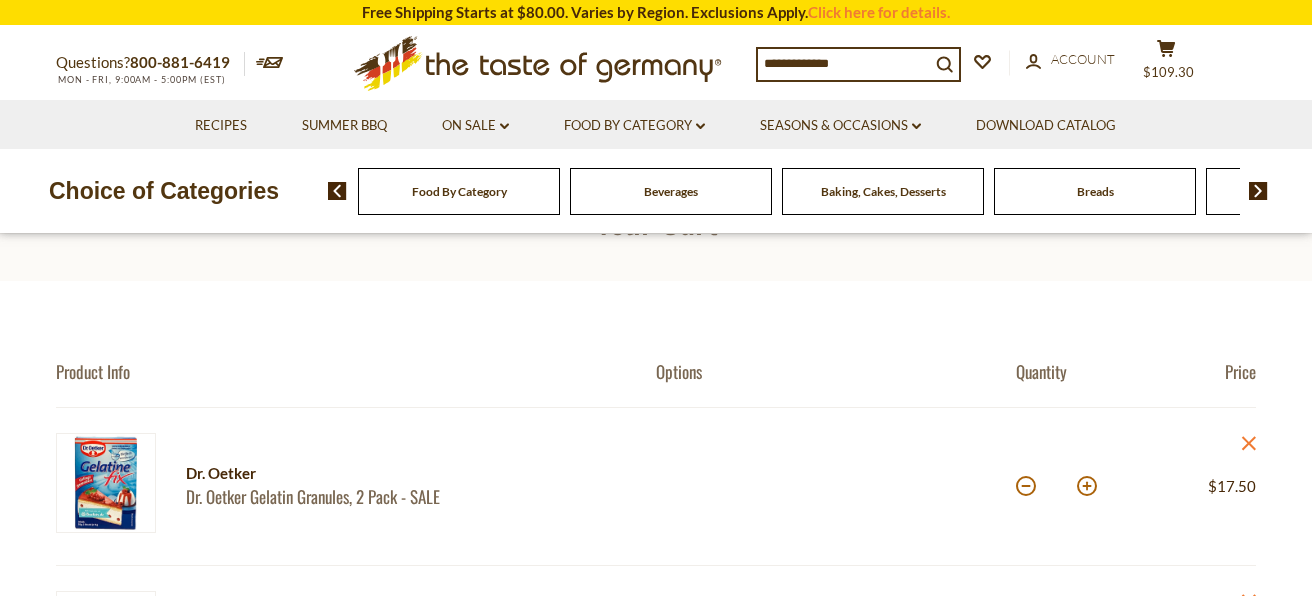 scroll, scrollTop: 0, scrollLeft: 0, axis: both 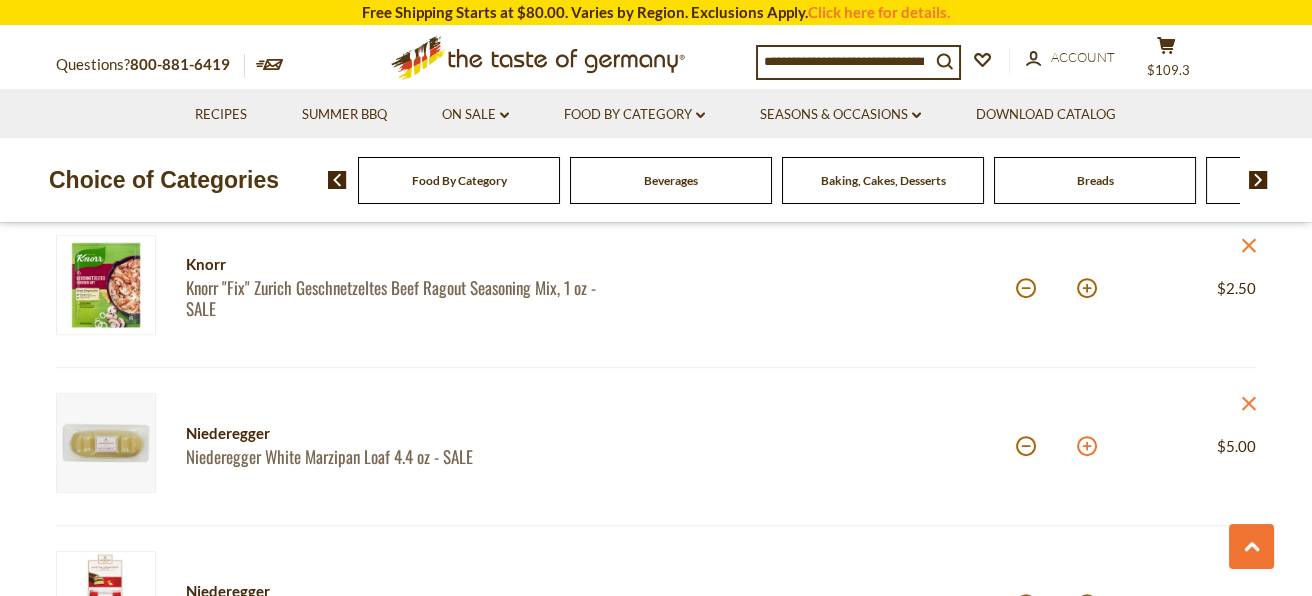 click at bounding box center [1087, 446] 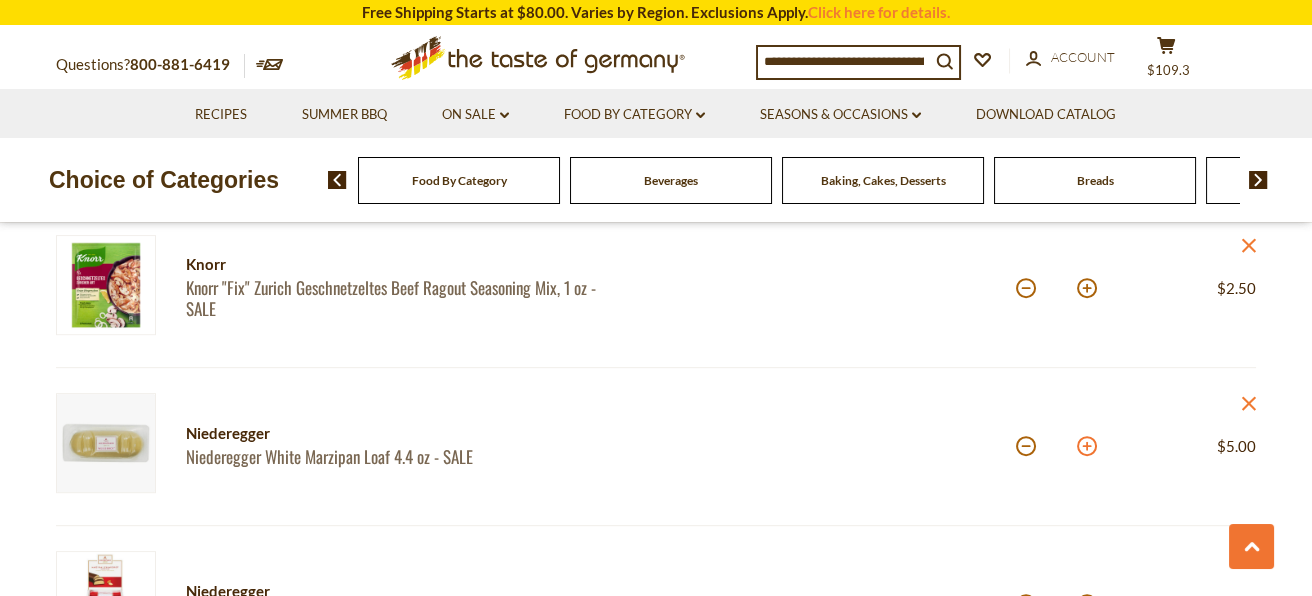 click at bounding box center (1087, 446) 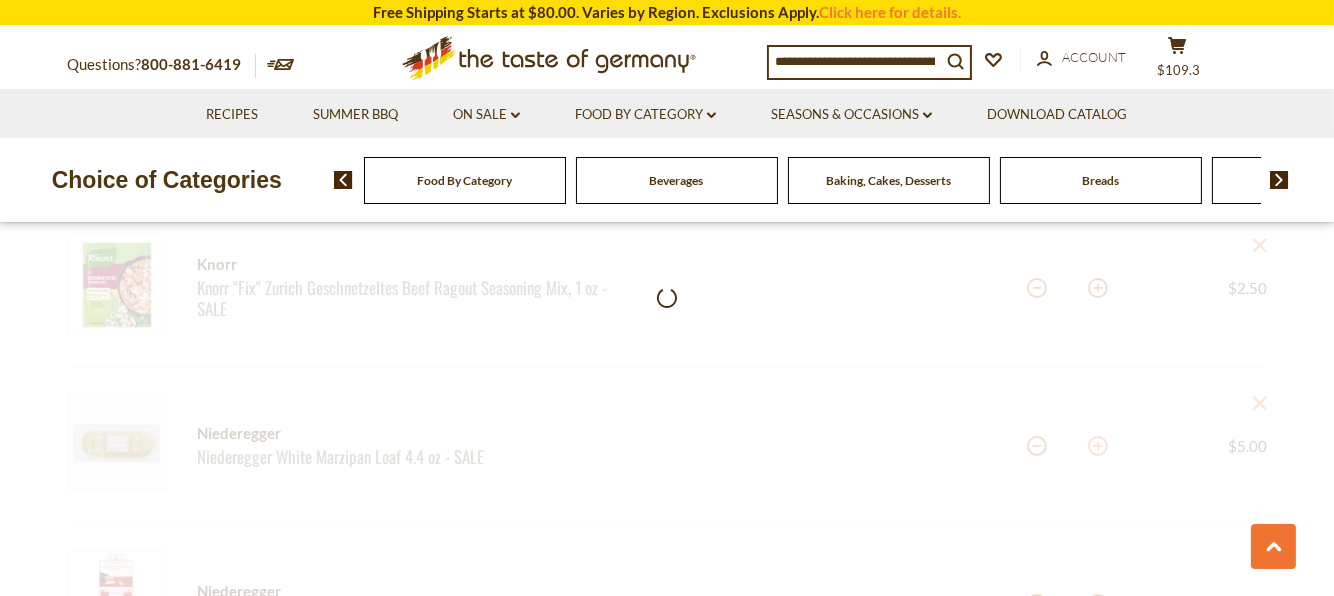 click at bounding box center (667, 438) 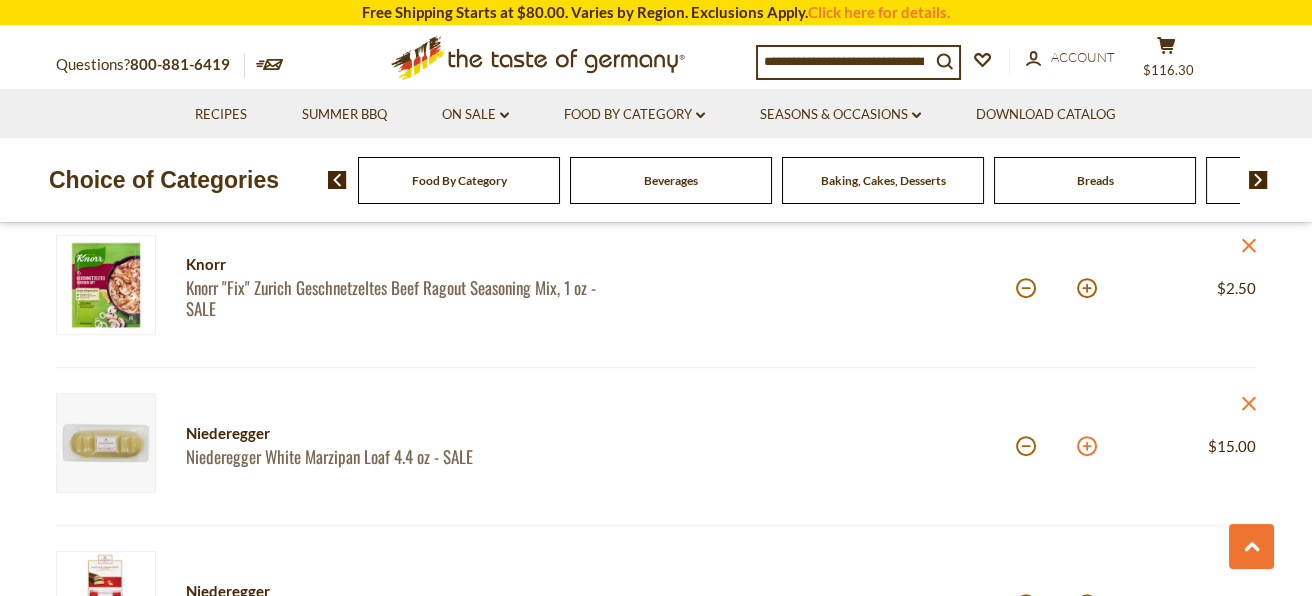 click at bounding box center (1087, 446) 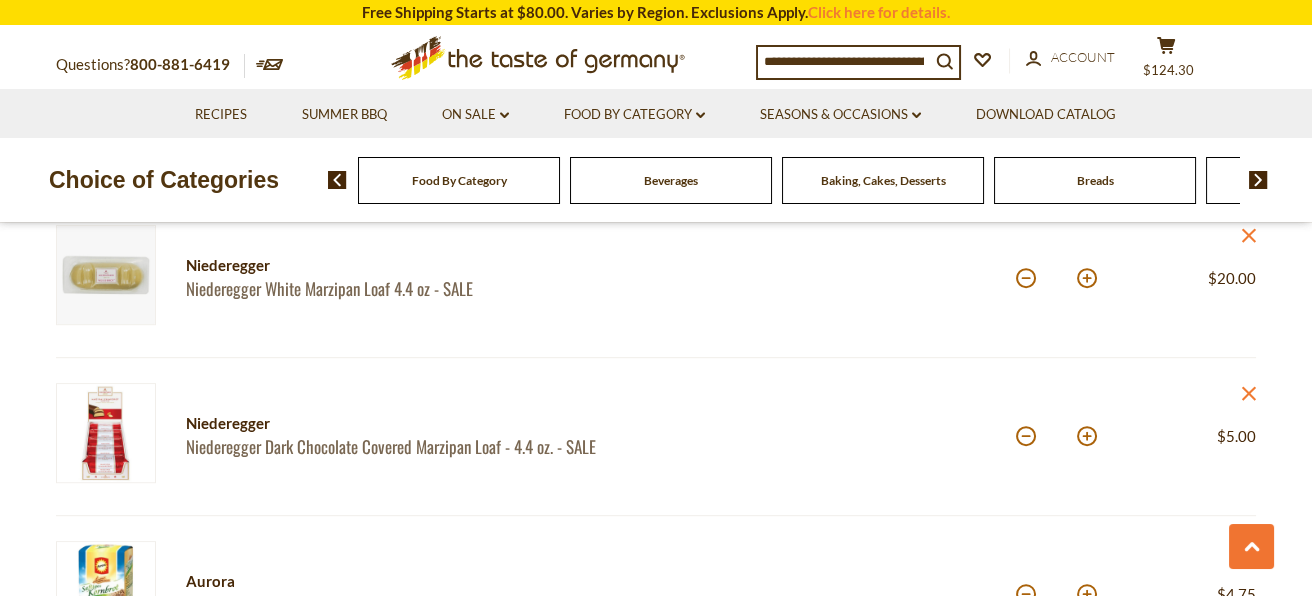 scroll, scrollTop: 2218, scrollLeft: 0, axis: vertical 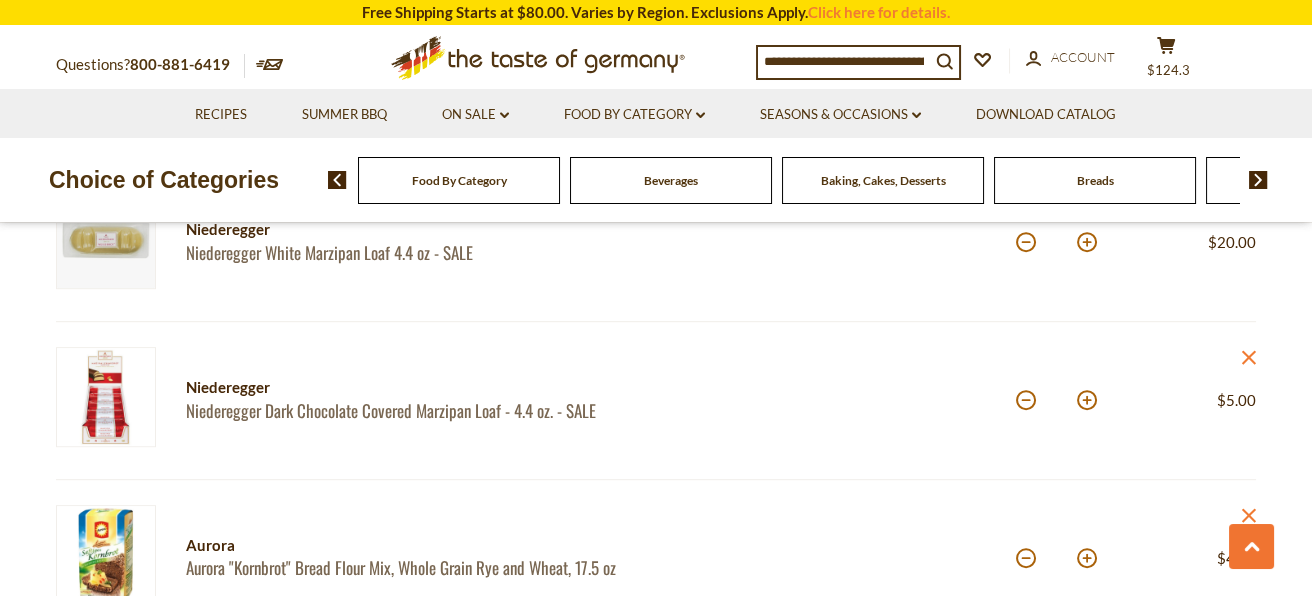 click at bounding box center (1087, 400) 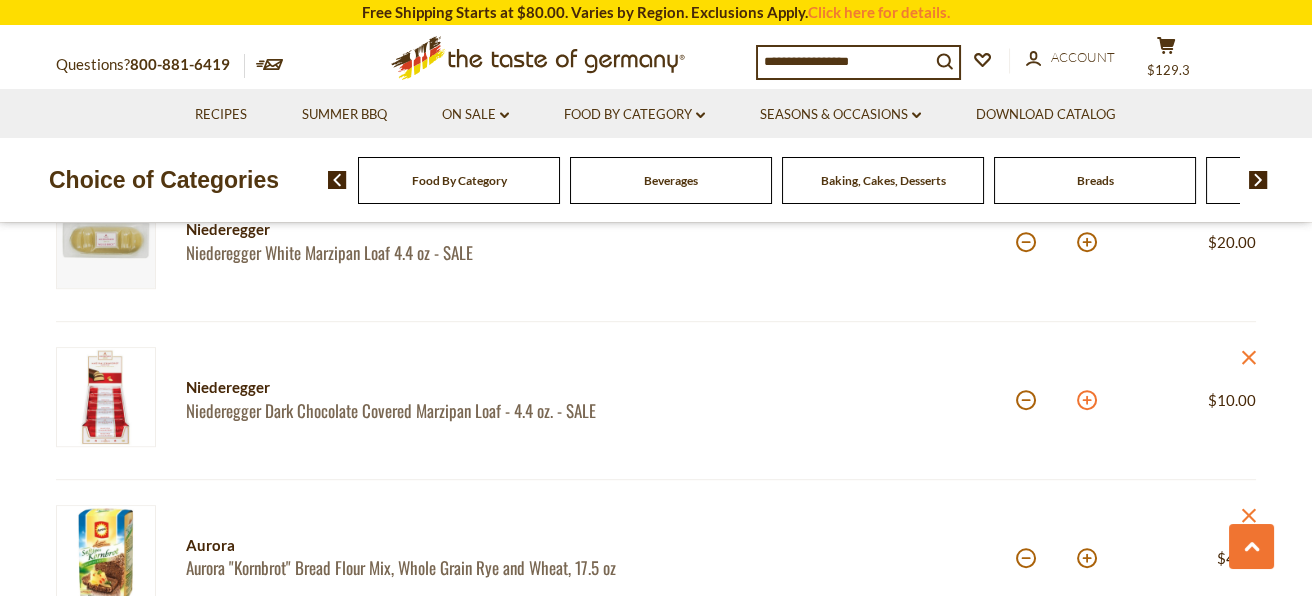 click at bounding box center [1087, 400] 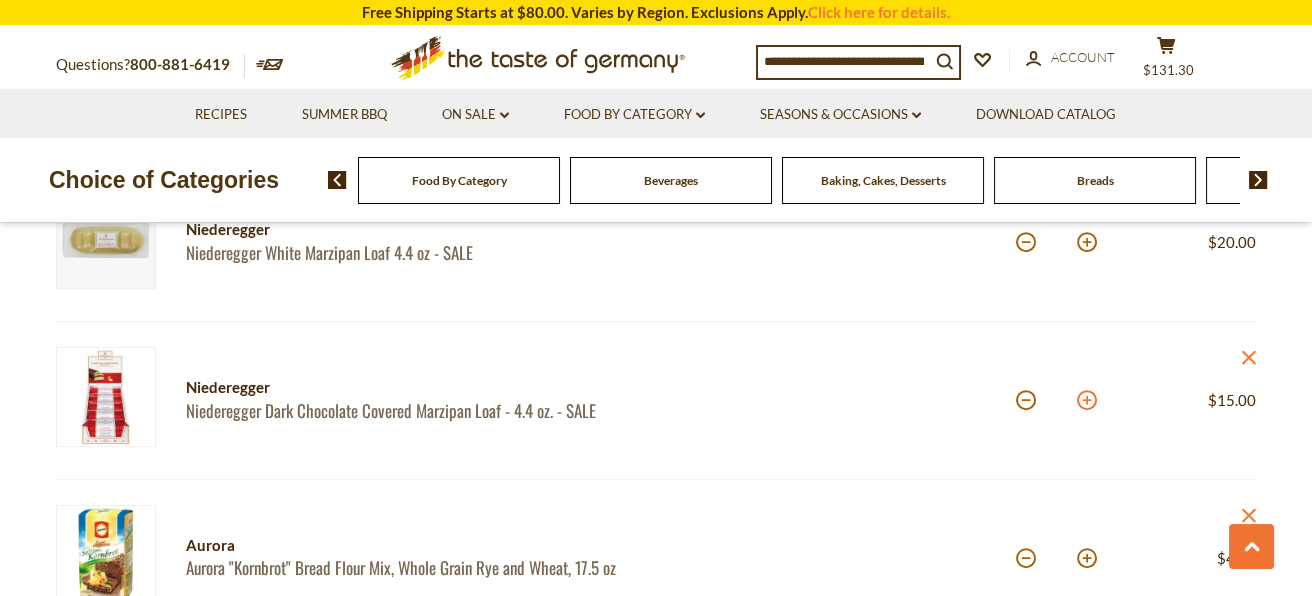 click at bounding box center (1087, 400) 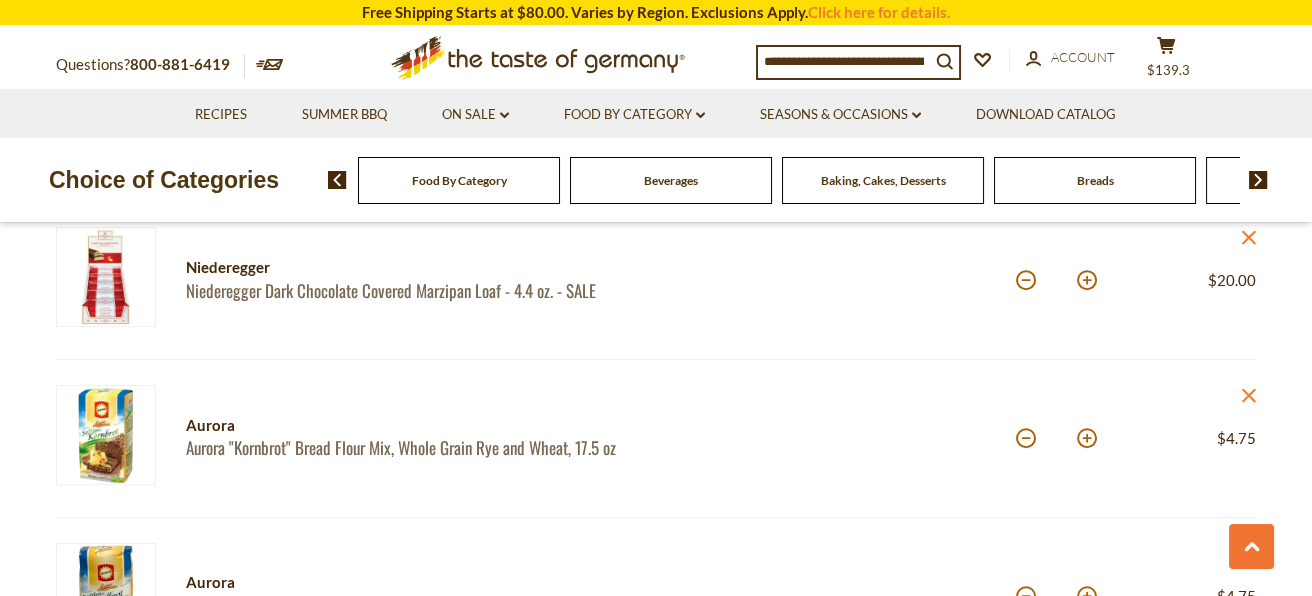 scroll, scrollTop: 2398, scrollLeft: 0, axis: vertical 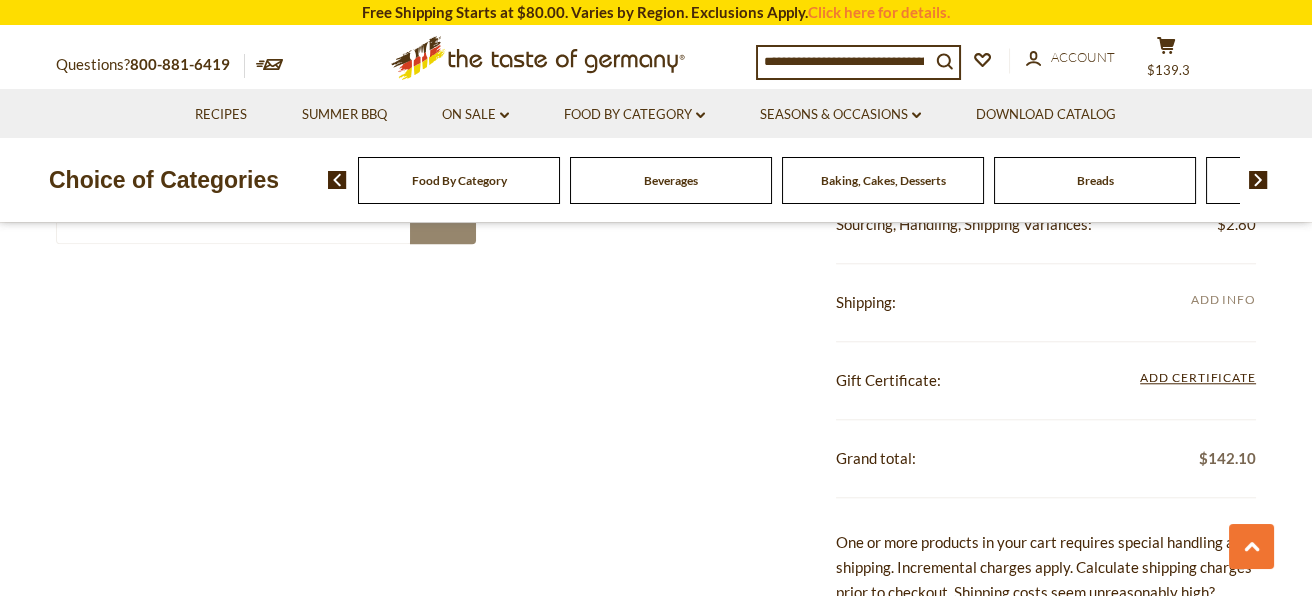 click on "Add Info" at bounding box center [1223, 299] 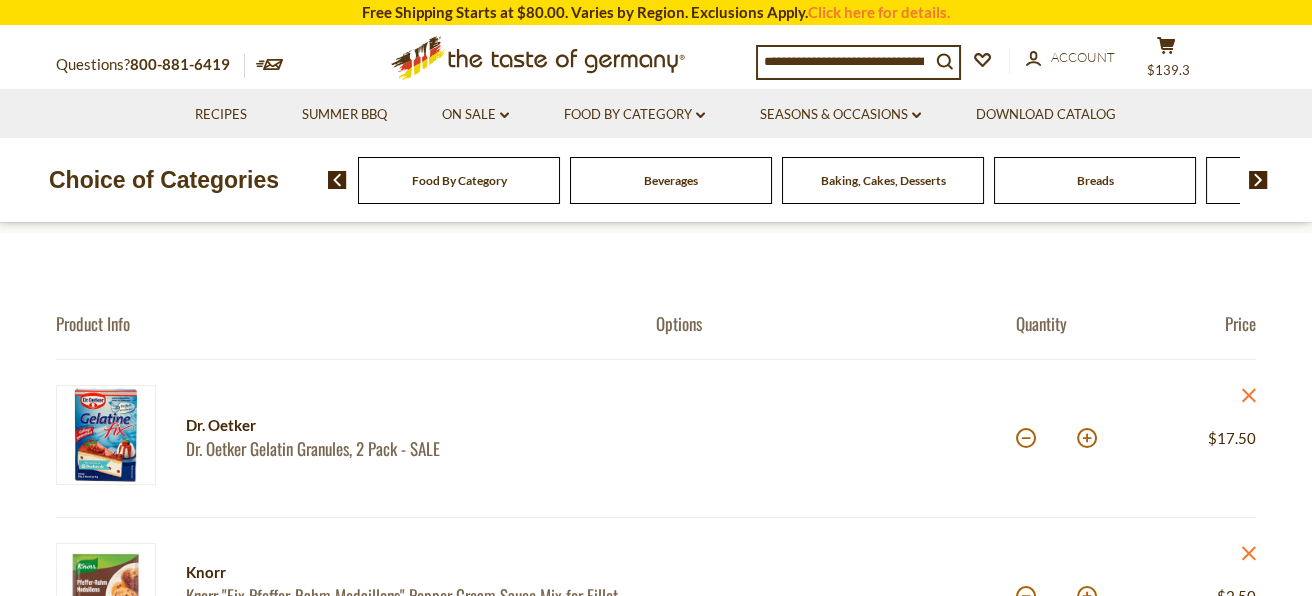 scroll, scrollTop: 135, scrollLeft: 0, axis: vertical 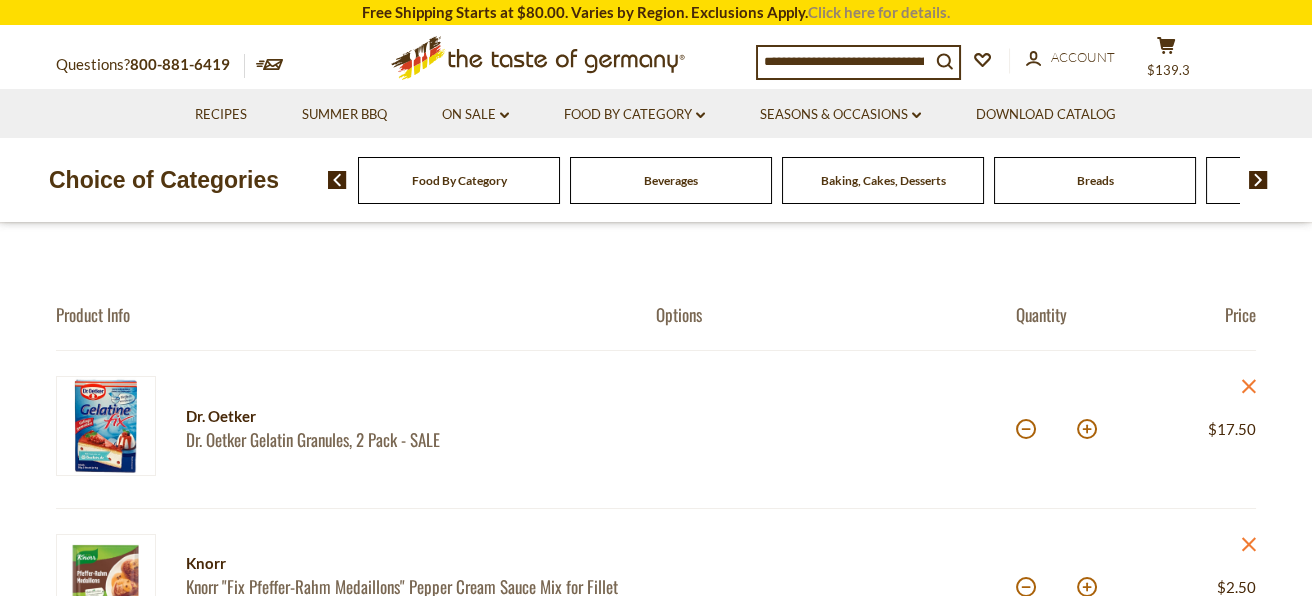 click on "Click here for details." at bounding box center (879, 12) 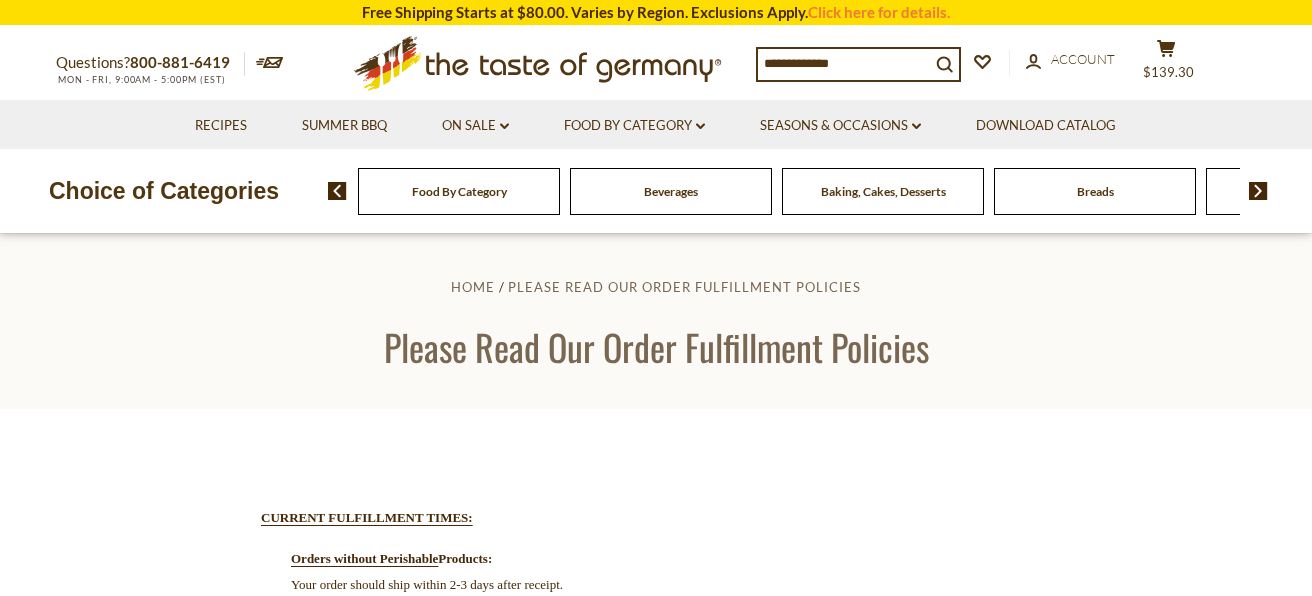 scroll, scrollTop: 0, scrollLeft: 0, axis: both 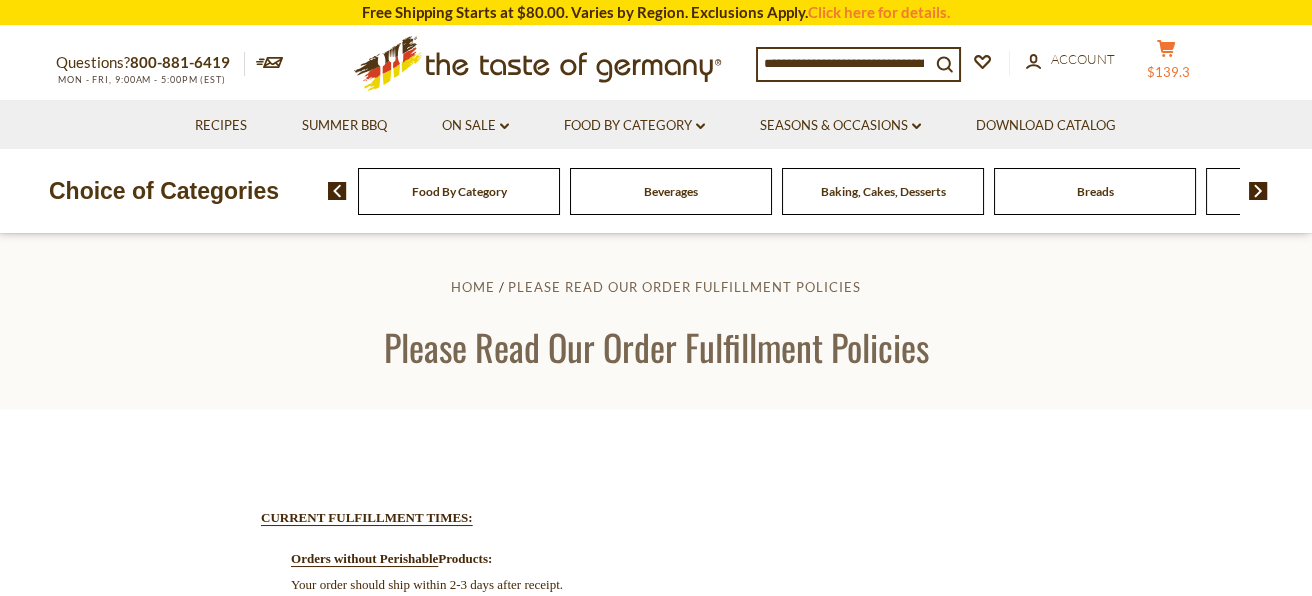click on "cart
$139.3" at bounding box center [1166, 64] 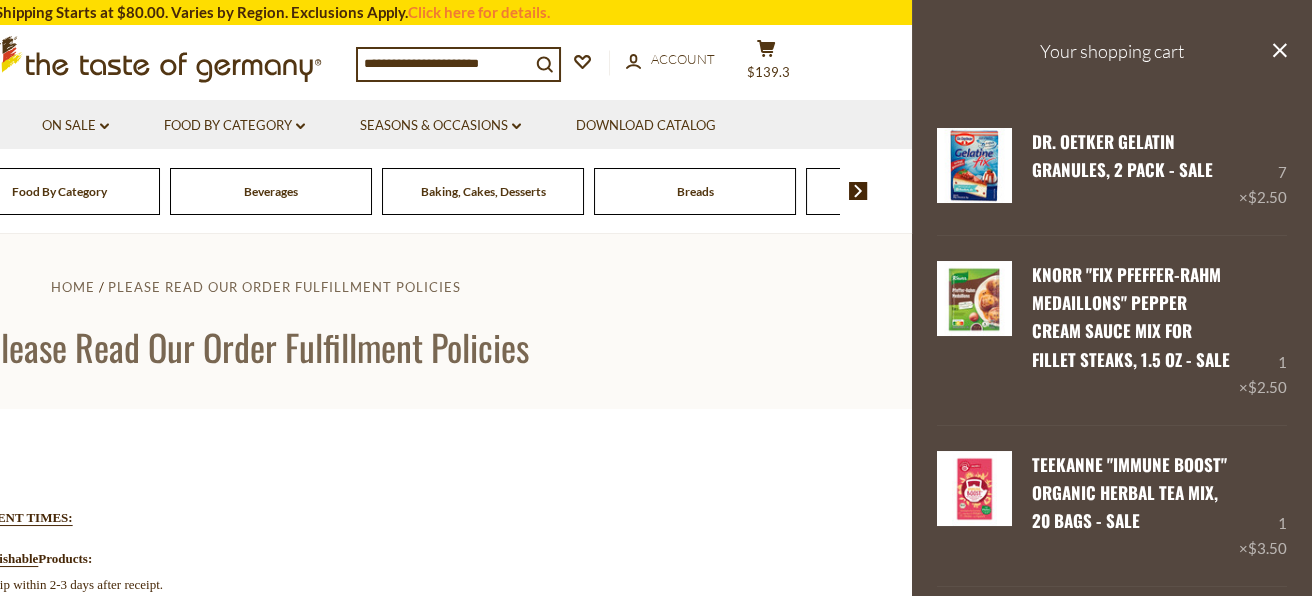 click on "Your shopping cart" at bounding box center [1112, 51] 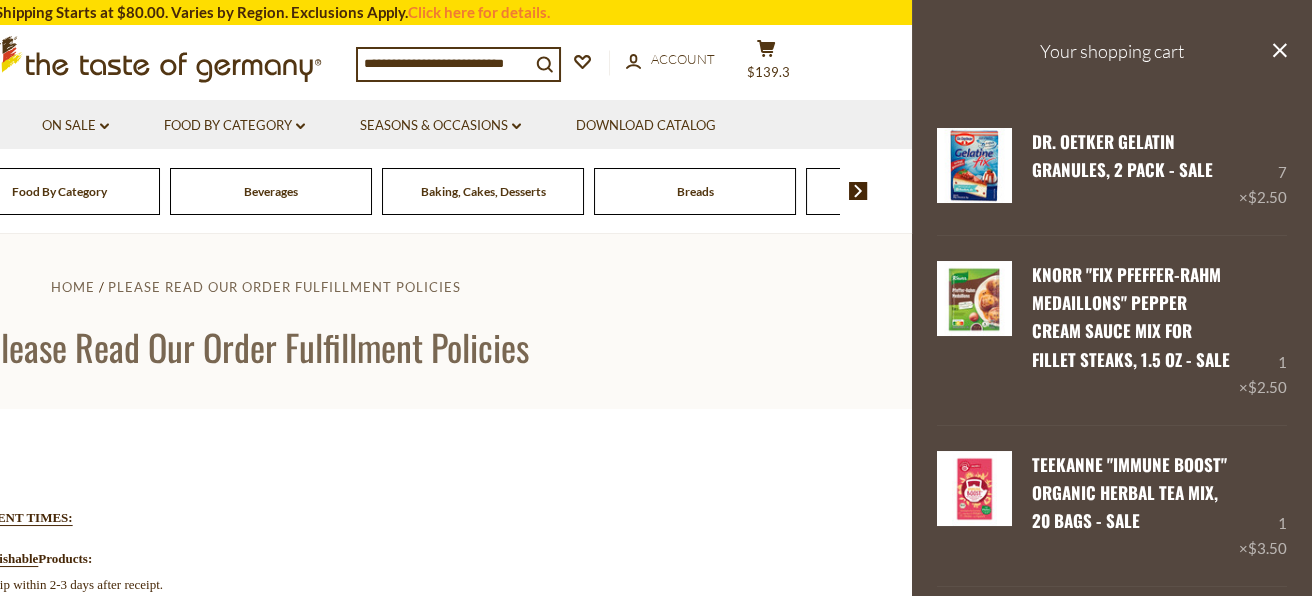 click on "Your shopping cart" at bounding box center (1112, 51) 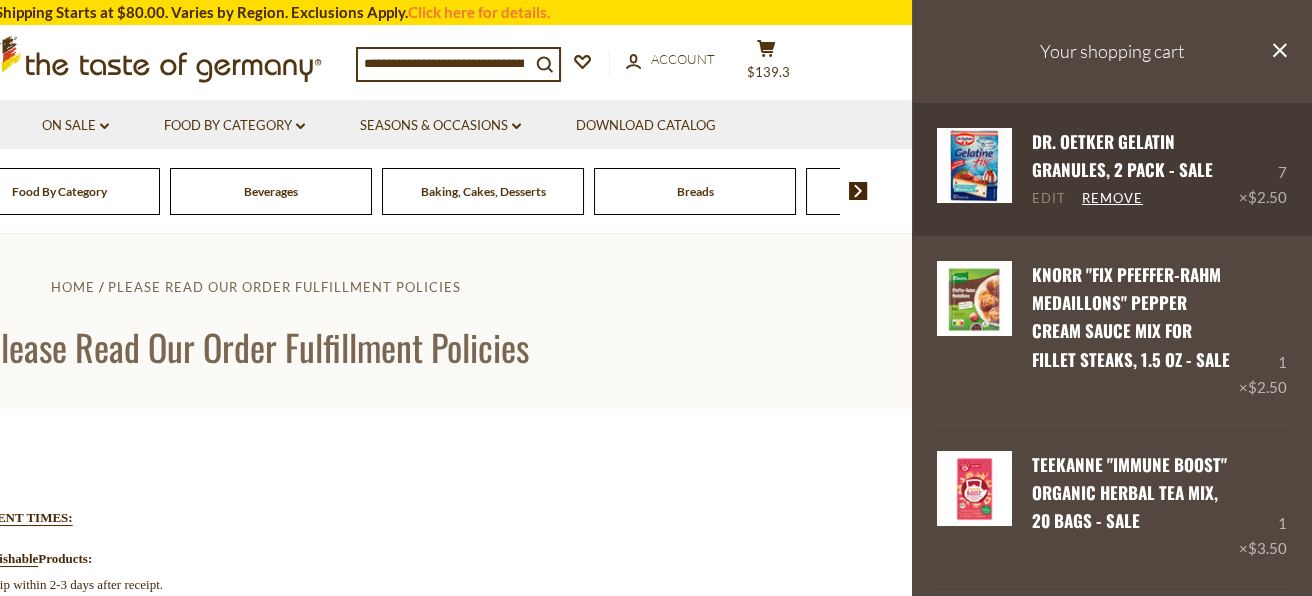 click on "Edit" at bounding box center [1049, 199] 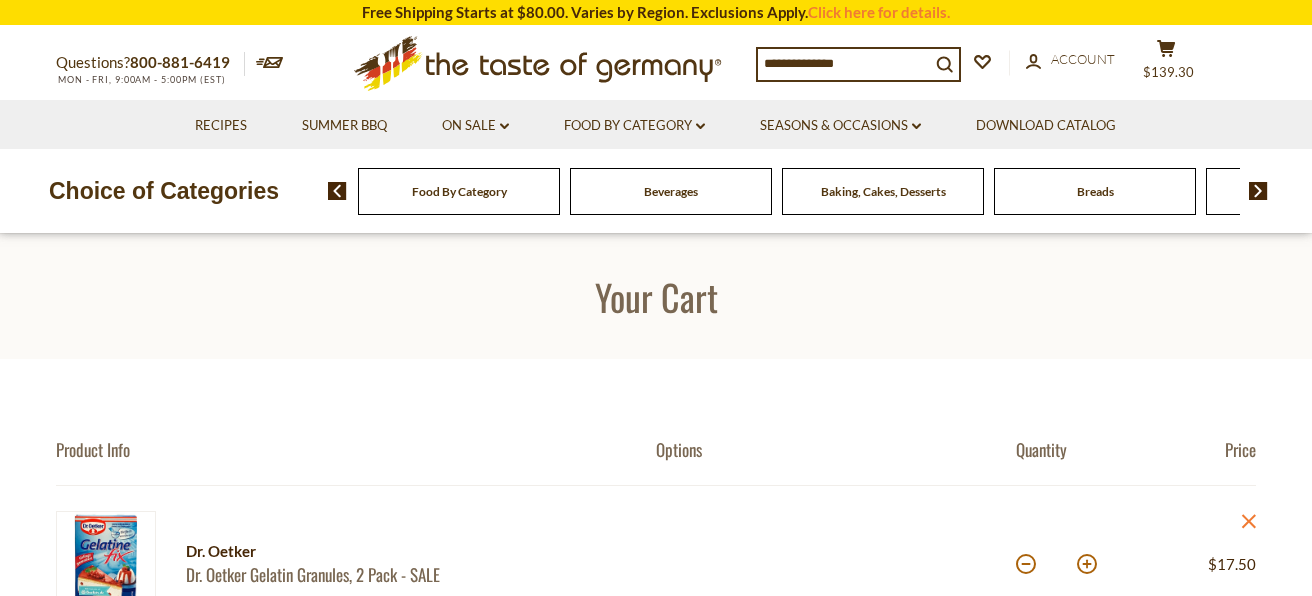 scroll, scrollTop: 0, scrollLeft: 0, axis: both 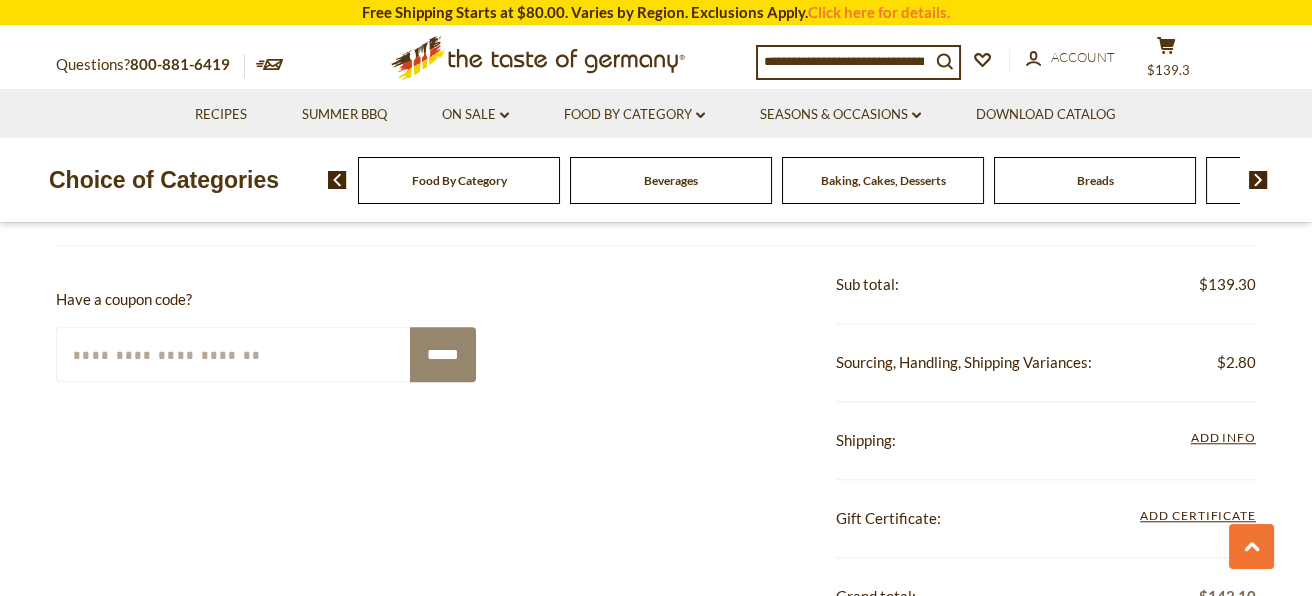 click on "Enter Your Coupon Code" at bounding box center (234, 354) 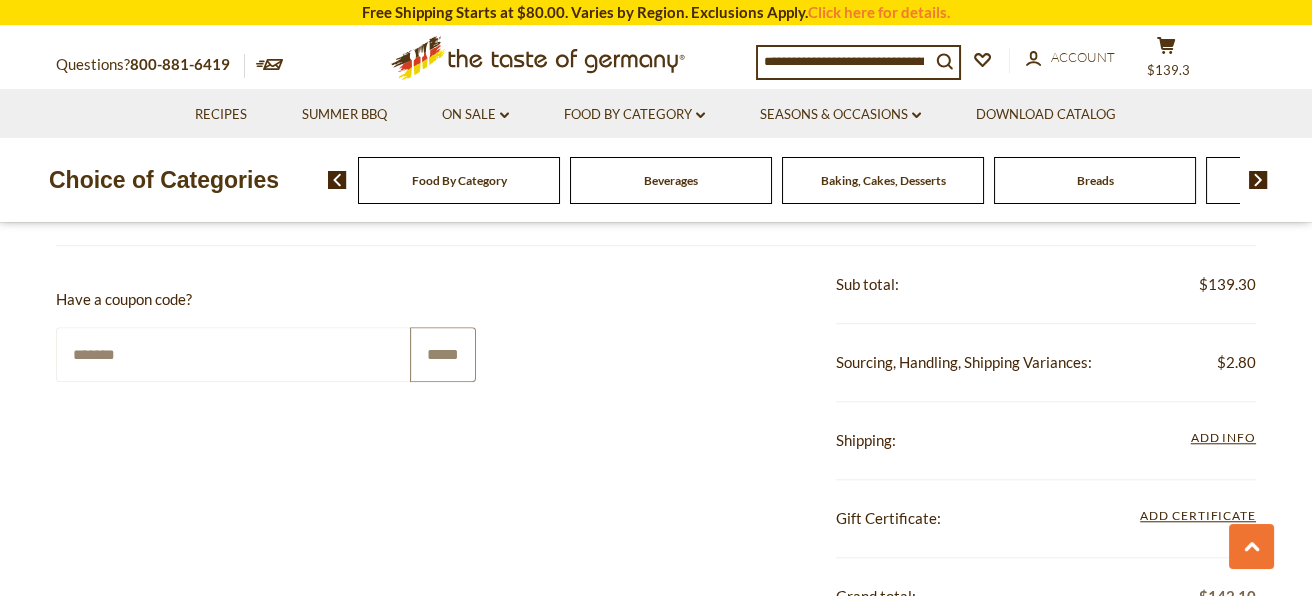 type on "*******" 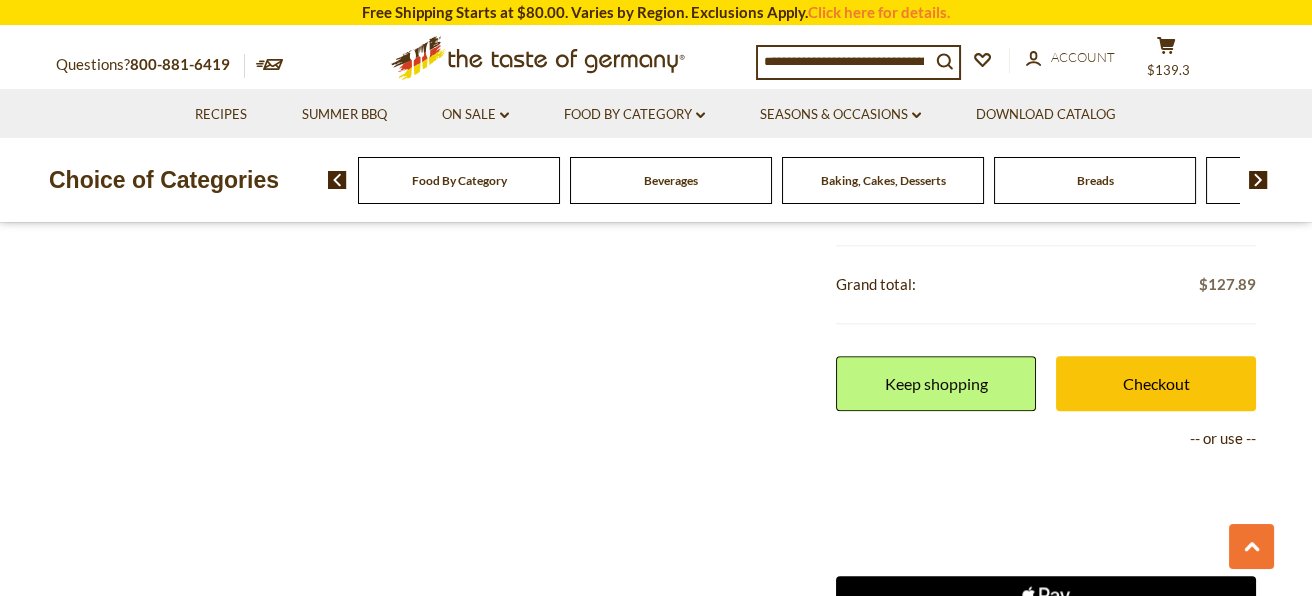 scroll, scrollTop: 3942, scrollLeft: 0, axis: vertical 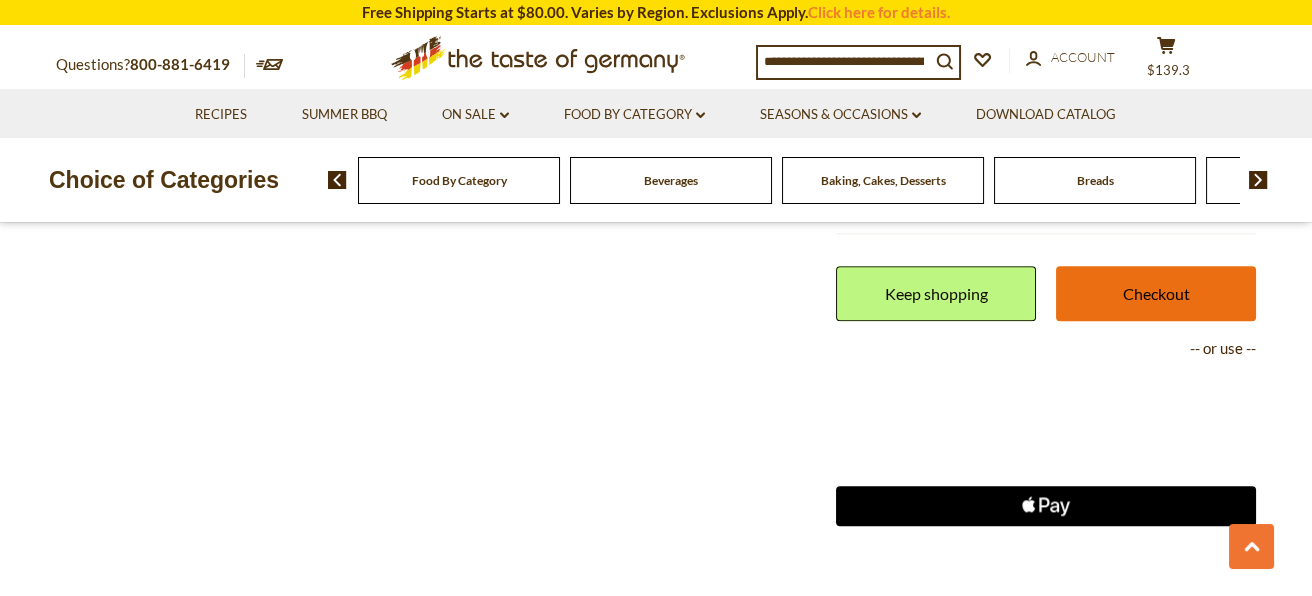 click on "Checkout" at bounding box center (1156, 293) 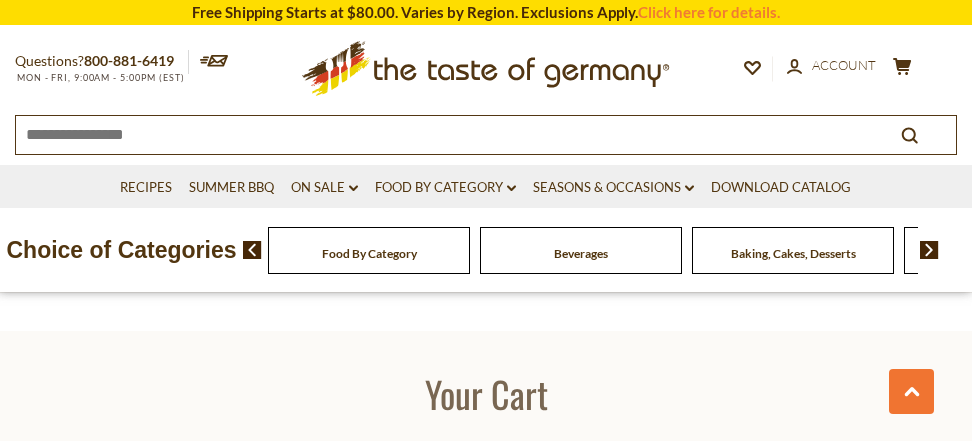 scroll, scrollTop: 2920, scrollLeft: 0, axis: vertical 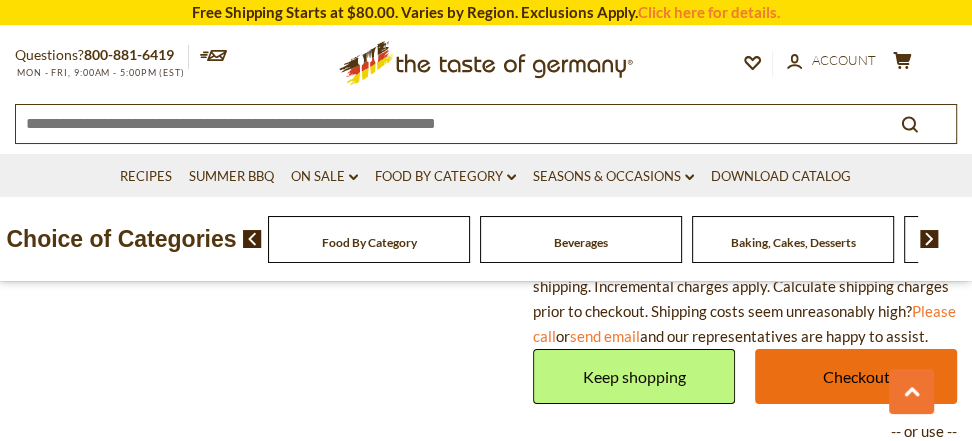 click on "Checkout" at bounding box center [856, 376] 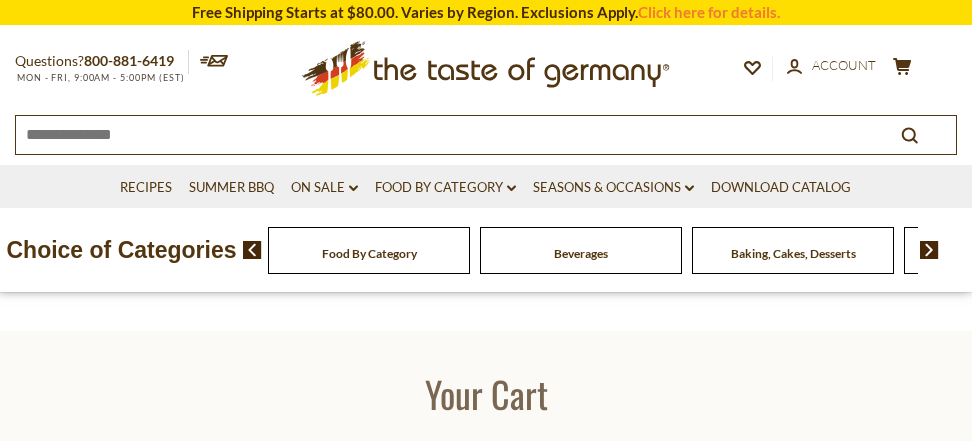scroll, scrollTop: 4056, scrollLeft: 0, axis: vertical 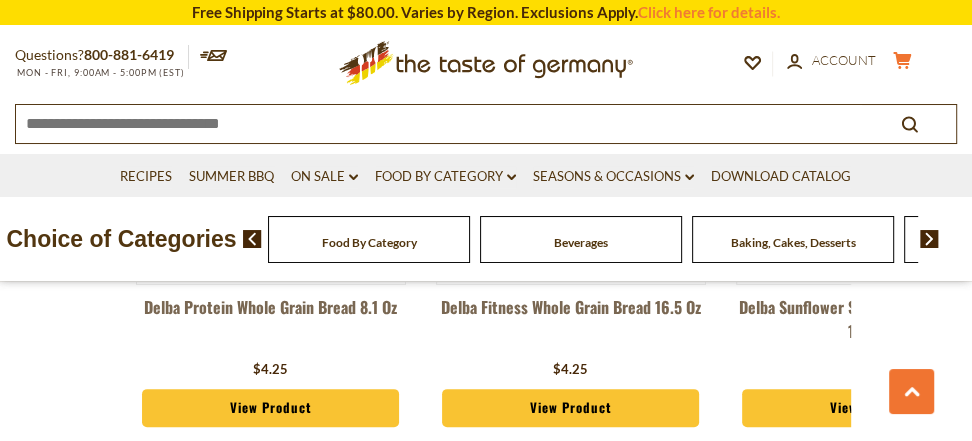 click 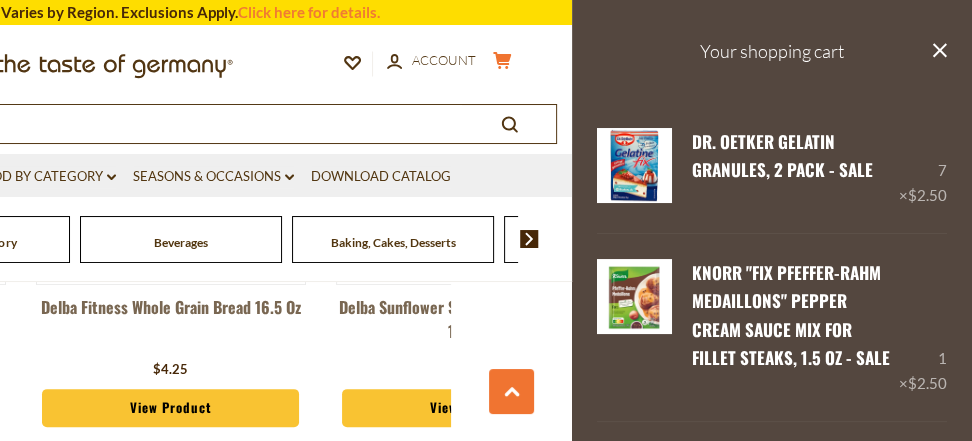 scroll, scrollTop: 4759, scrollLeft: 0, axis: vertical 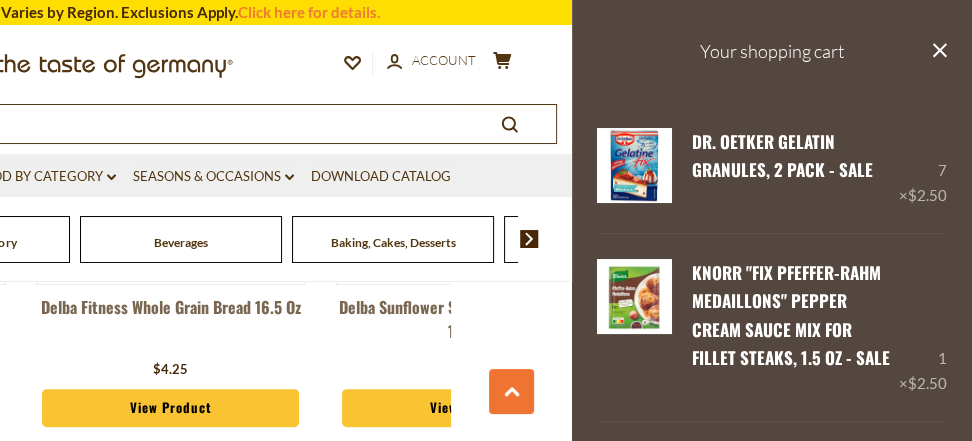 click on "Your shopping cart" at bounding box center (772, 51) 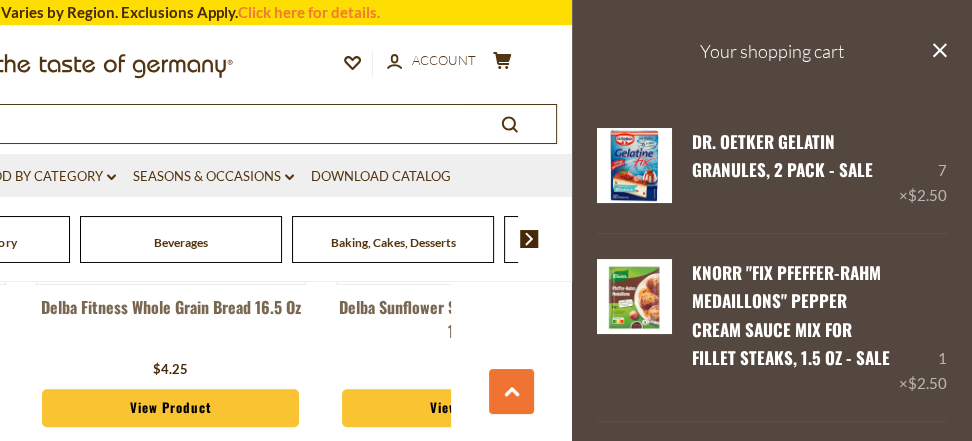 click on "Your shopping cart" at bounding box center [772, 51] 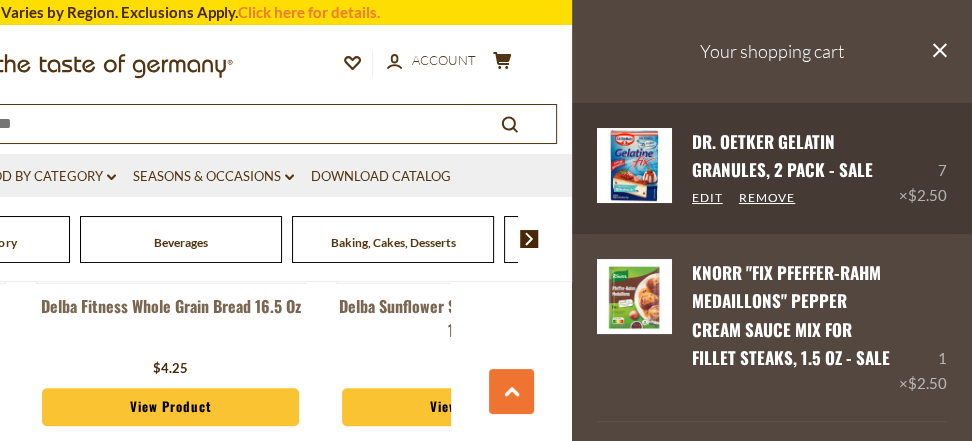scroll, scrollTop: 4807, scrollLeft: 0, axis: vertical 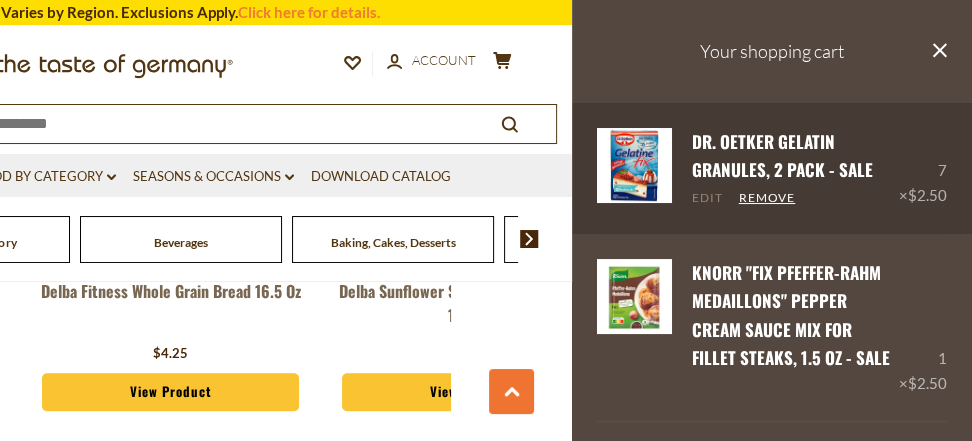 click on "Edit" at bounding box center [707, 198] 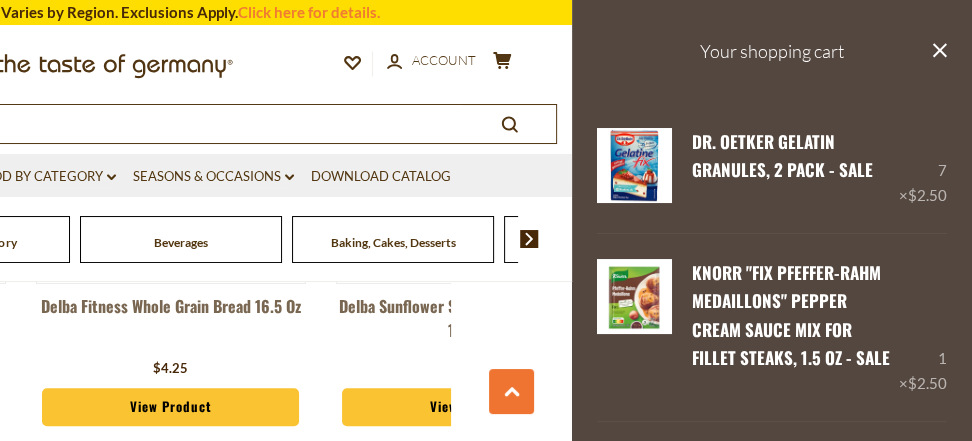 scroll, scrollTop: 4837, scrollLeft: 0, axis: vertical 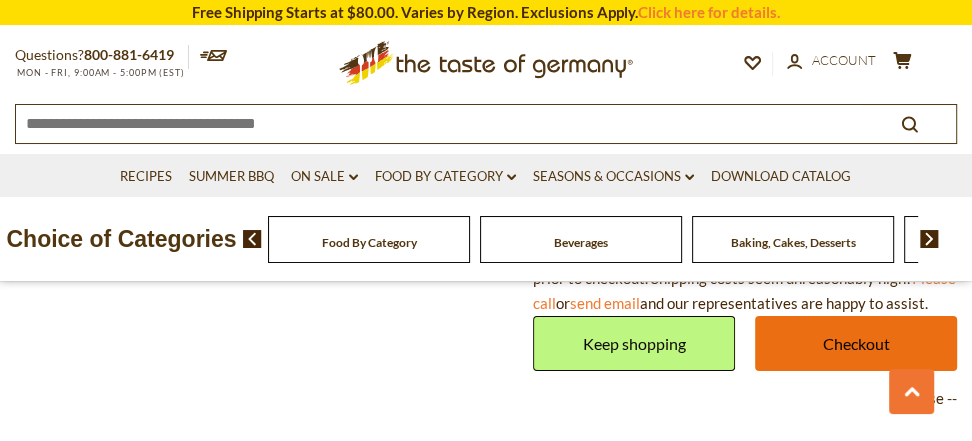 click on "Checkout" at bounding box center (856, 343) 